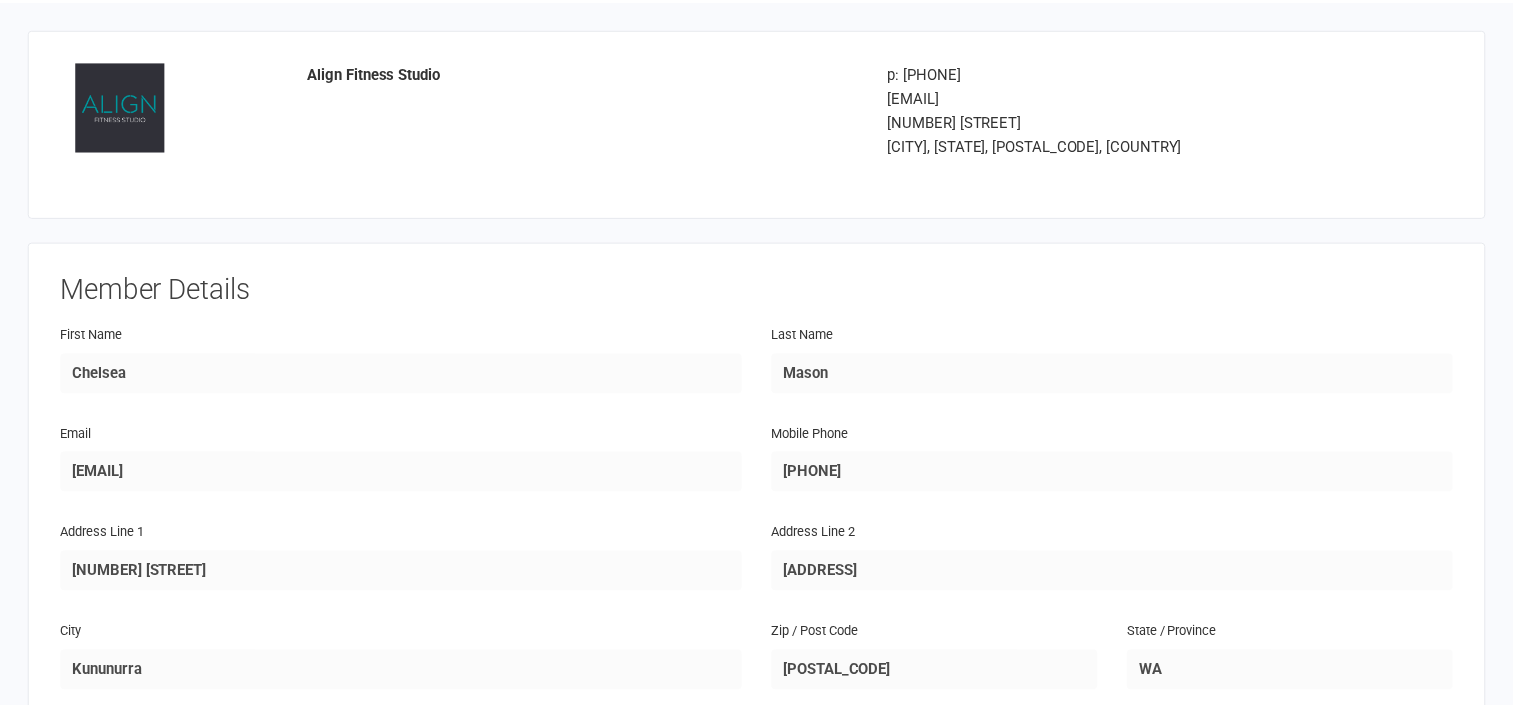 scroll, scrollTop: 0, scrollLeft: 0, axis: both 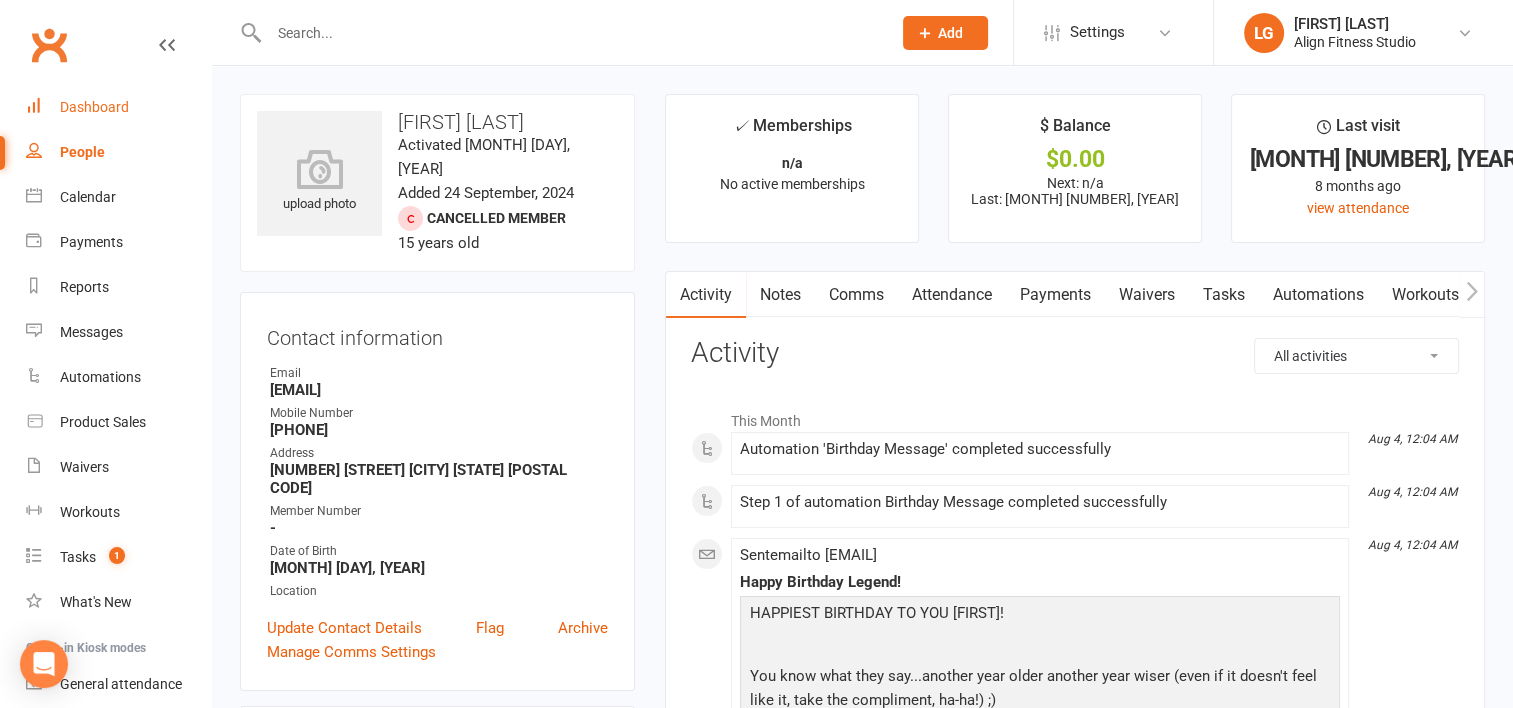 click on "Dashboard" at bounding box center [94, 107] 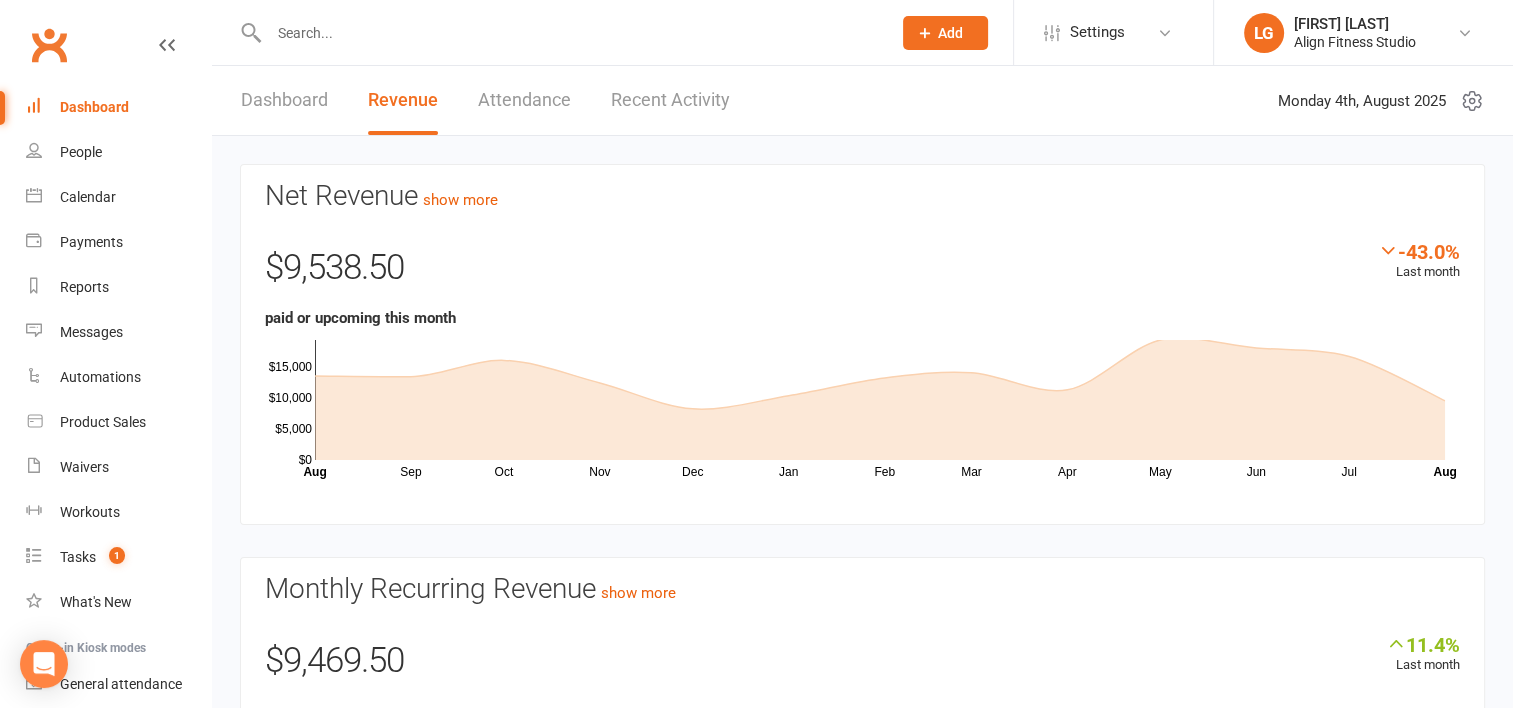 click at bounding box center (558, 32) 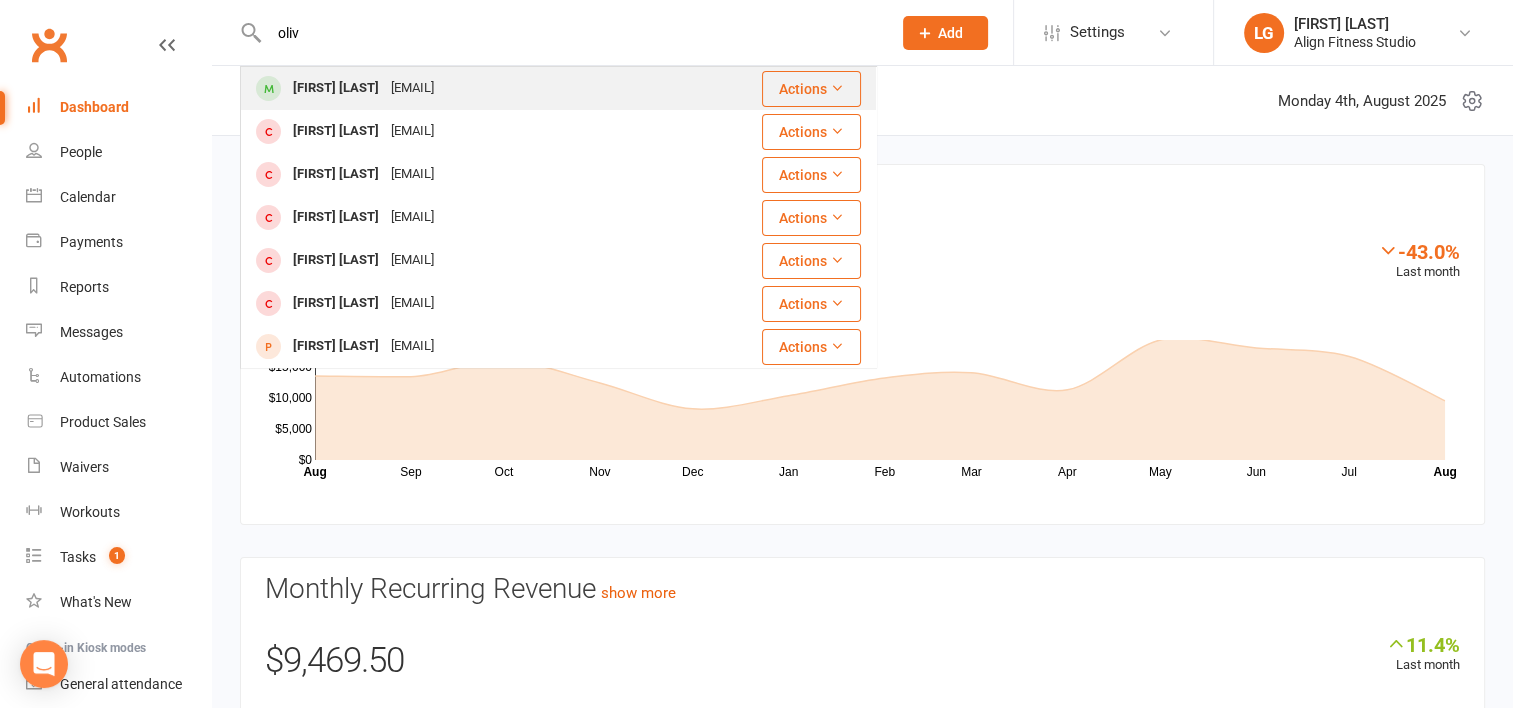 type on "oliv" 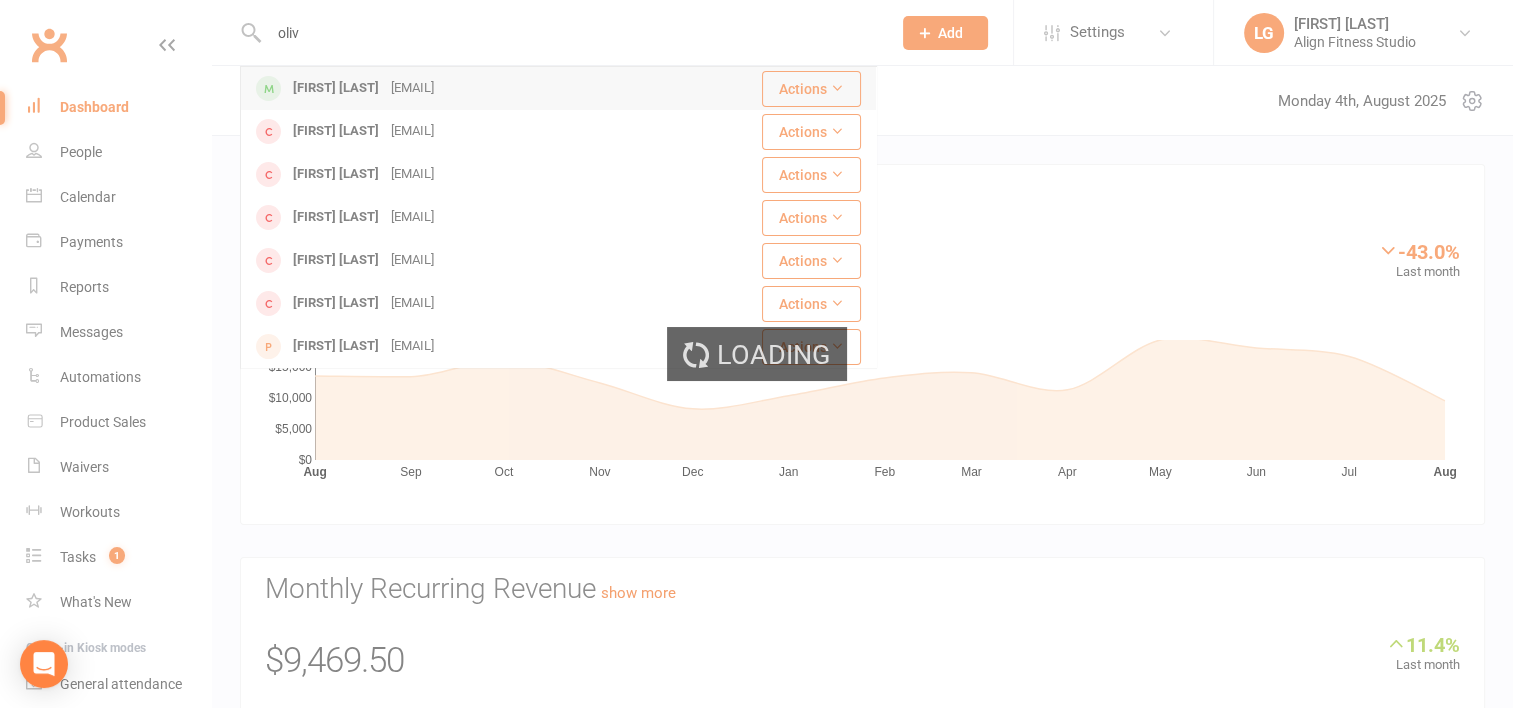 type 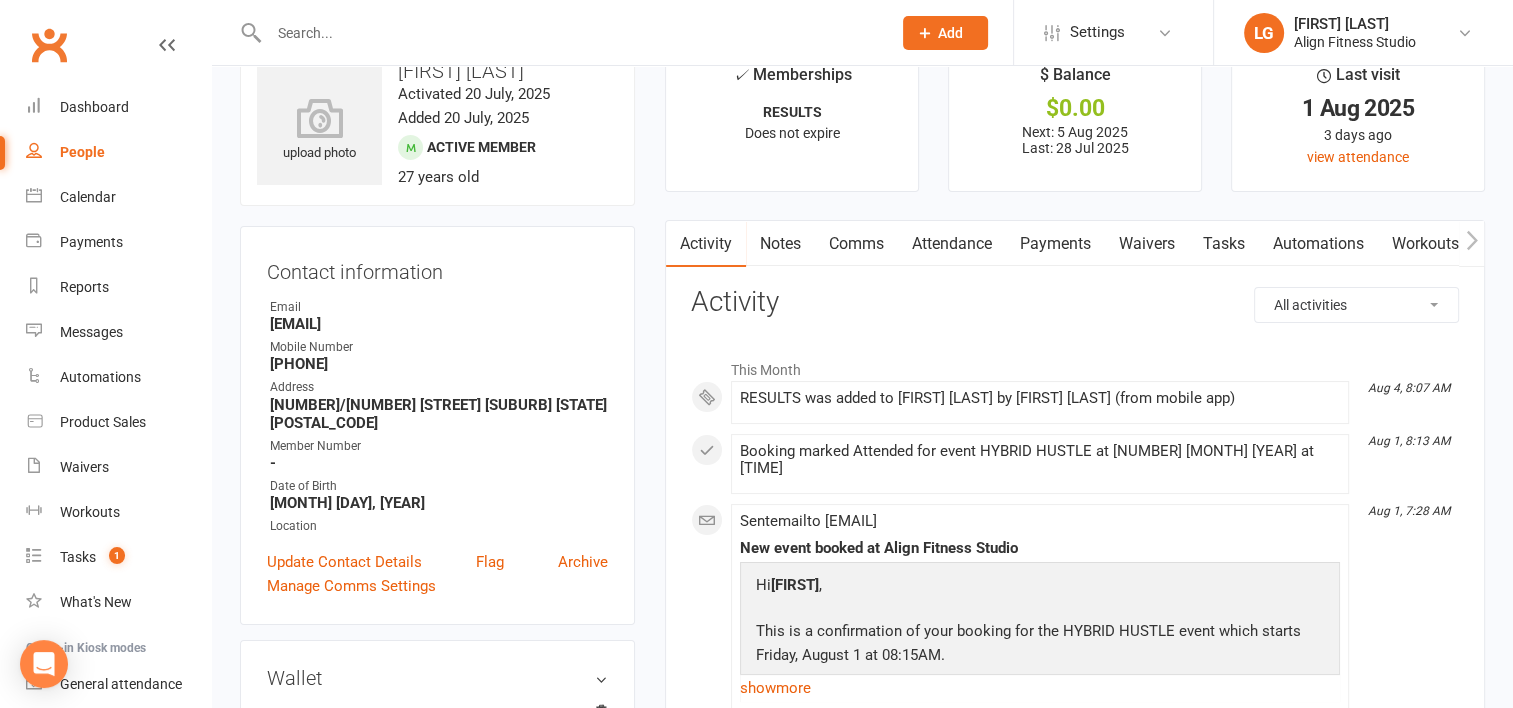 scroll, scrollTop: 43, scrollLeft: 0, axis: vertical 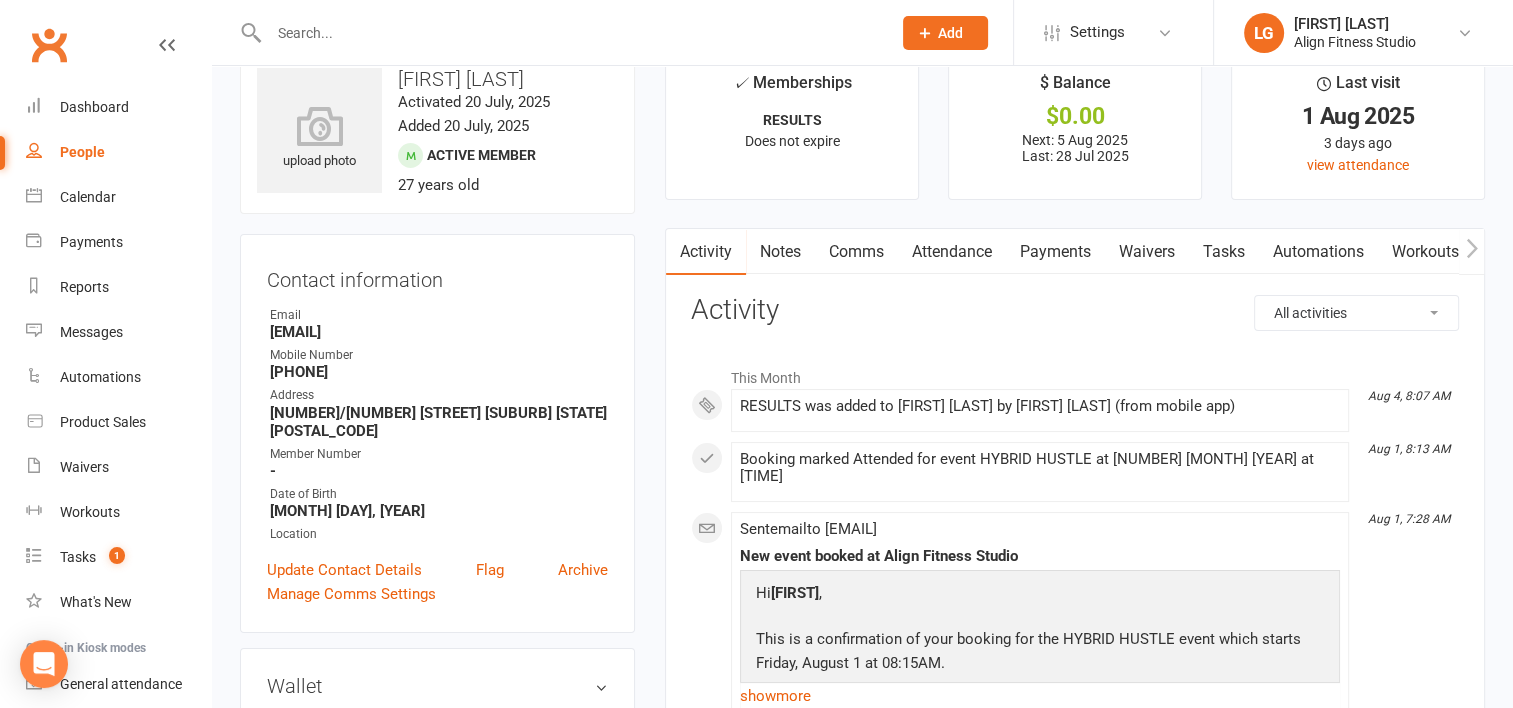 click on "Payments" at bounding box center [1055, 252] 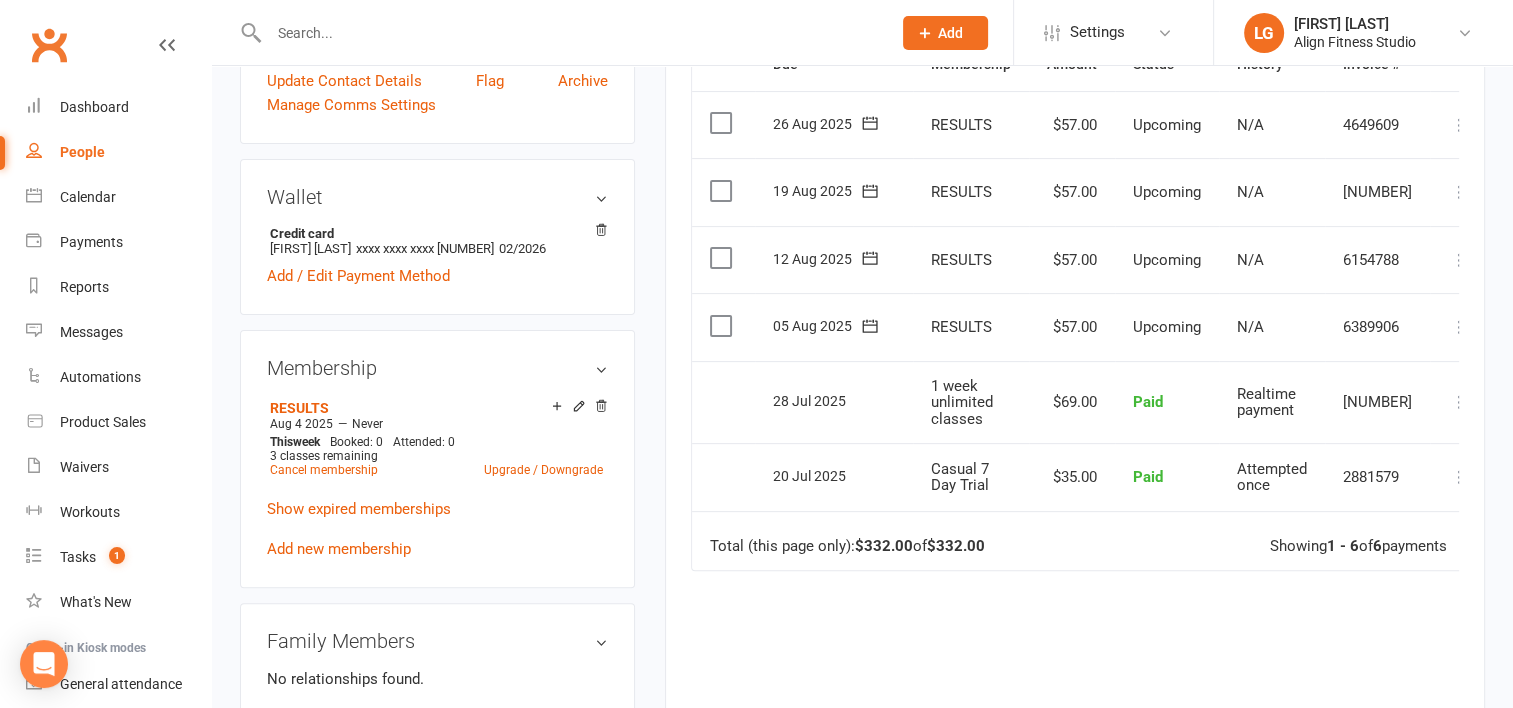 scroll, scrollTop: 534, scrollLeft: 0, axis: vertical 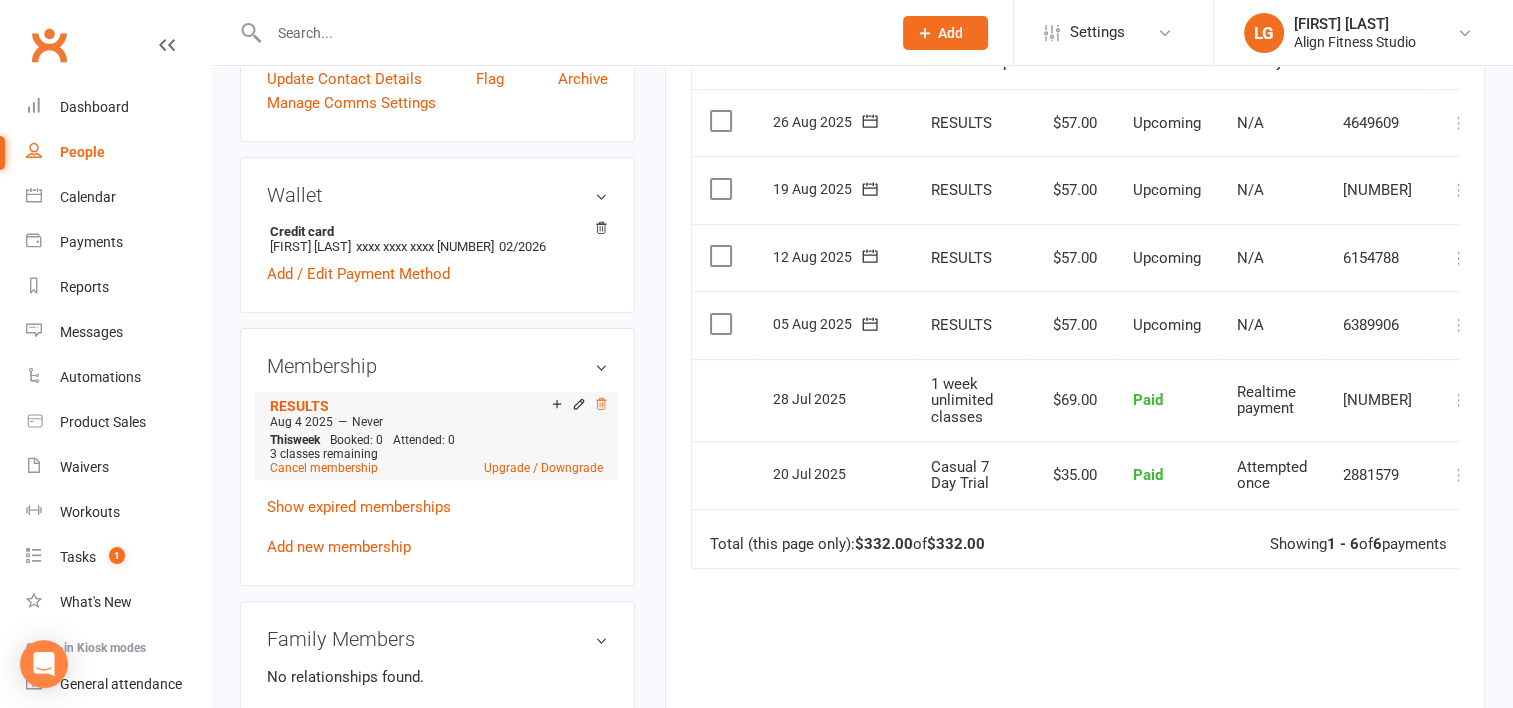 click 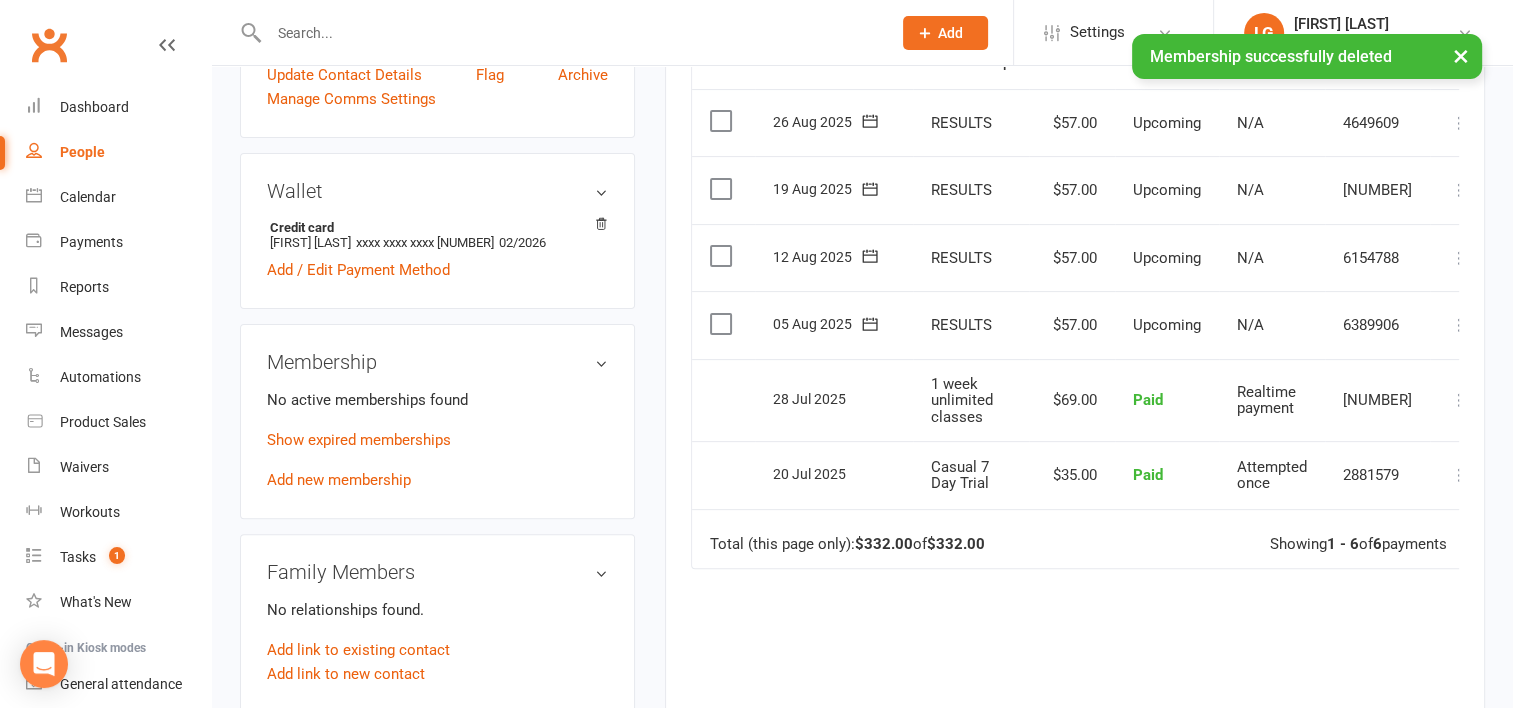 scroll, scrollTop: 530, scrollLeft: 0, axis: vertical 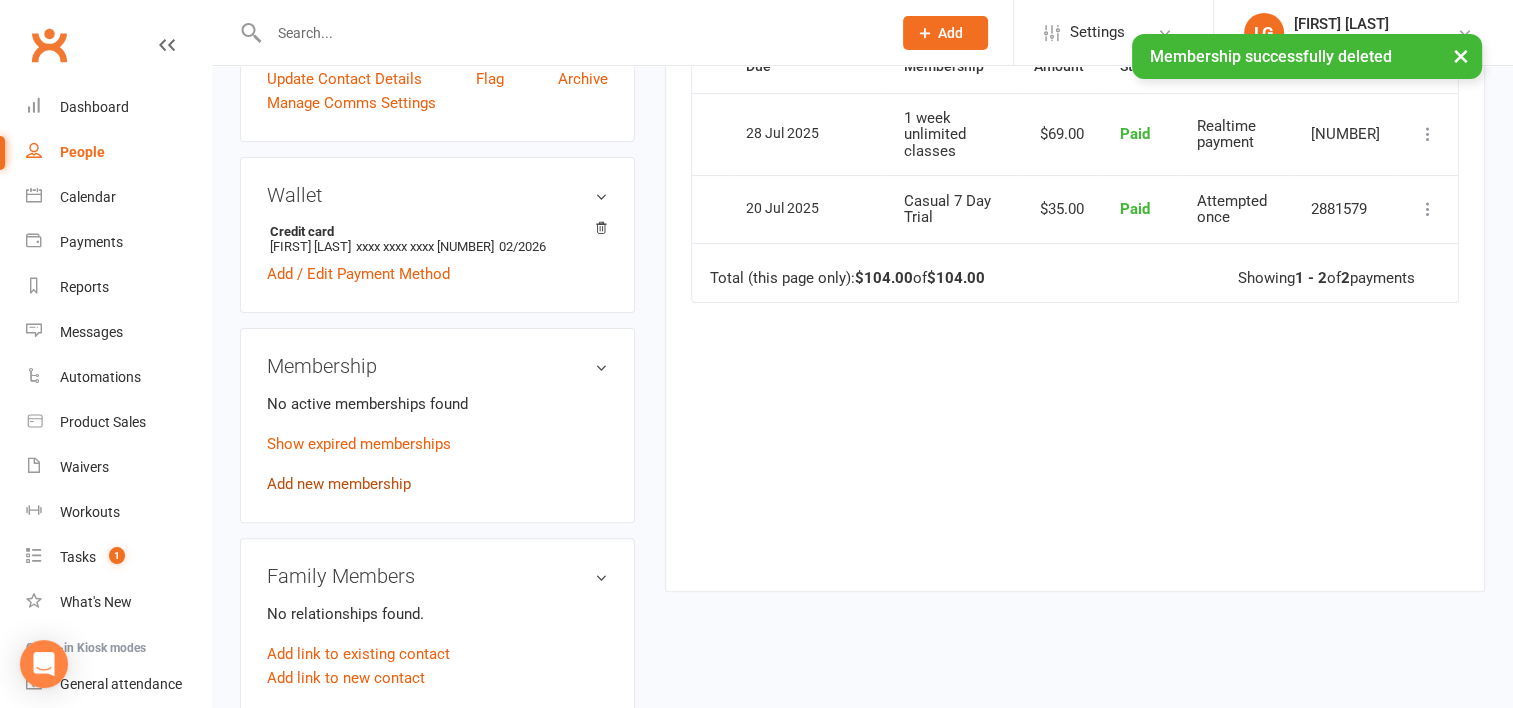 click on "Add new membership" at bounding box center (339, 484) 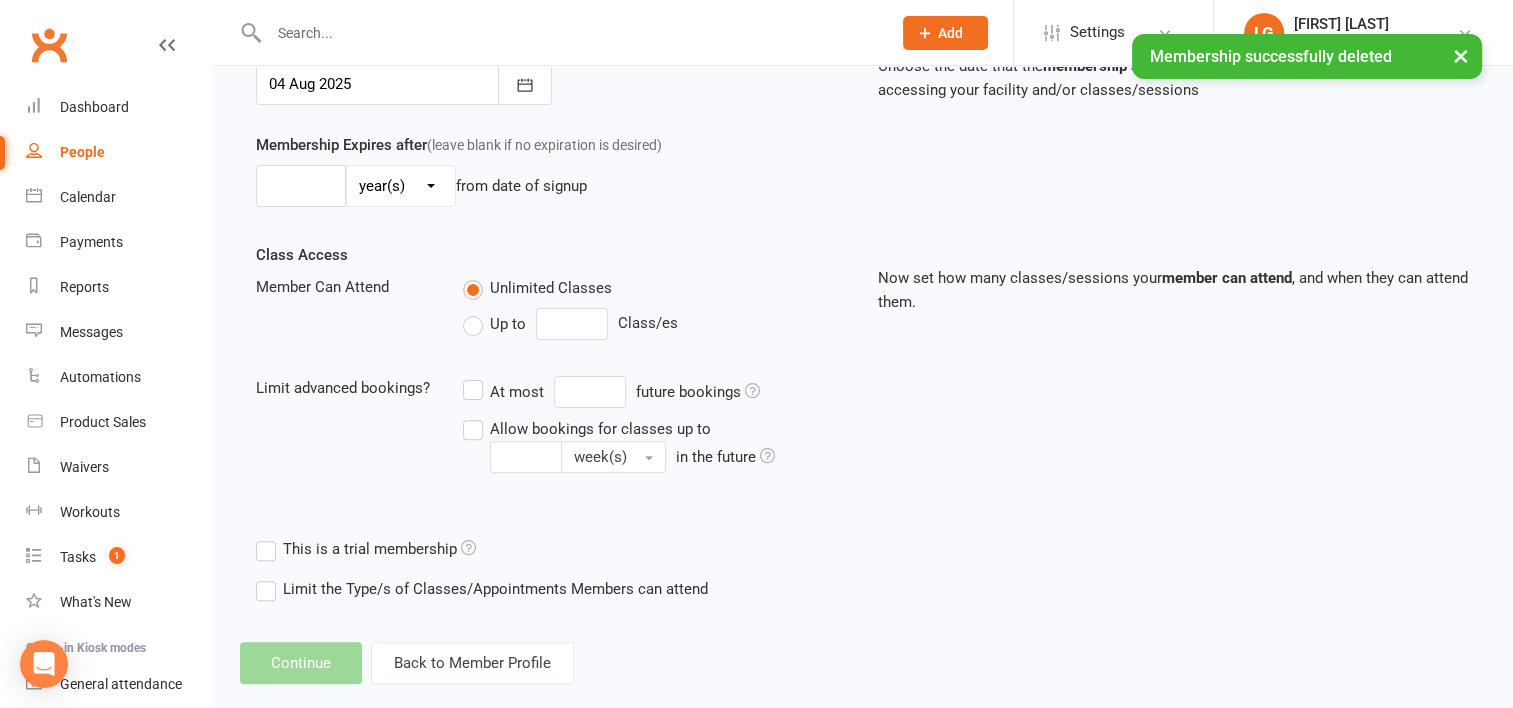 scroll, scrollTop: 0, scrollLeft: 0, axis: both 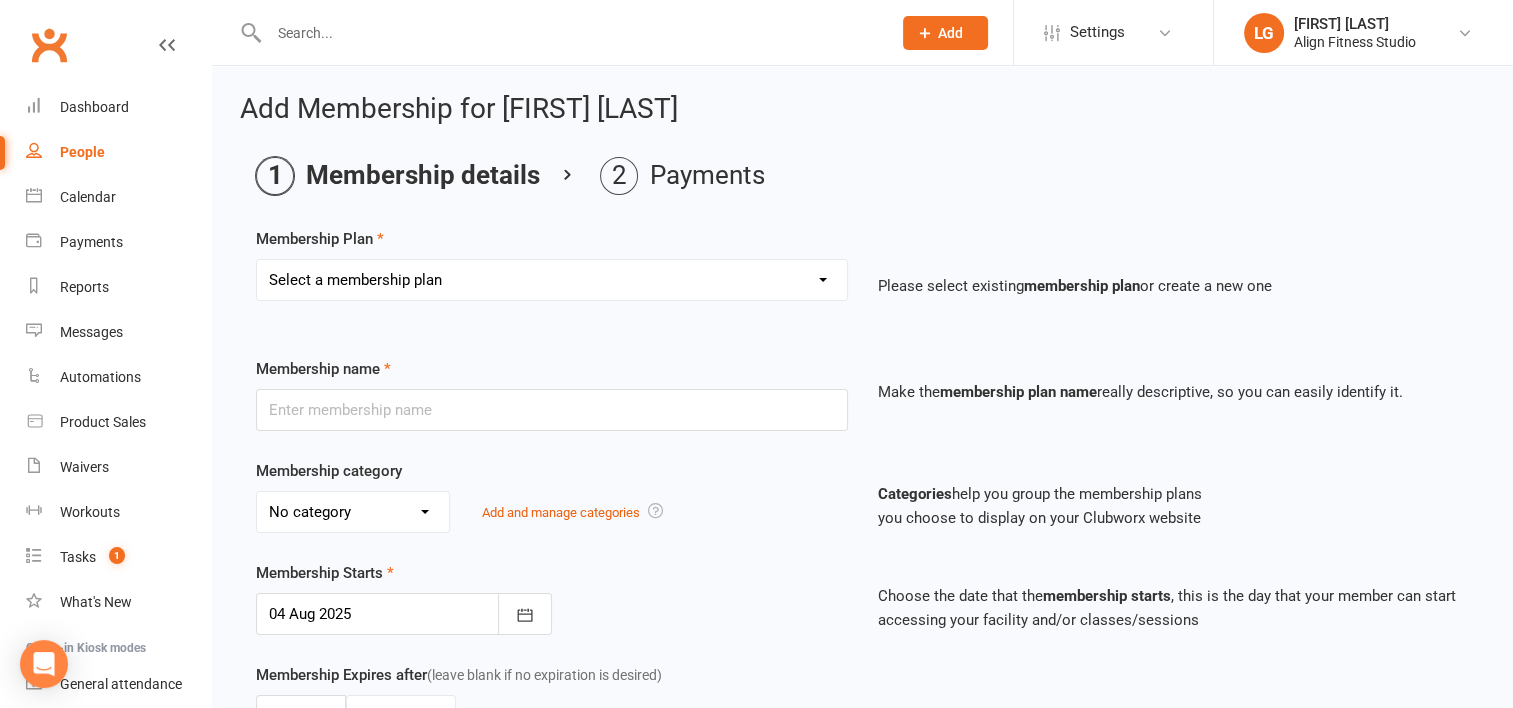 click on "Select a membership plan Create new Membership Plan RESULTS RESULTS FIFO RESULTS PLUS RESULTS PLUS FIFO RESULTS PLUS - PROMO 10 x classes 5 x Personal Training Pass 1x Personal Training Session 5 x 2:1 Personal Training Pass 2:1 Personal Training Kids Club (RP) 1:1 Pilates 5 x Pilates Pass Casual 7 Day Trial 12 Month UPFRONT - RP 12 Month UPFRONT - R KIDS Club (R) Weekly Pilates 6 Week Challenge (members only) New Waiver - No new membership 6 week challenge - Payment plan 6 Week Challenge Staff Nutritional support 4 Weeks $99 3 month special (weekly) 3 Month Special (upfront) Hospital- RP Pilates Membership Teen Gym - 6 x classes Teen Gym - 10 x classes 4 x Teen Gym Pass Casual Teen Gym Open sessions pass (Solo work out) 1 Casual class 15 x classes 10 x Personal Training sessions Hospital RESULTS 1 week unlimited classes 1 month free membership (competition winner) RESULTS PLUS - EOFY 6 Week Challenge 2025" at bounding box center [552, 280] 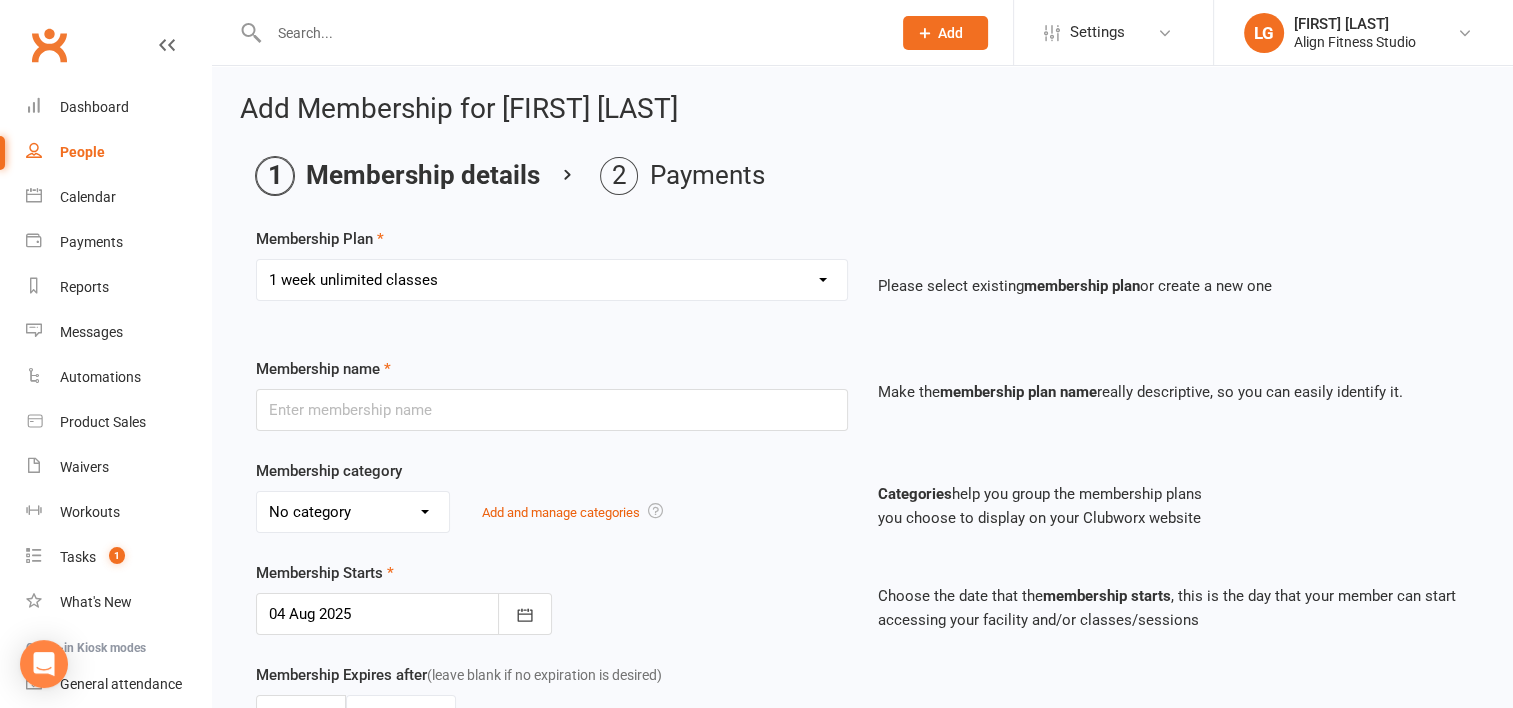 click on "Select a membership plan Create new Membership Plan RESULTS RESULTS FIFO RESULTS PLUS RESULTS PLUS FIFO RESULTS PLUS - PROMO 10 x classes 5 x Personal Training Pass 1x Personal Training Session 5 x 2:1 Personal Training Pass 2:1 Personal Training Kids Club (RP) 1:1 Pilates 5 x Pilates Pass Casual 7 Day Trial 12 Month UPFRONT - RP 12 Month UPFRONT - R KIDS Club (R) Weekly Pilates 6 Week Challenge (members only) New Waiver - No new membership 6 week challenge - Payment plan 6 Week Challenge Staff Nutritional support 4 Weeks $99 3 month special (weekly) 3 Month Special (upfront) Hospital- RP Pilates Membership Teen Gym - 6 x classes Teen Gym - 10 x classes 4 x Teen Gym Pass Casual Teen Gym Open sessions pass (Solo work out) 1 Casual class 15 x classes 10 x Personal Training sessions Hospital RESULTS 1 week unlimited classes 1 month free membership (competition winner) RESULTS PLUS - EOFY 6 Week Challenge 2025" at bounding box center [552, 280] 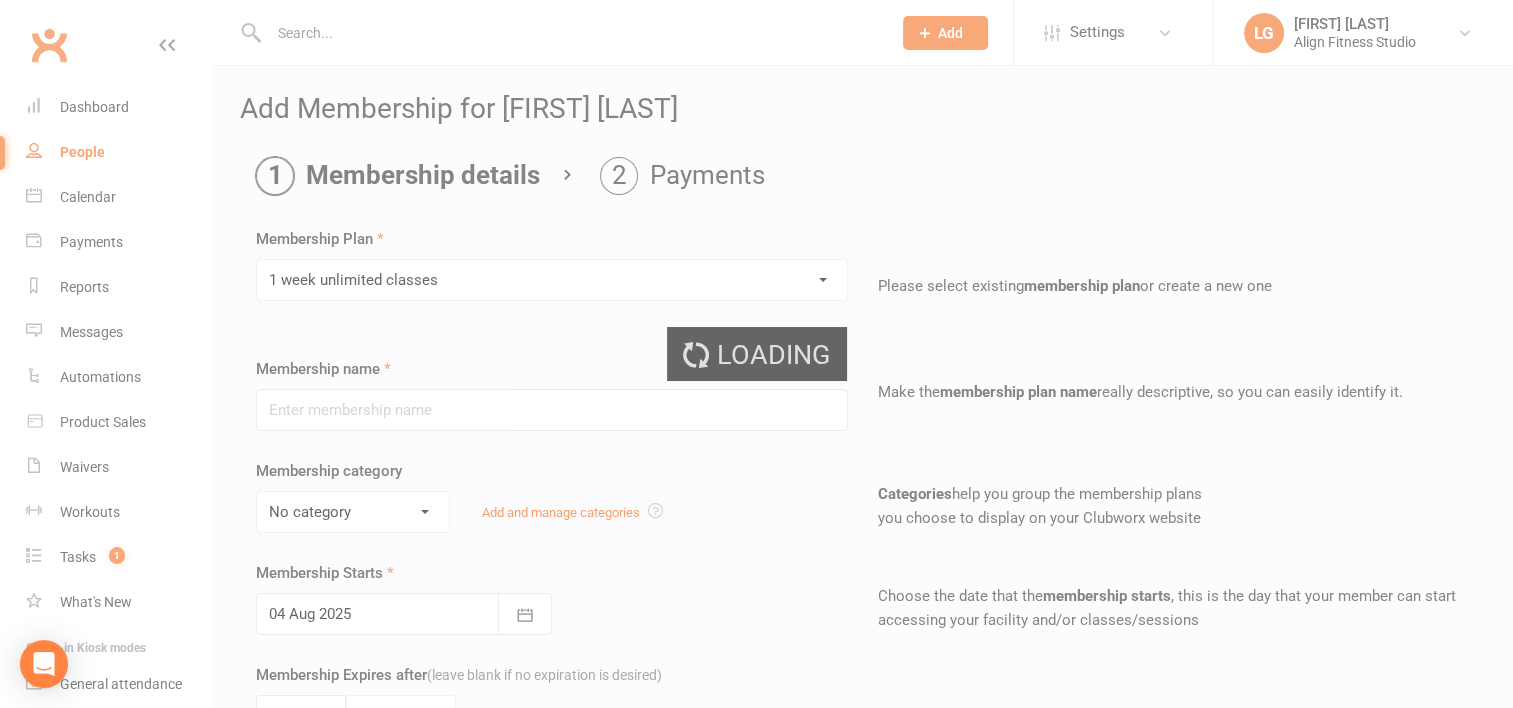 type on "1 week unlimited classes" 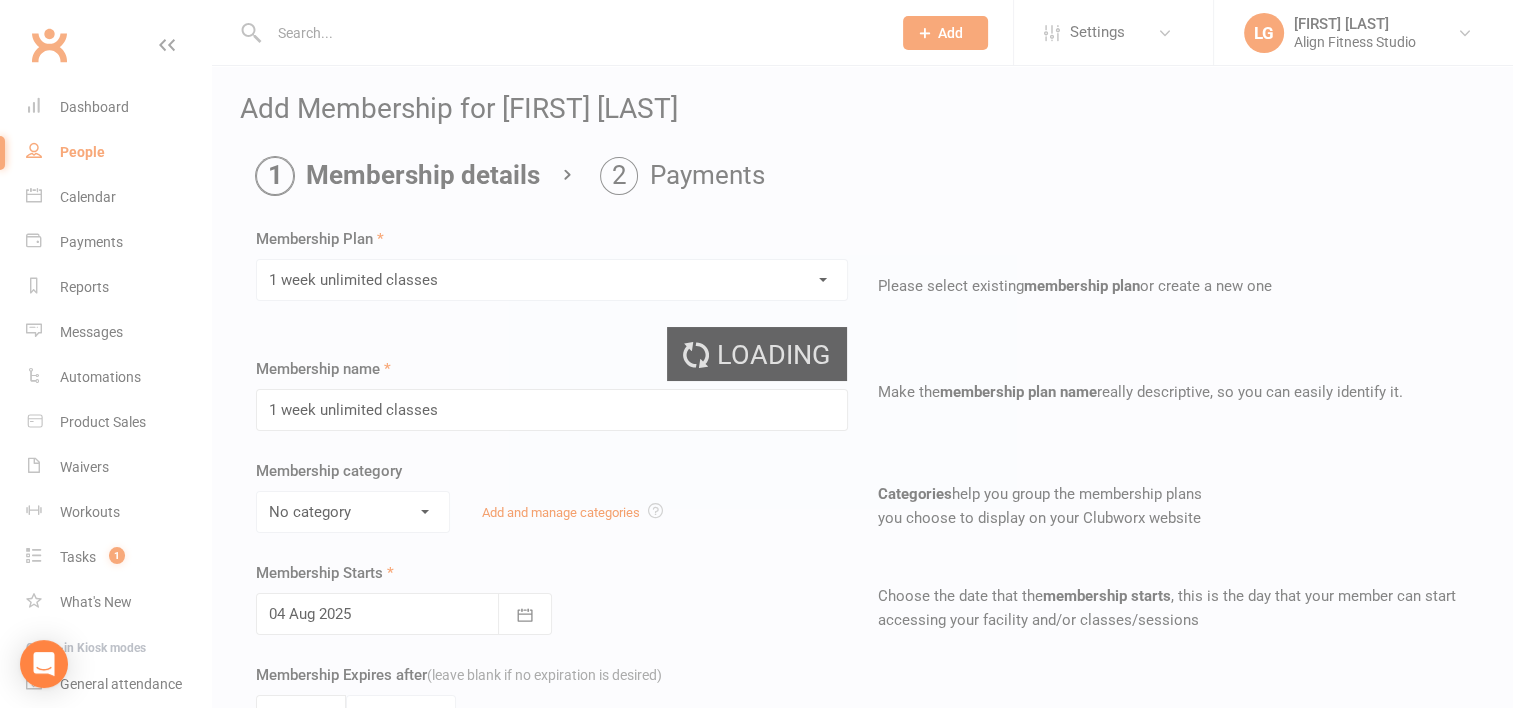 select on "12" 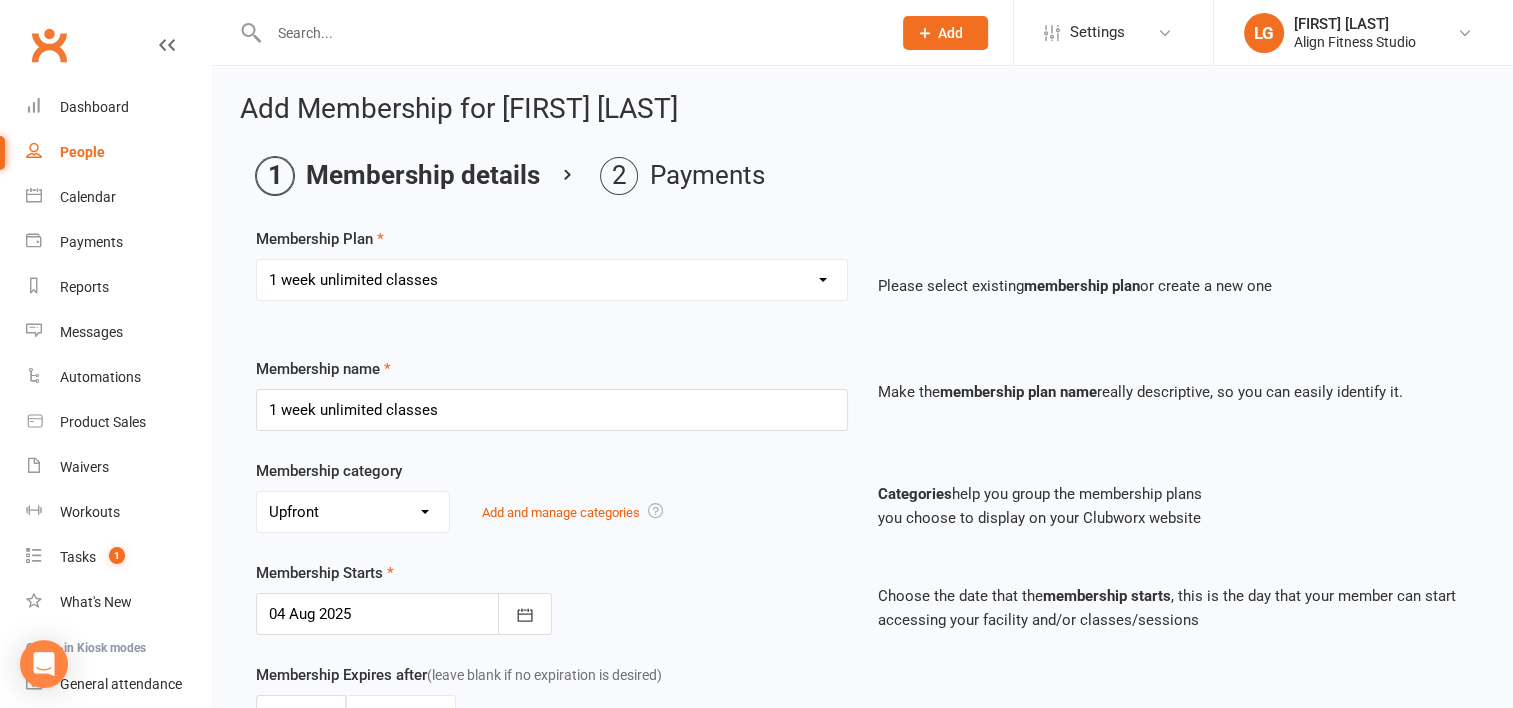 scroll, scrollTop: 560, scrollLeft: 0, axis: vertical 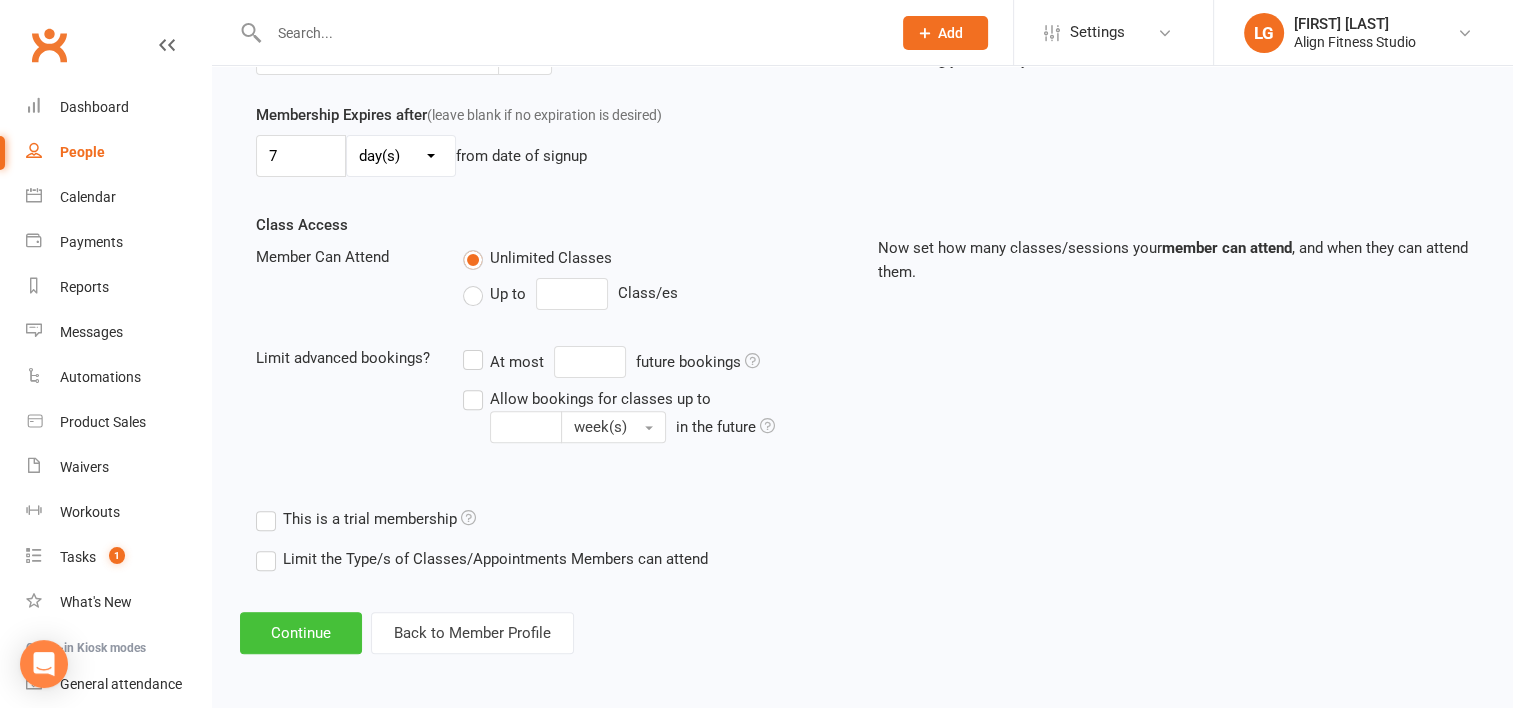 click on "Continue" at bounding box center (301, 633) 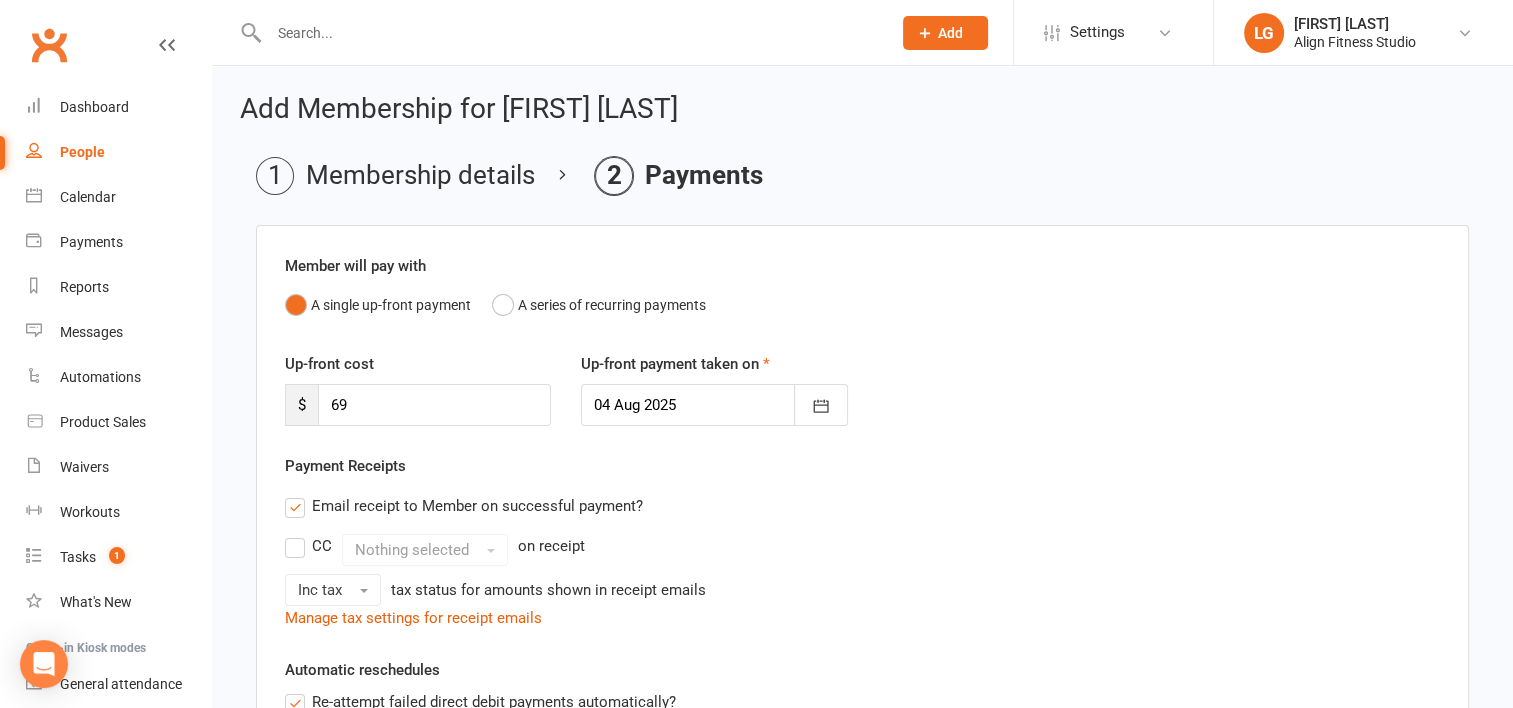 scroll, scrollTop: 538, scrollLeft: 0, axis: vertical 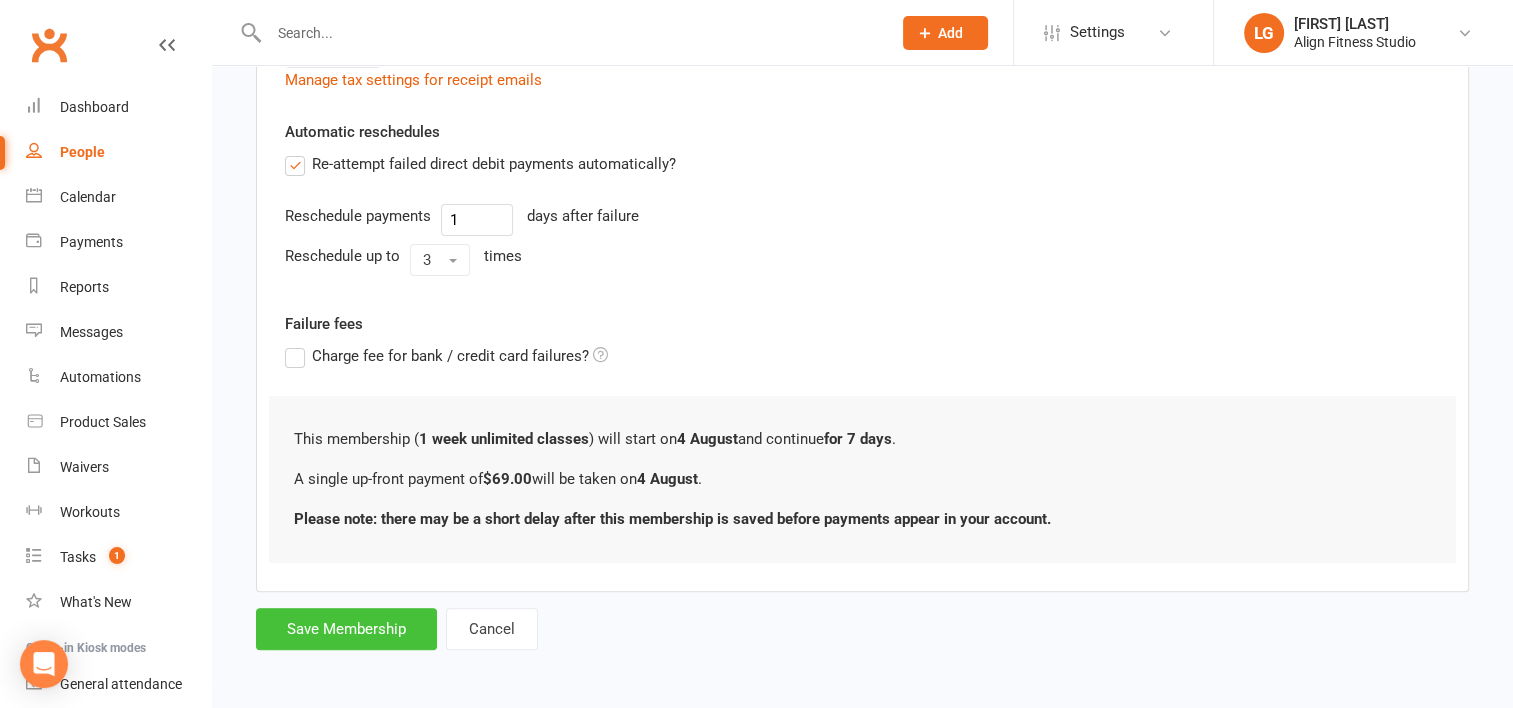 click on "Save Membership" at bounding box center (346, 629) 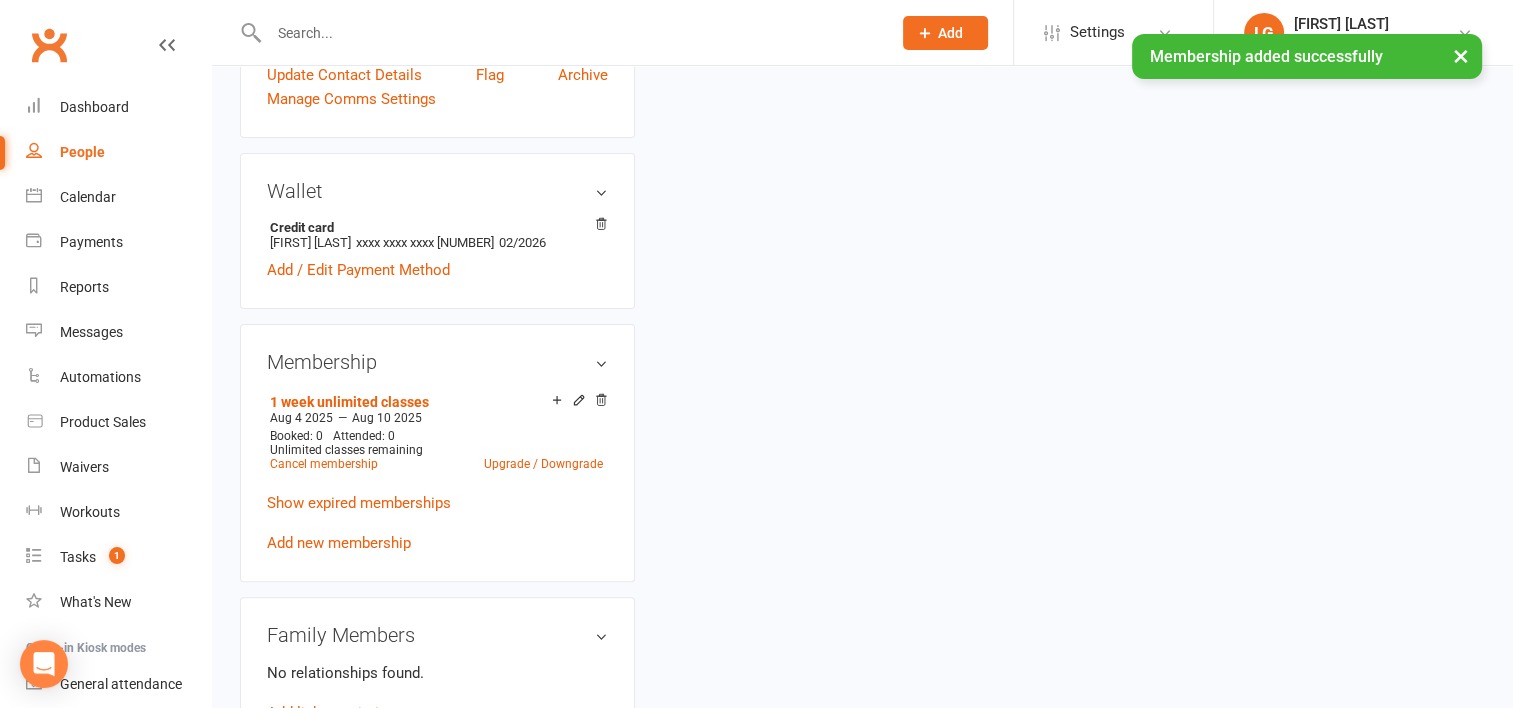 scroll, scrollTop: 0, scrollLeft: 0, axis: both 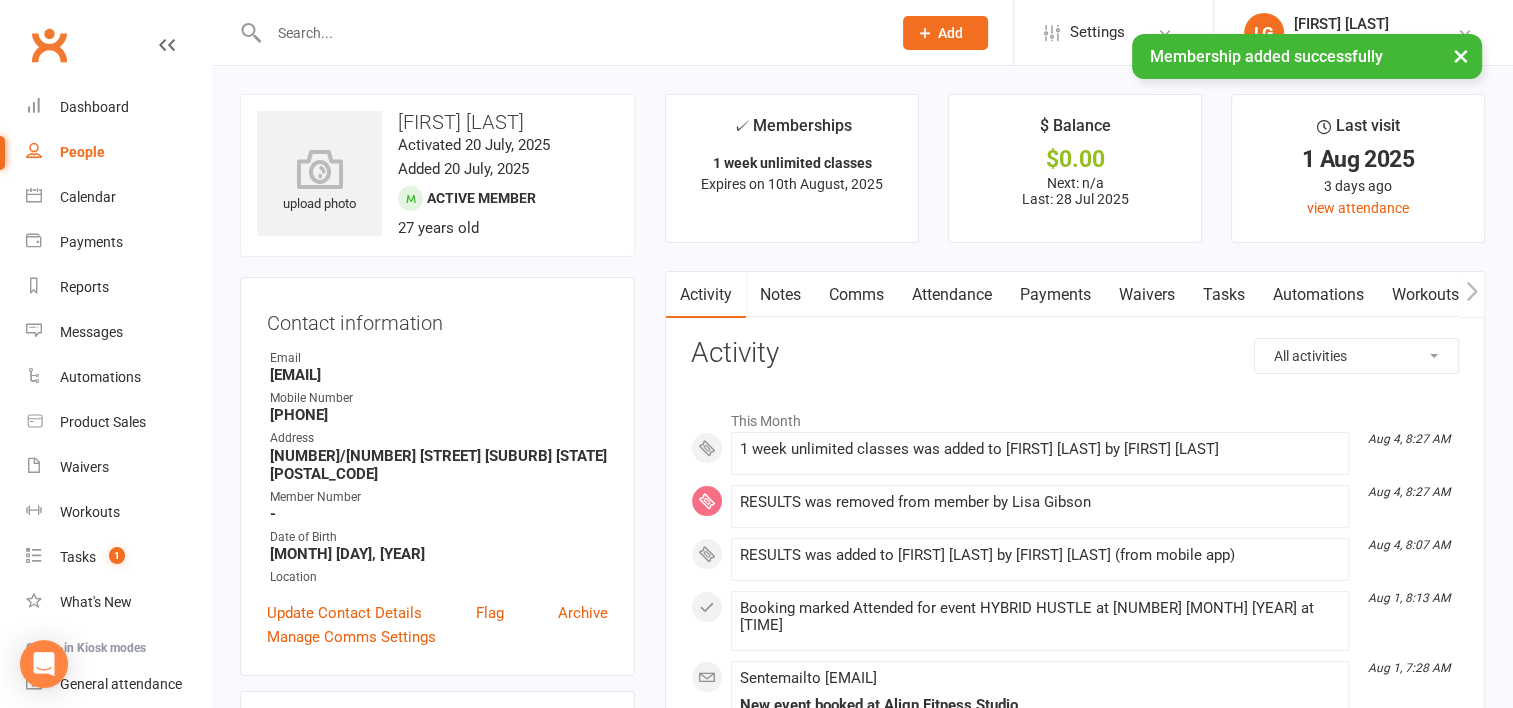 drag, startPoint x: 449, startPoint y: 376, endPoint x: 263, endPoint y: 380, distance: 186.043 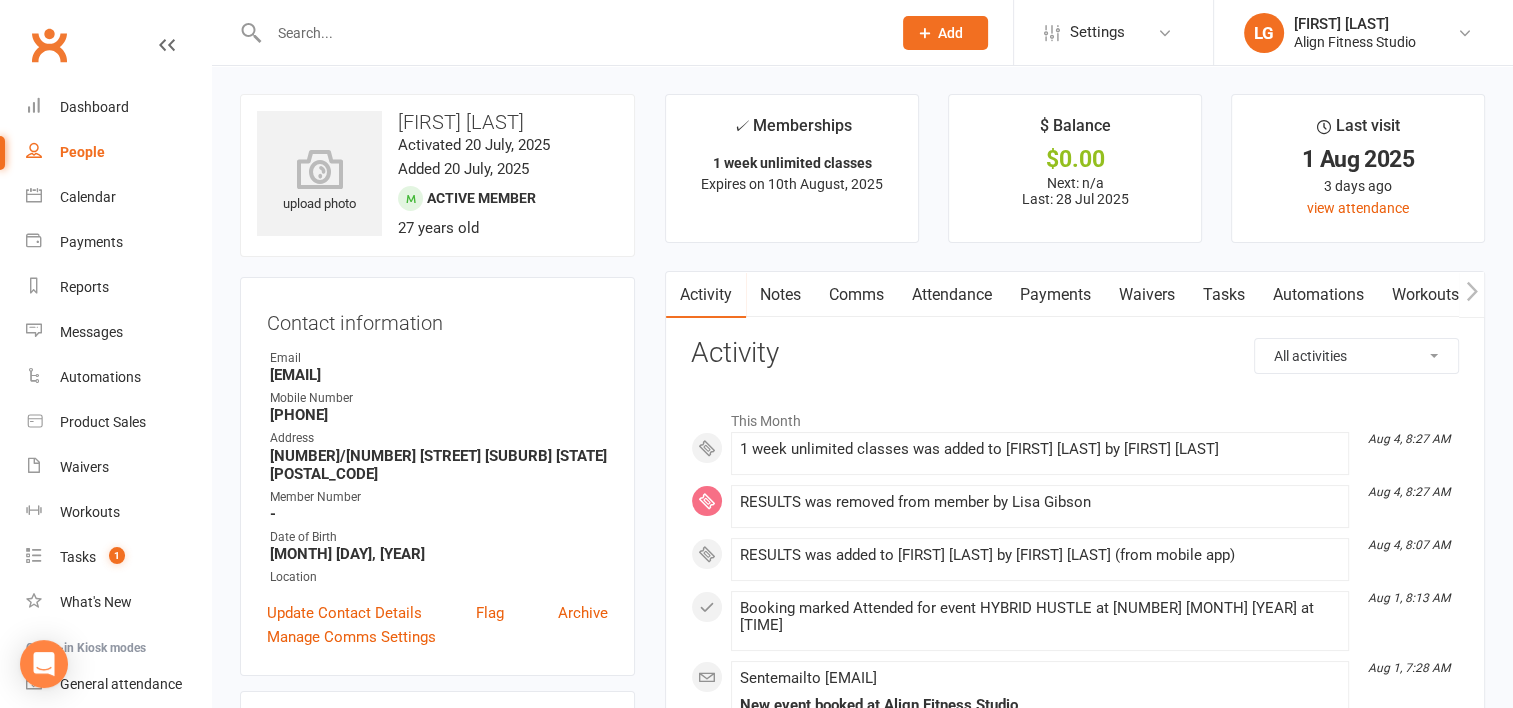 drag, startPoint x: 263, startPoint y: 380, endPoint x: 301, endPoint y: 374, distance: 38.470768 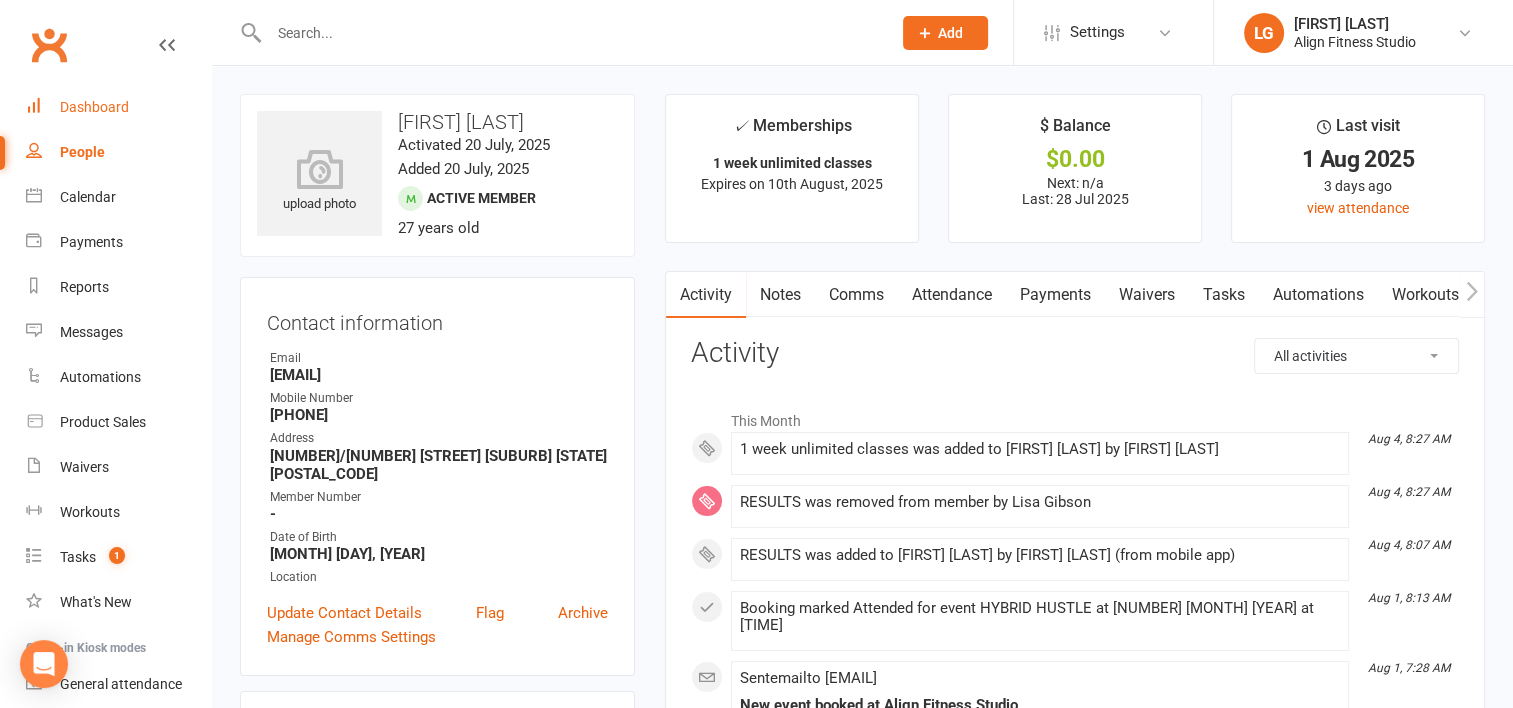 click on "Dashboard" at bounding box center [94, 107] 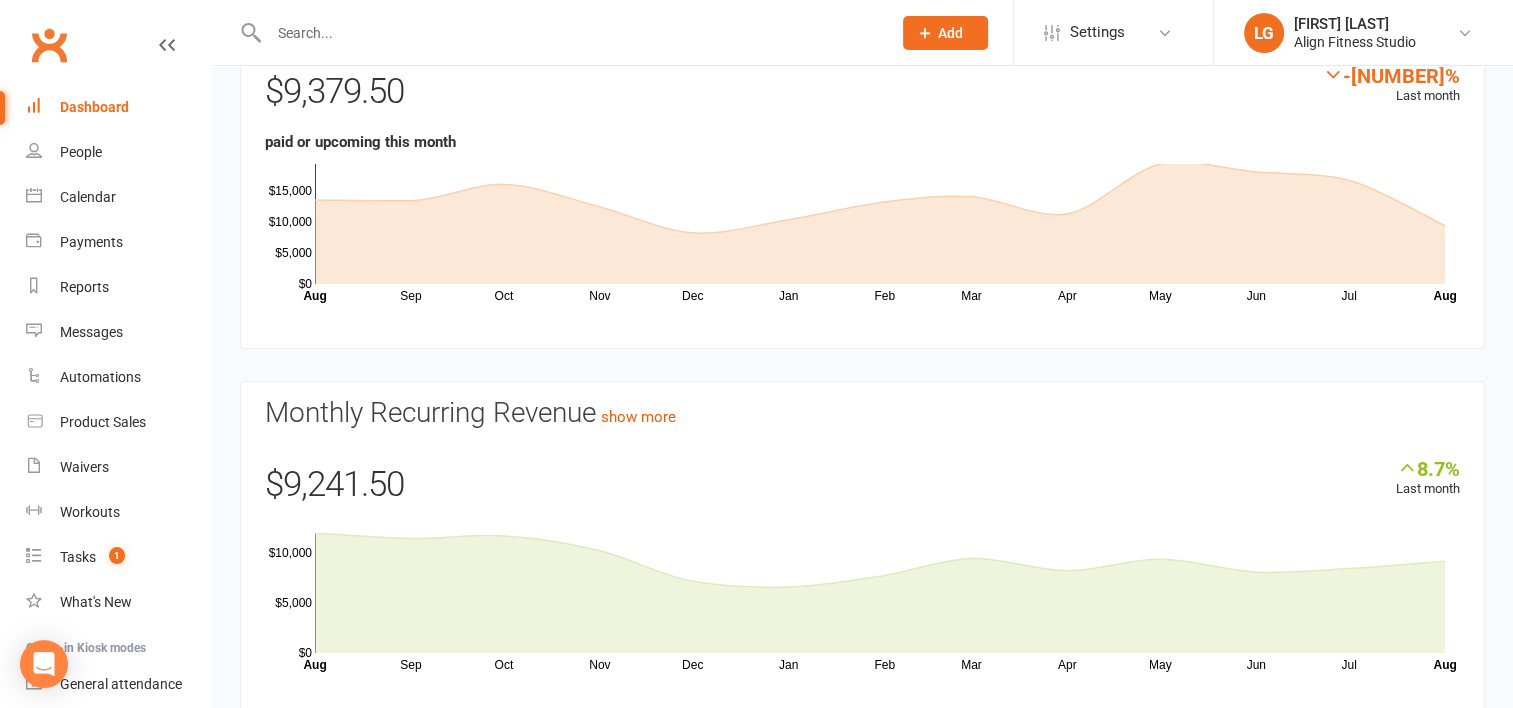 scroll, scrollTop: 115, scrollLeft: 0, axis: vertical 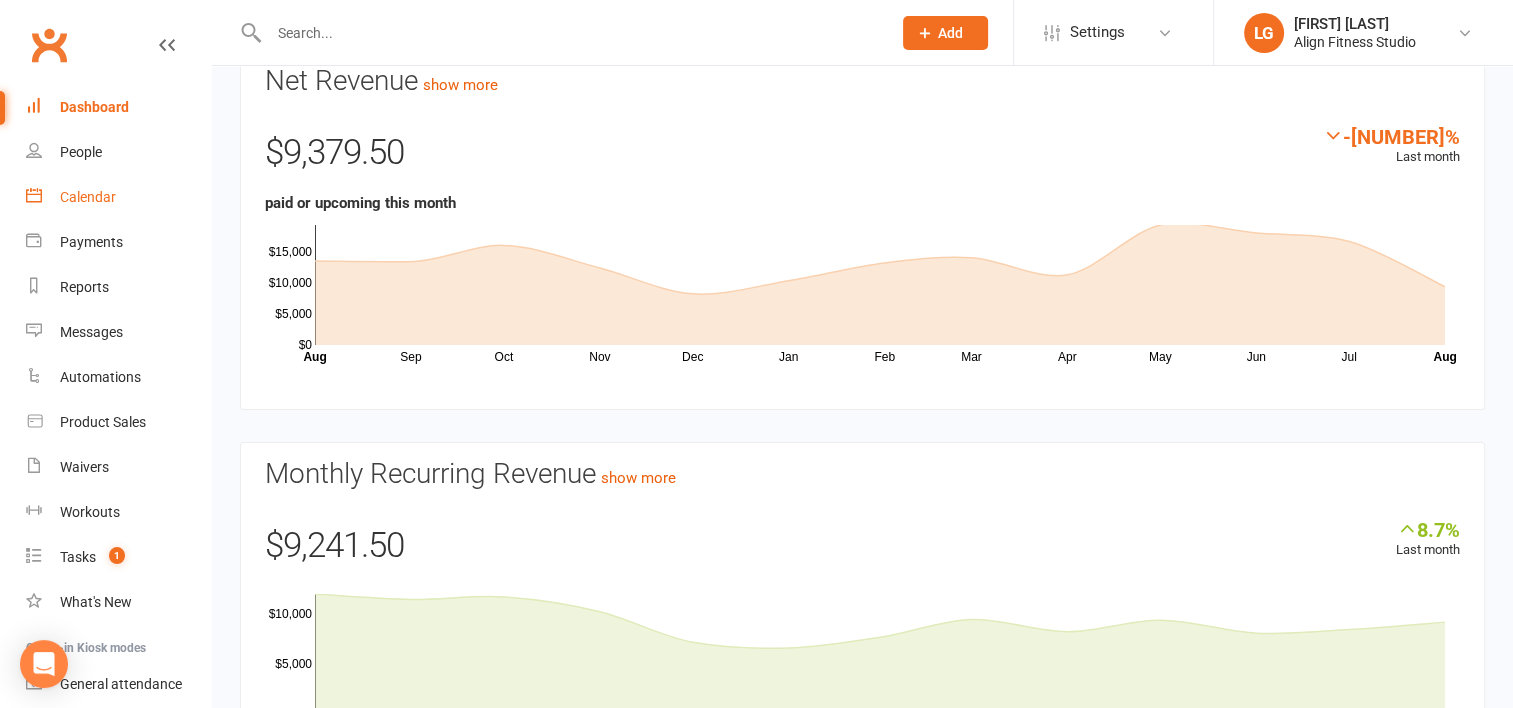 click on "Calendar" at bounding box center [88, 197] 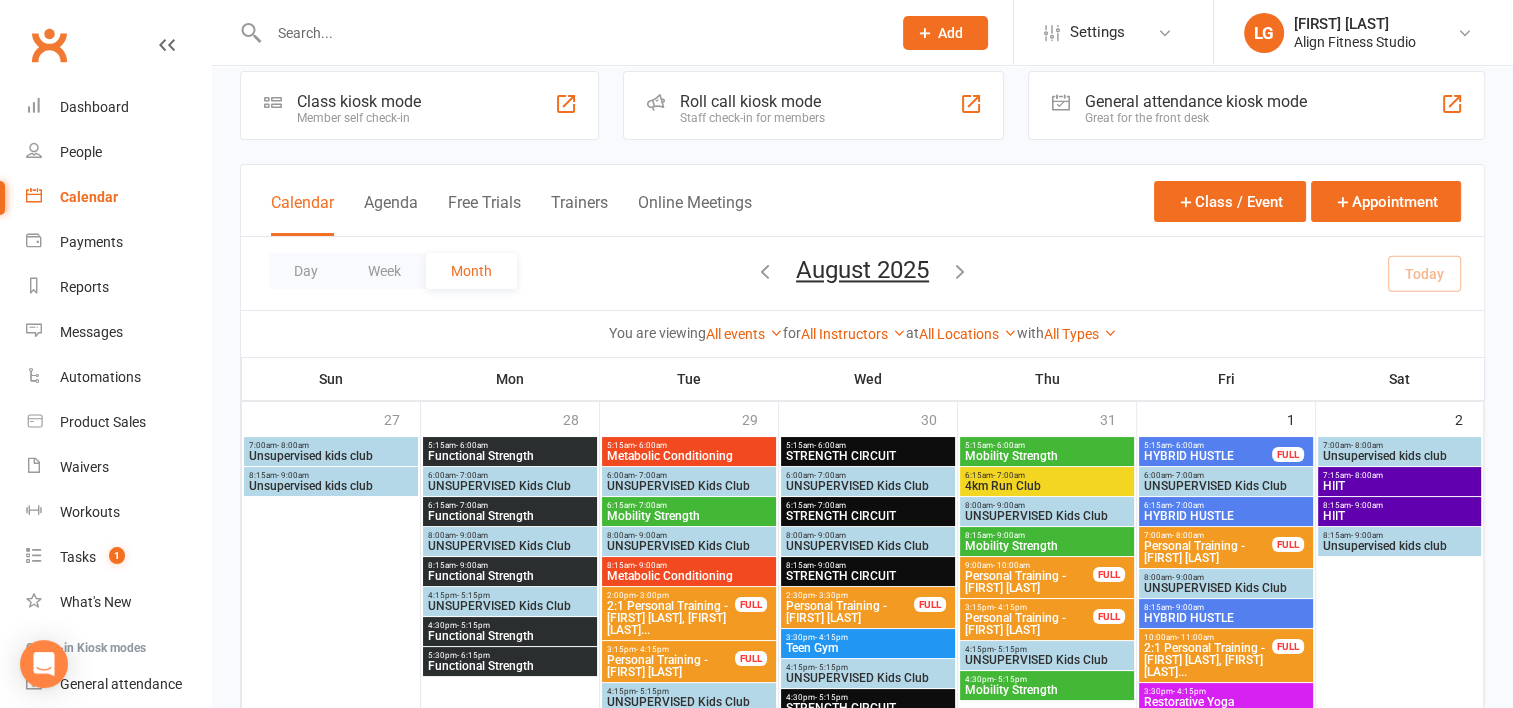 scroll, scrollTop: 0, scrollLeft: 0, axis: both 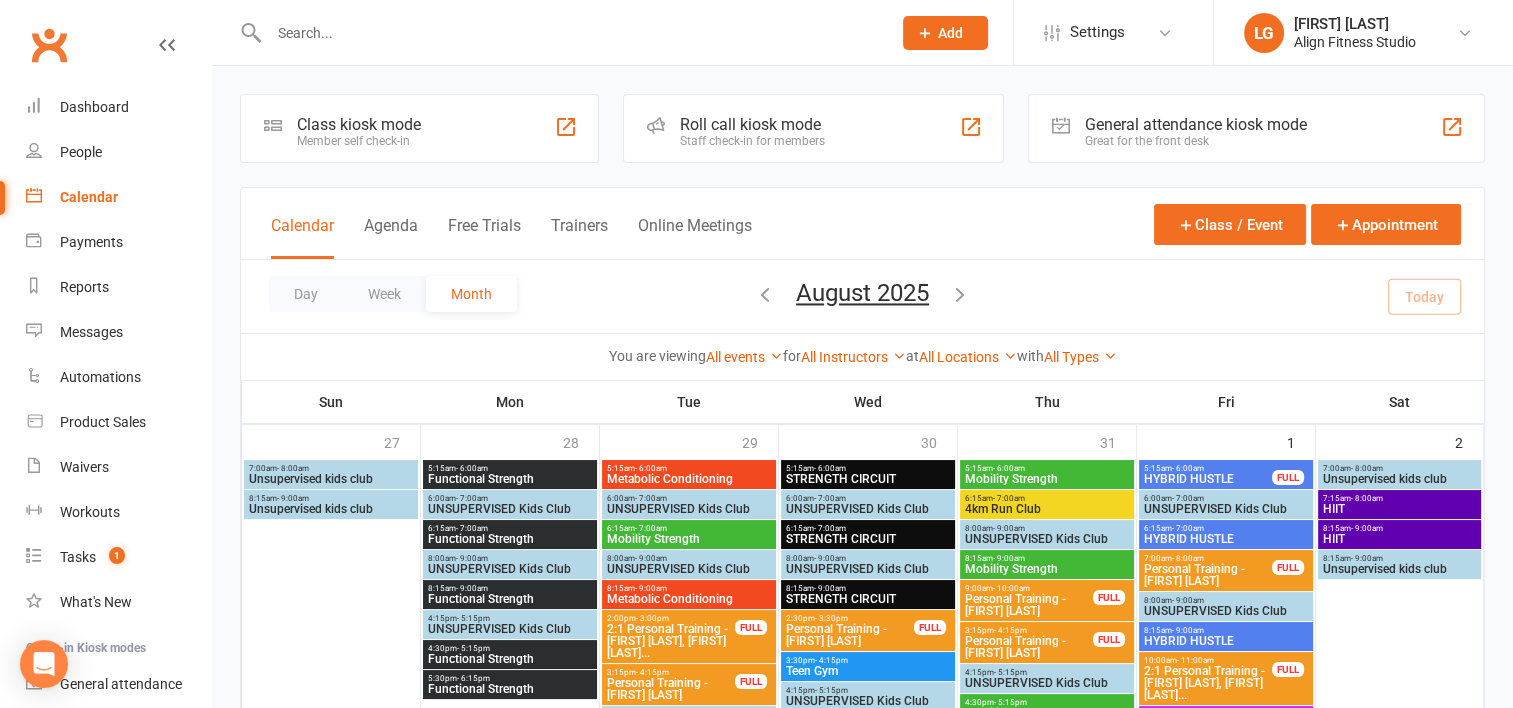 click at bounding box center [765, 294] 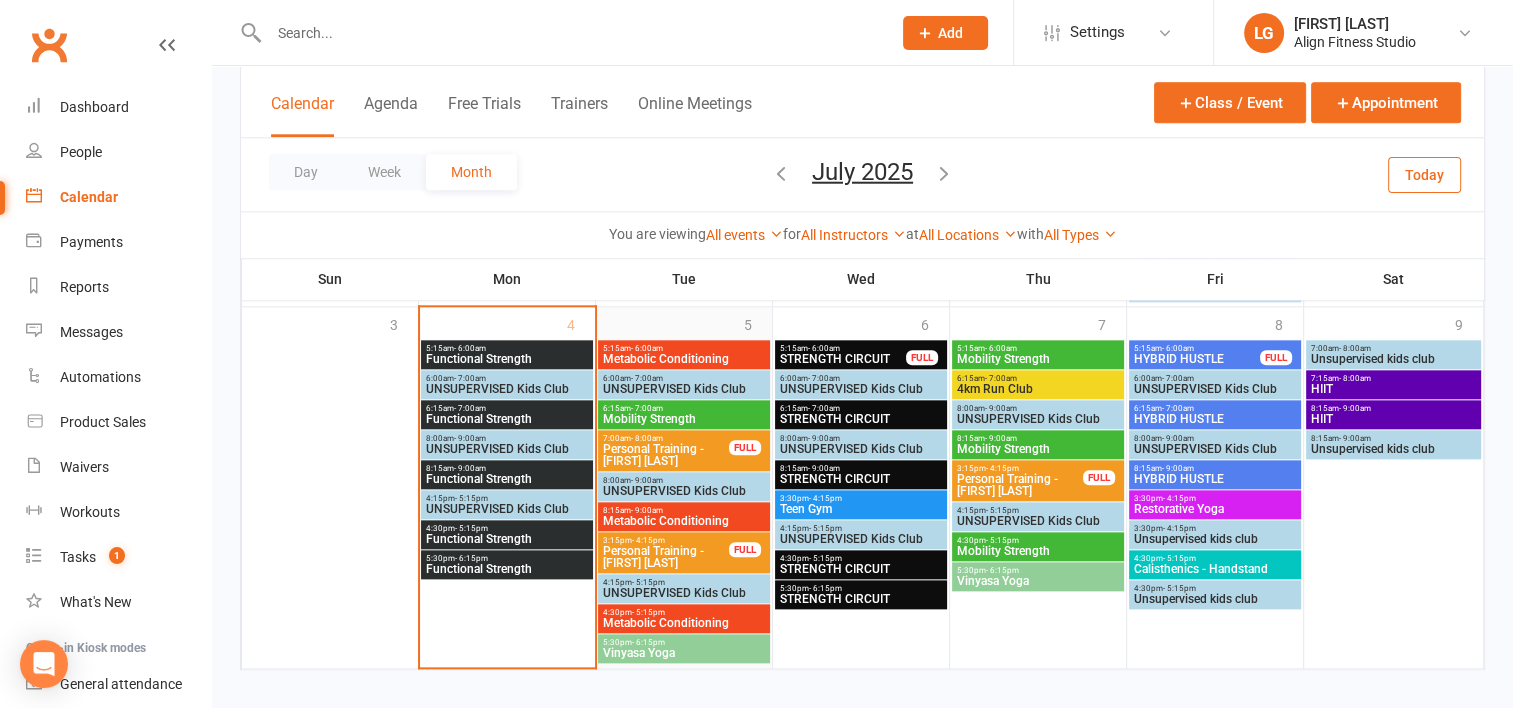 scroll, scrollTop: 2164, scrollLeft: 0, axis: vertical 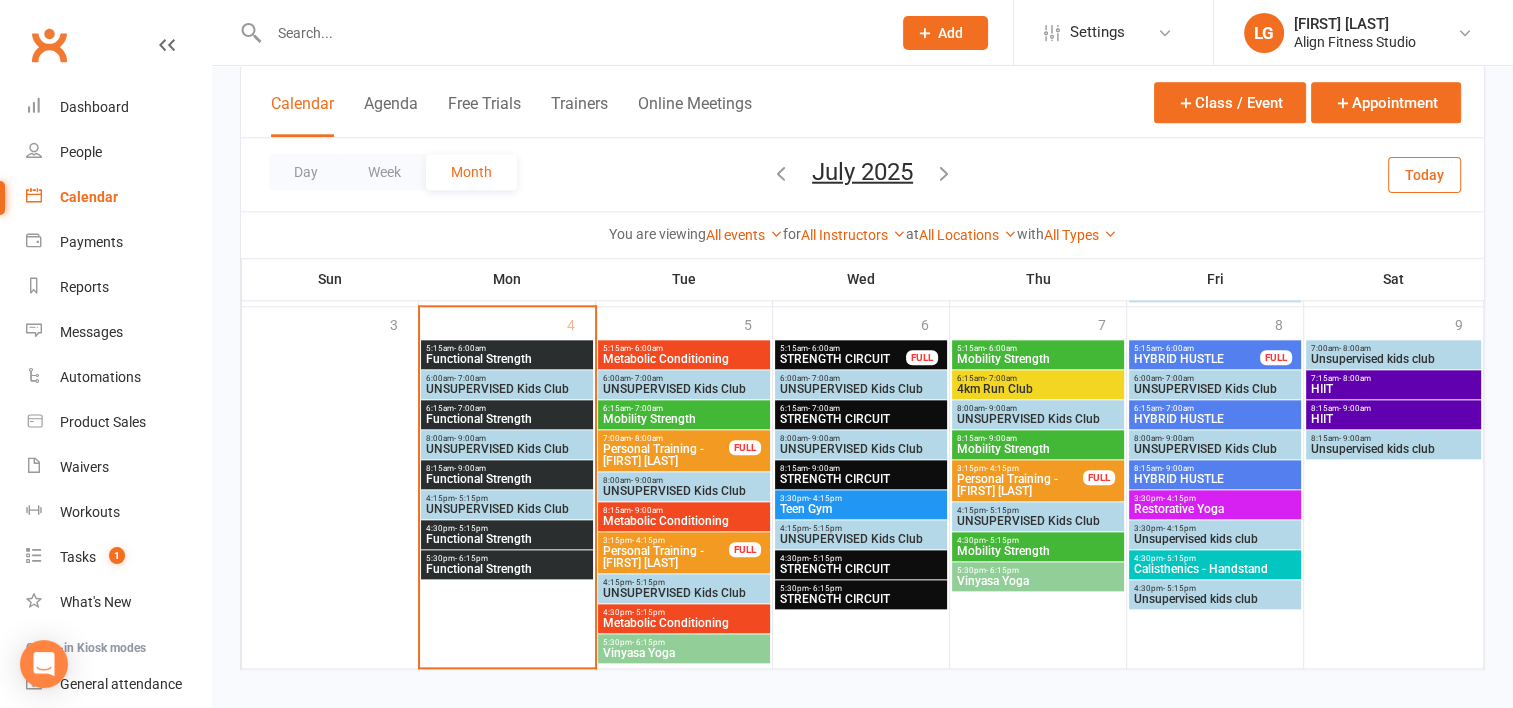 click on "Functional Strength" at bounding box center [507, 359] 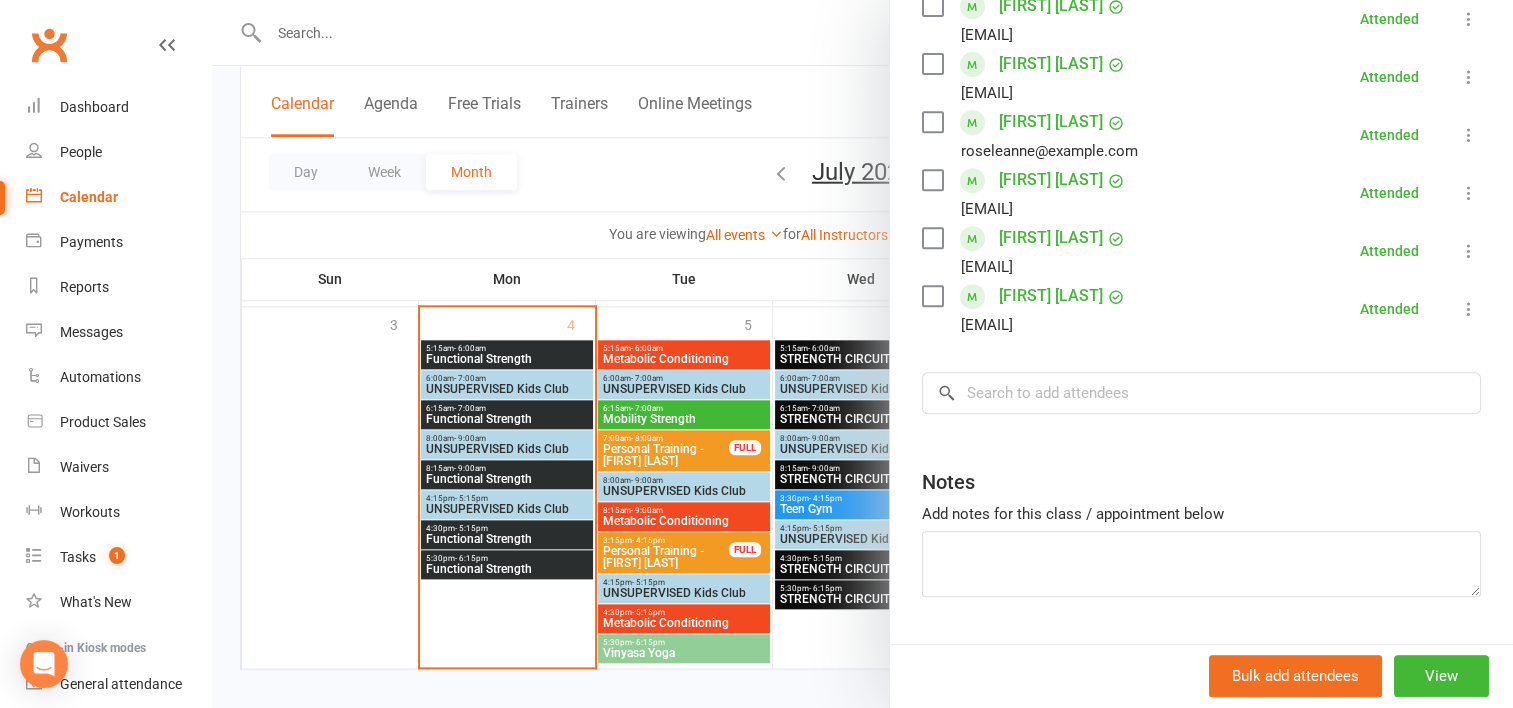 scroll, scrollTop: 896, scrollLeft: 0, axis: vertical 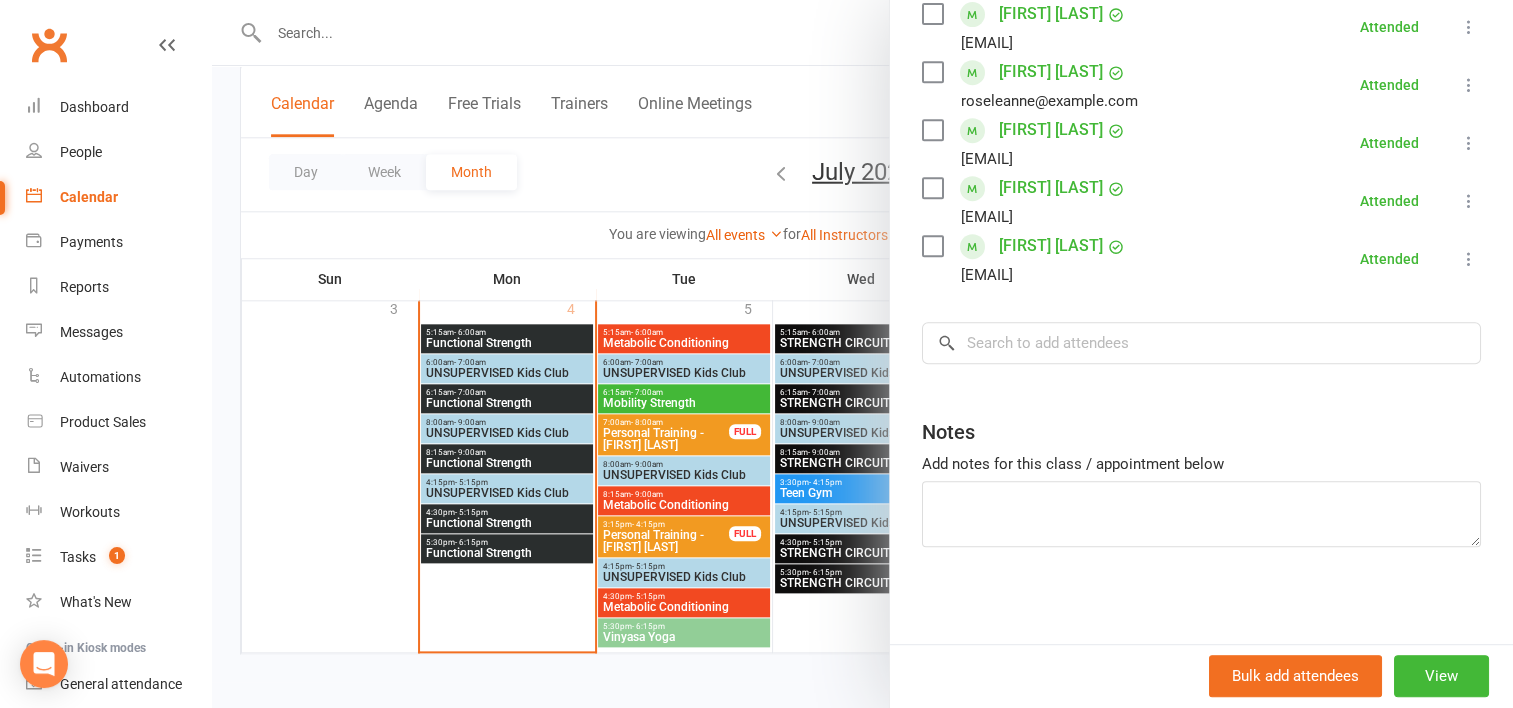 click at bounding box center [862, 354] 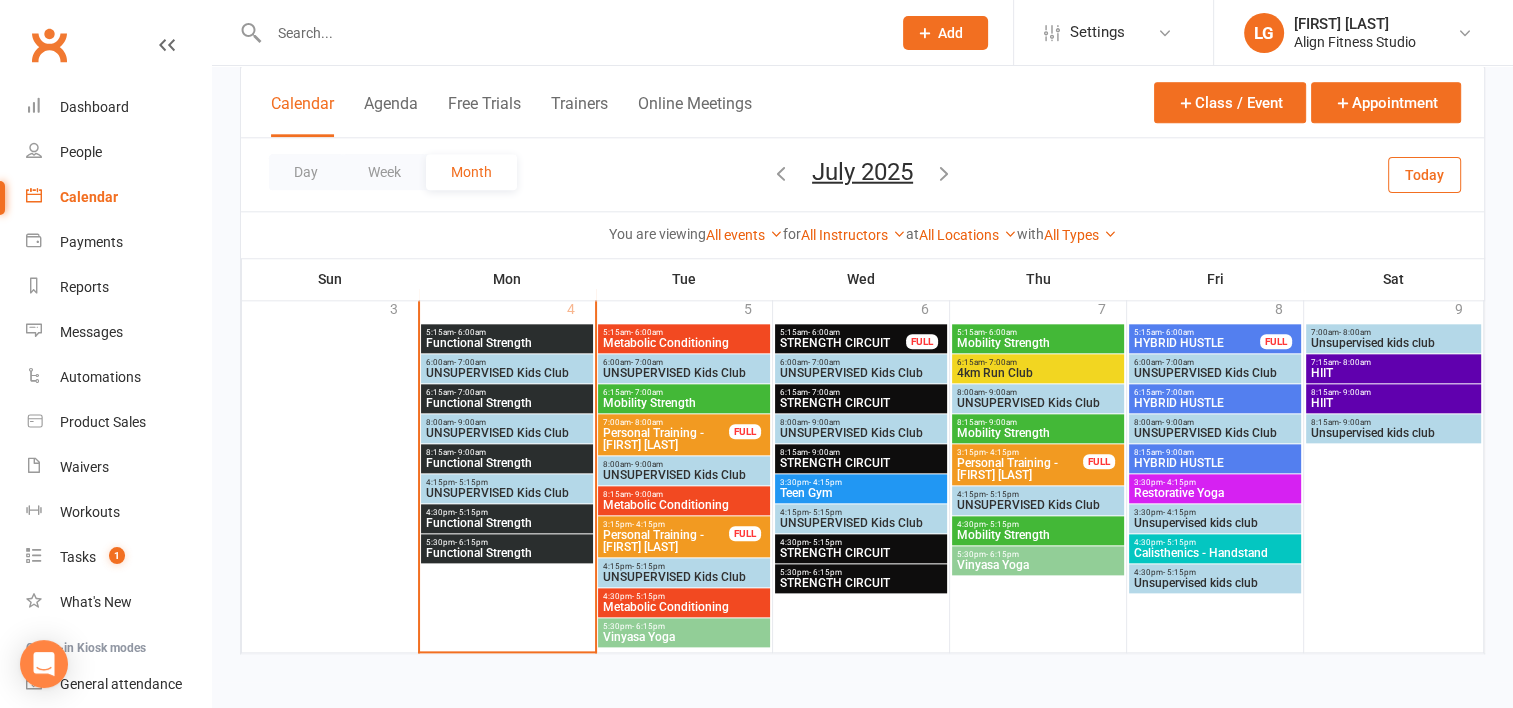 click on "[TIME] - [TIME] [EVENT]" at bounding box center (684, 338) 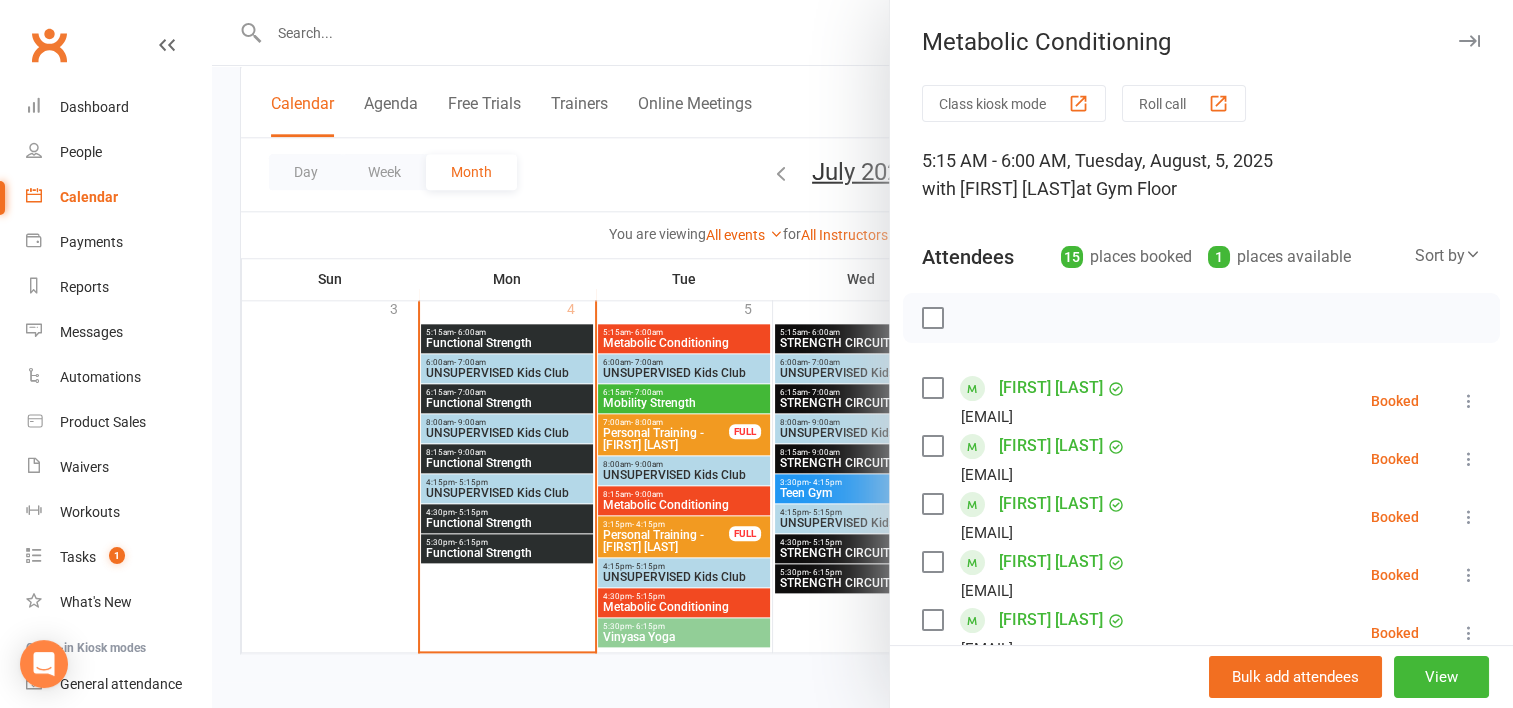 click at bounding box center [862, 354] 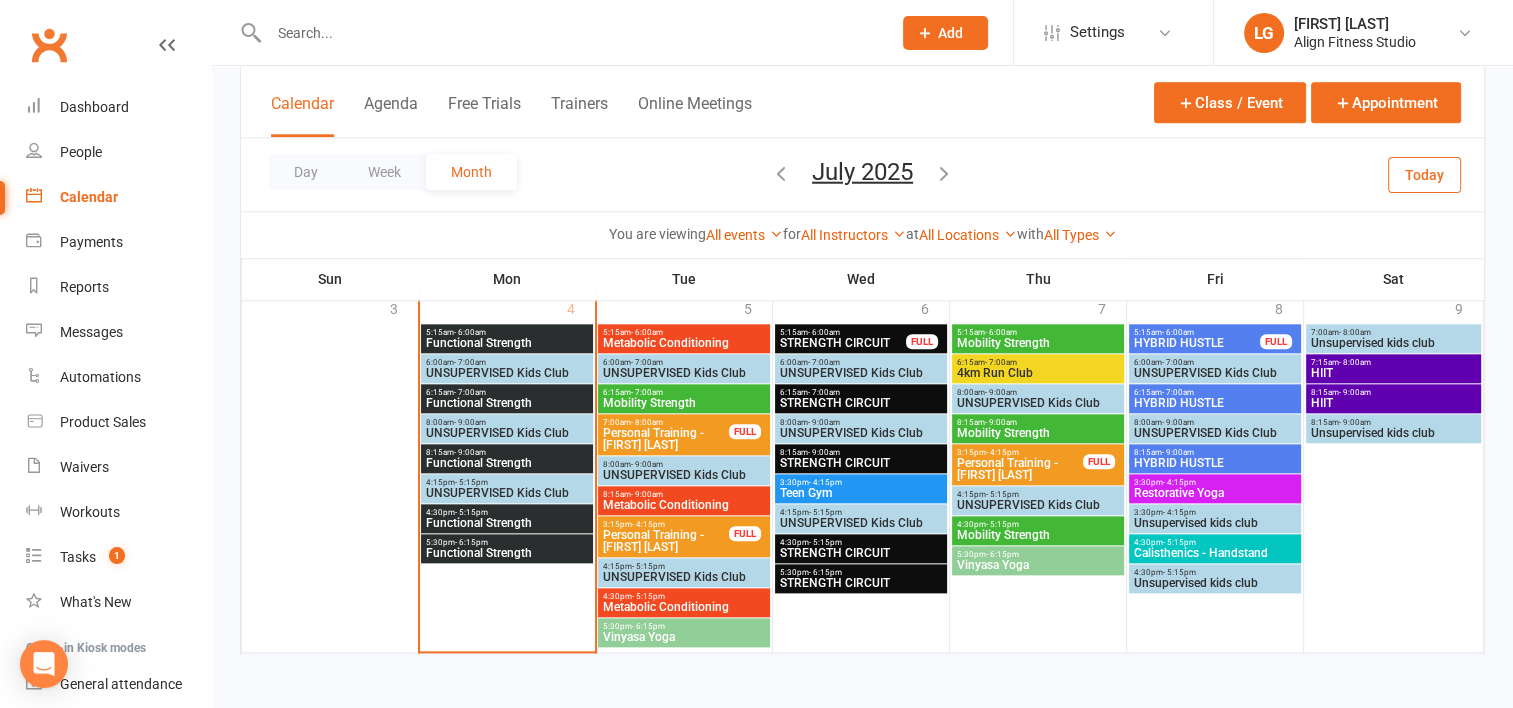 click on "Functional Strength" at bounding box center [507, 403] 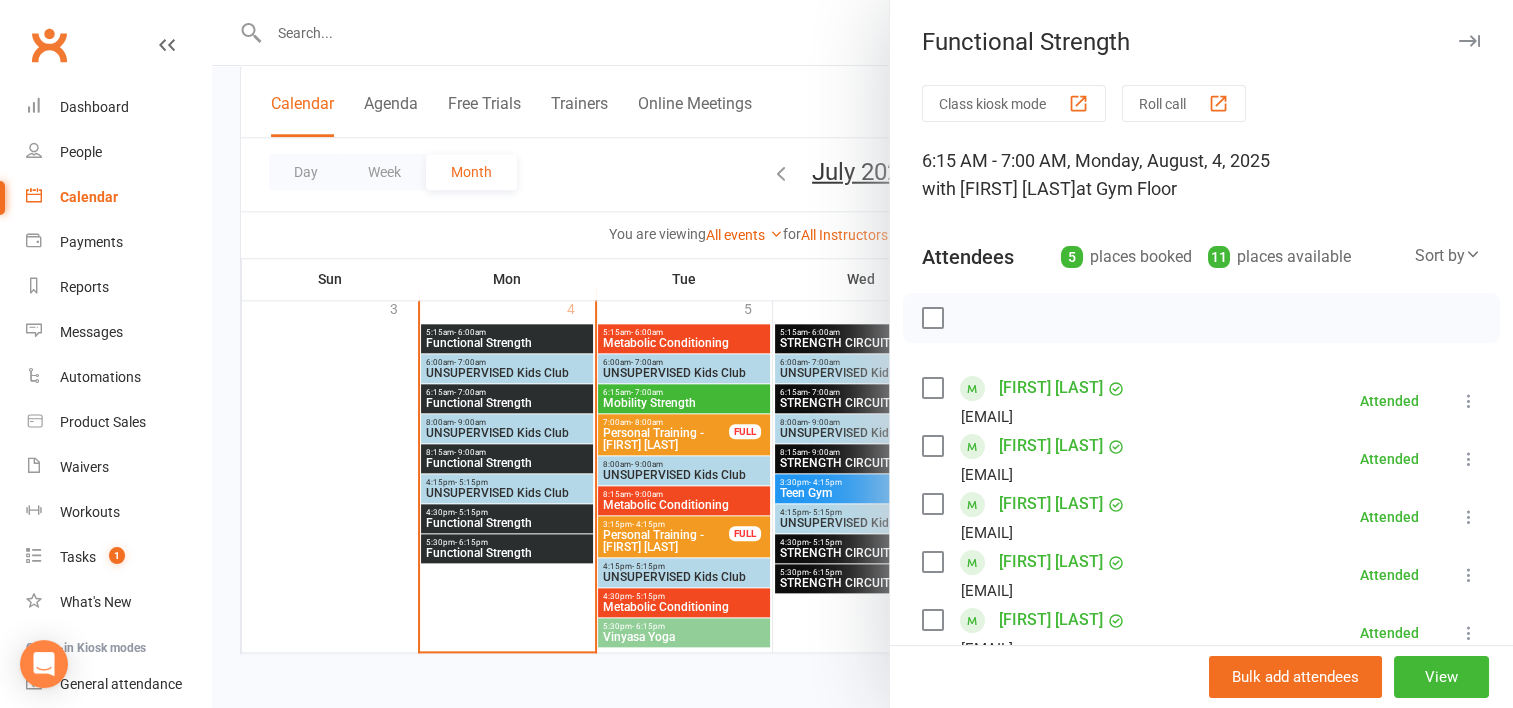 scroll, scrollTop: 144, scrollLeft: 0, axis: vertical 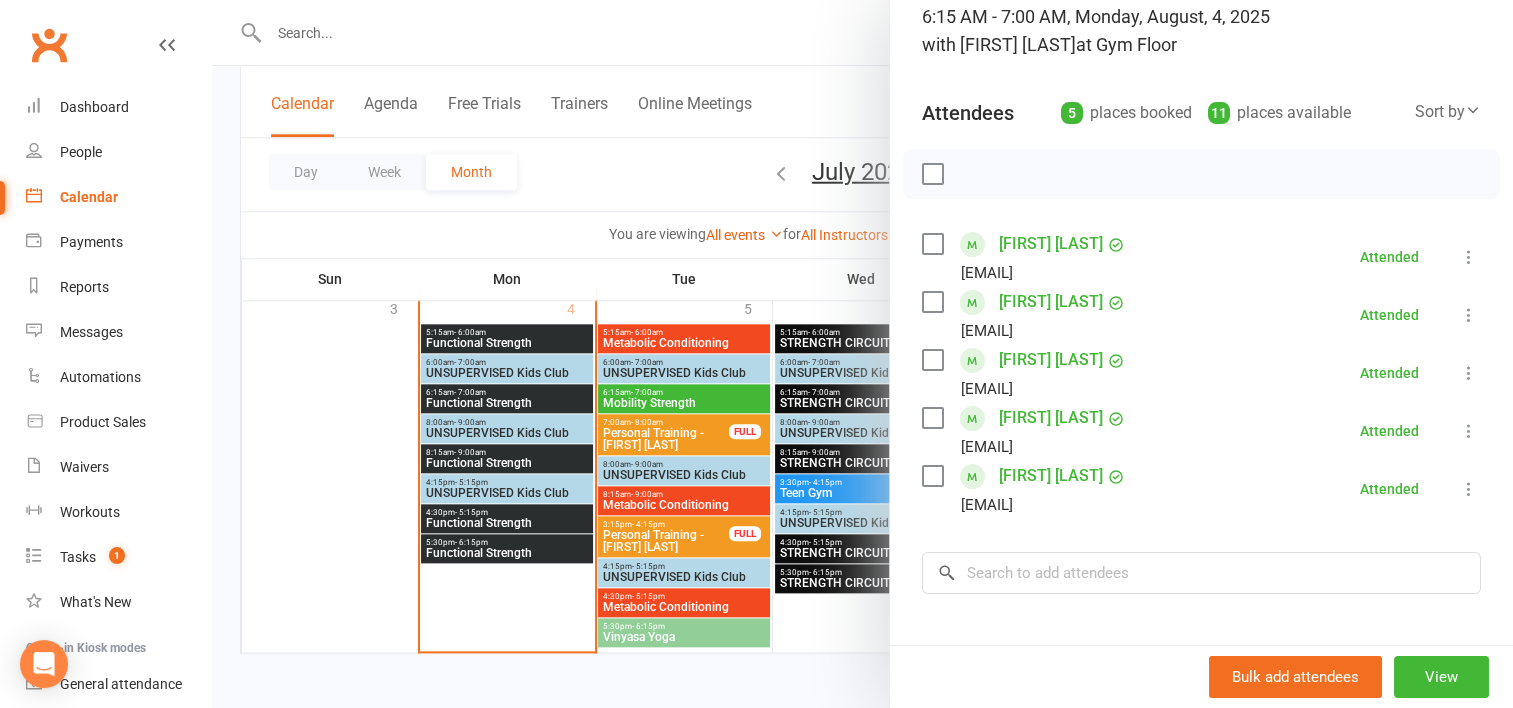 click at bounding box center (862, 354) 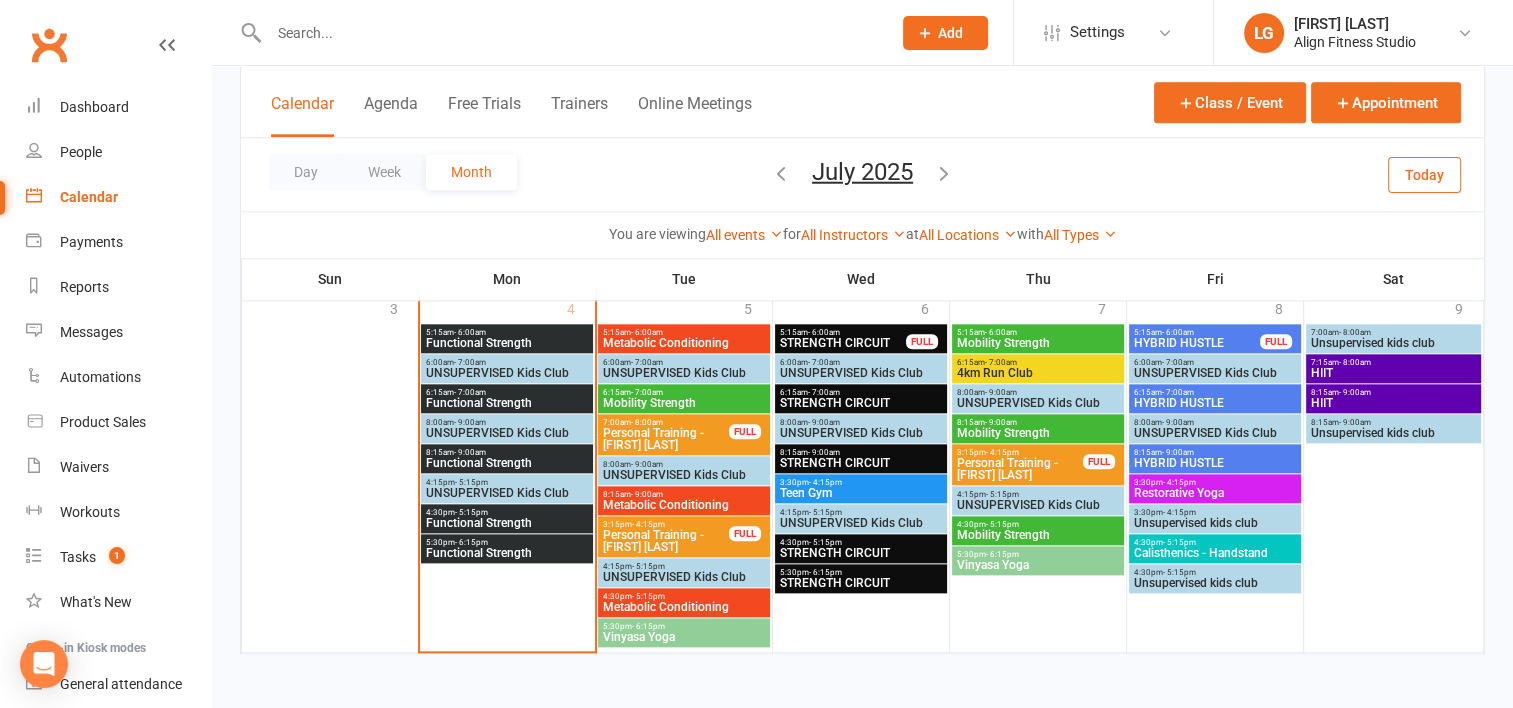 click on "Functional Strength" at bounding box center (507, 463) 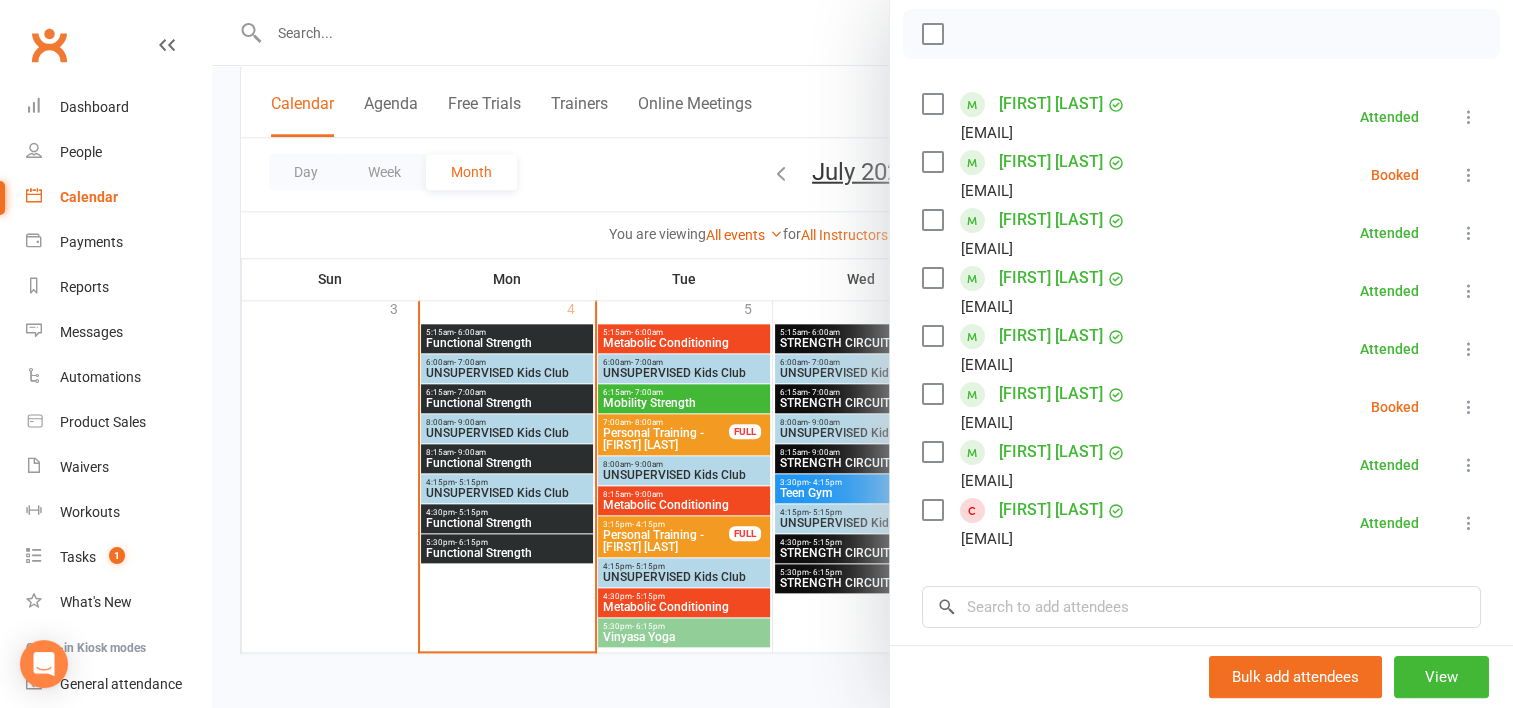 scroll, scrollTop: 275, scrollLeft: 0, axis: vertical 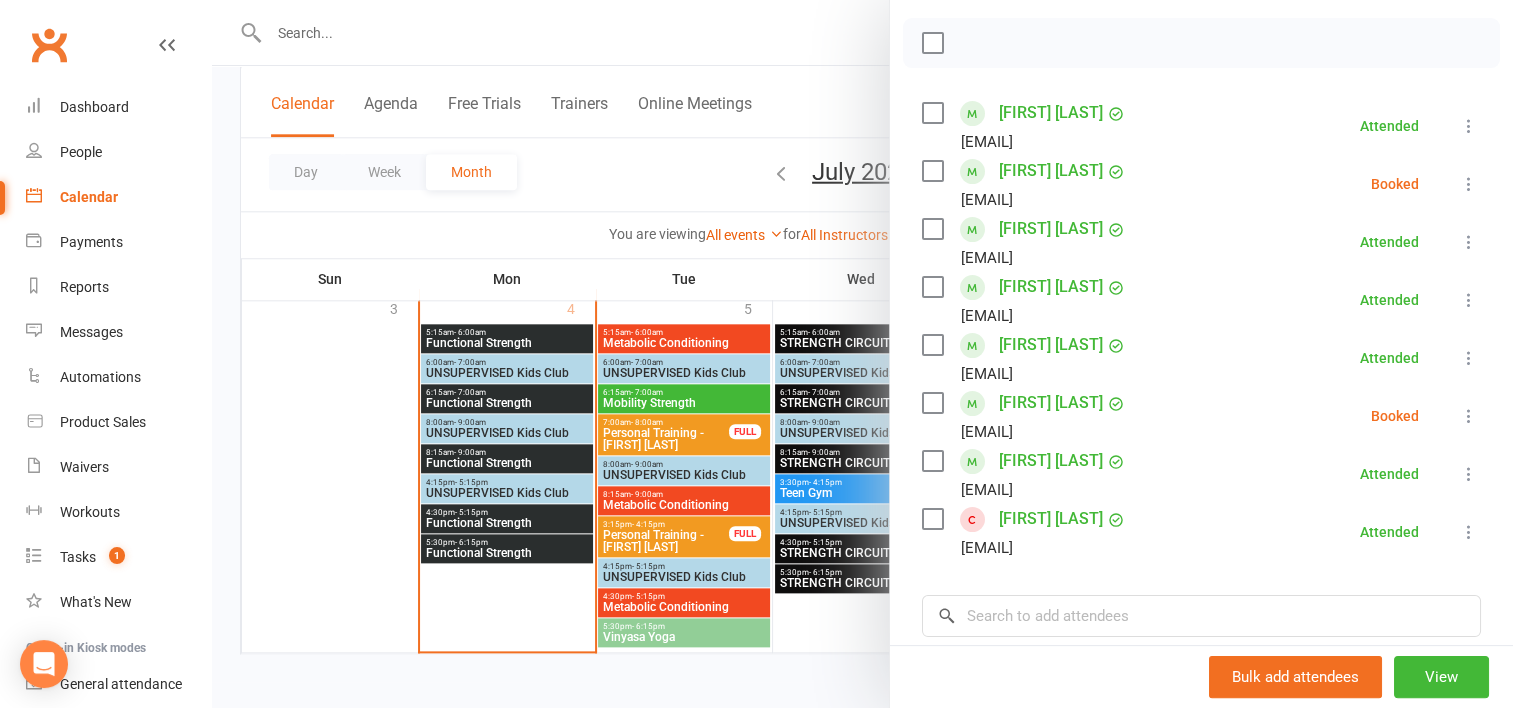 click at bounding box center [862, 354] 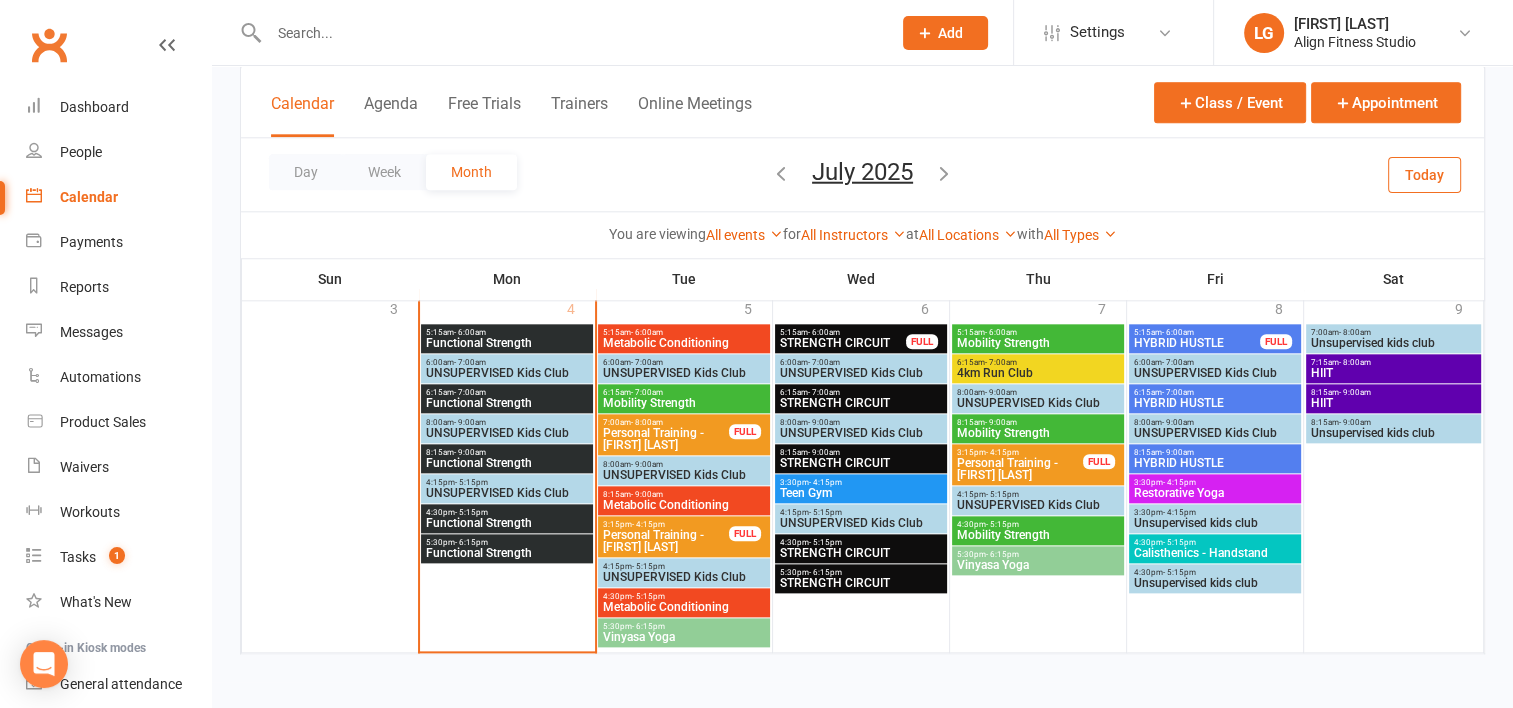 click on "Functional Strength" at bounding box center [507, 523] 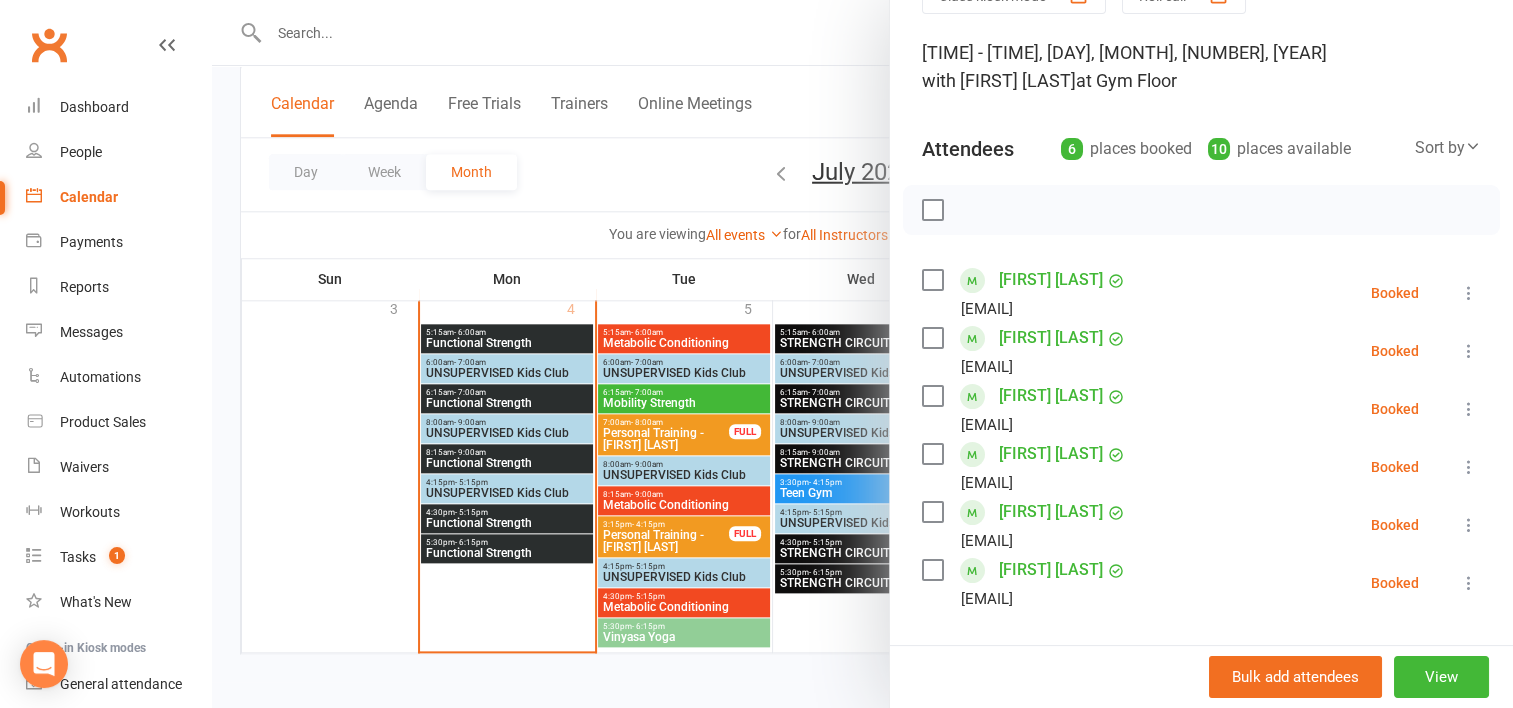 scroll, scrollTop: 124, scrollLeft: 0, axis: vertical 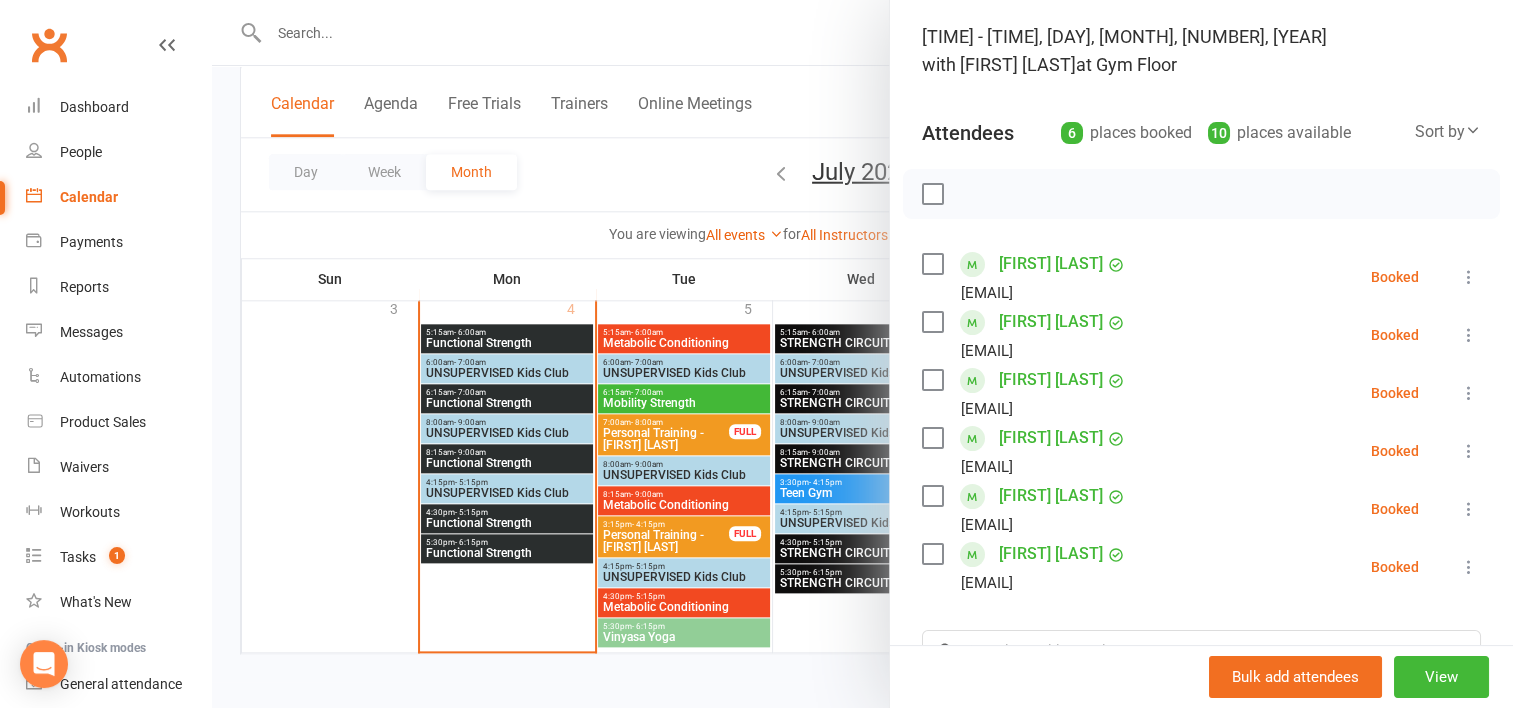 click at bounding box center (862, 354) 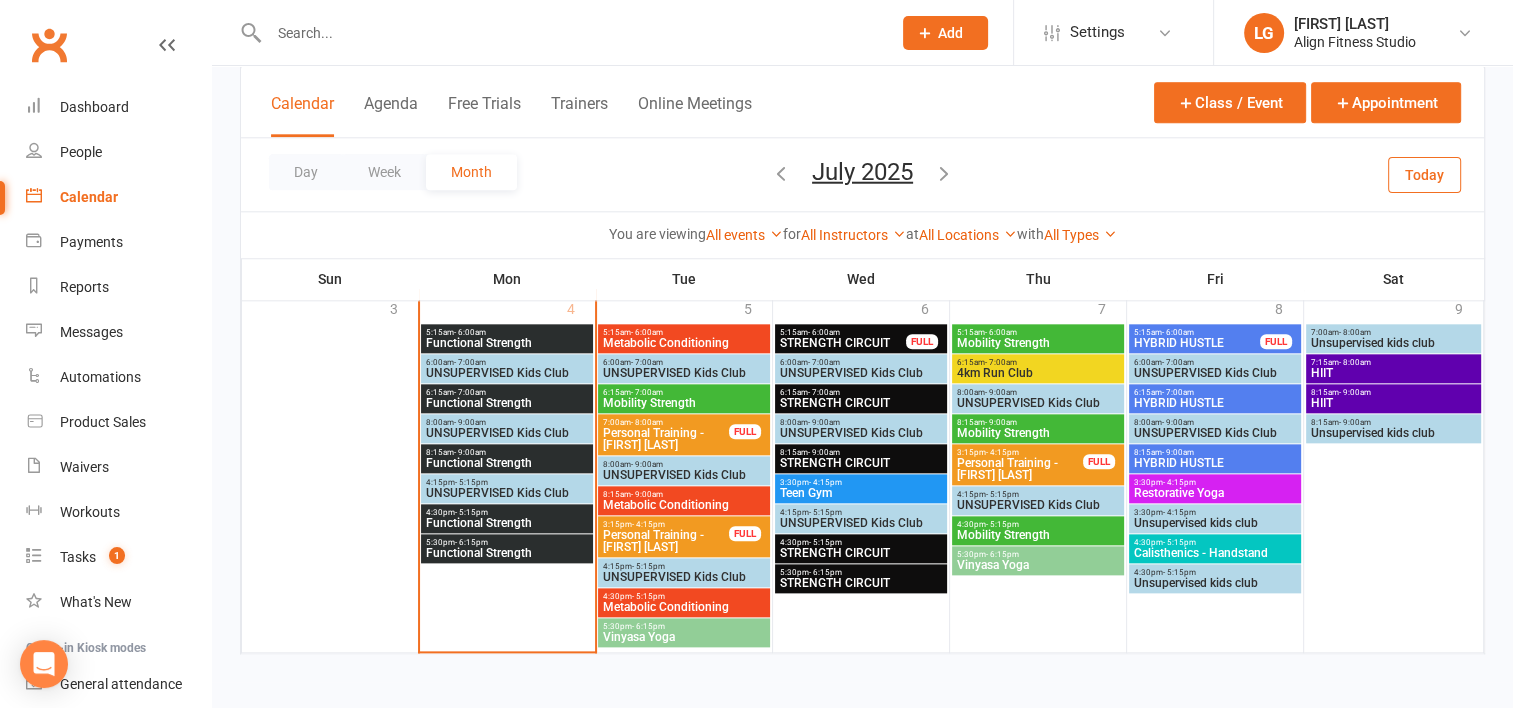 click on "5:30pm  - 6:15pm Functional Strength" at bounding box center [507, 548] 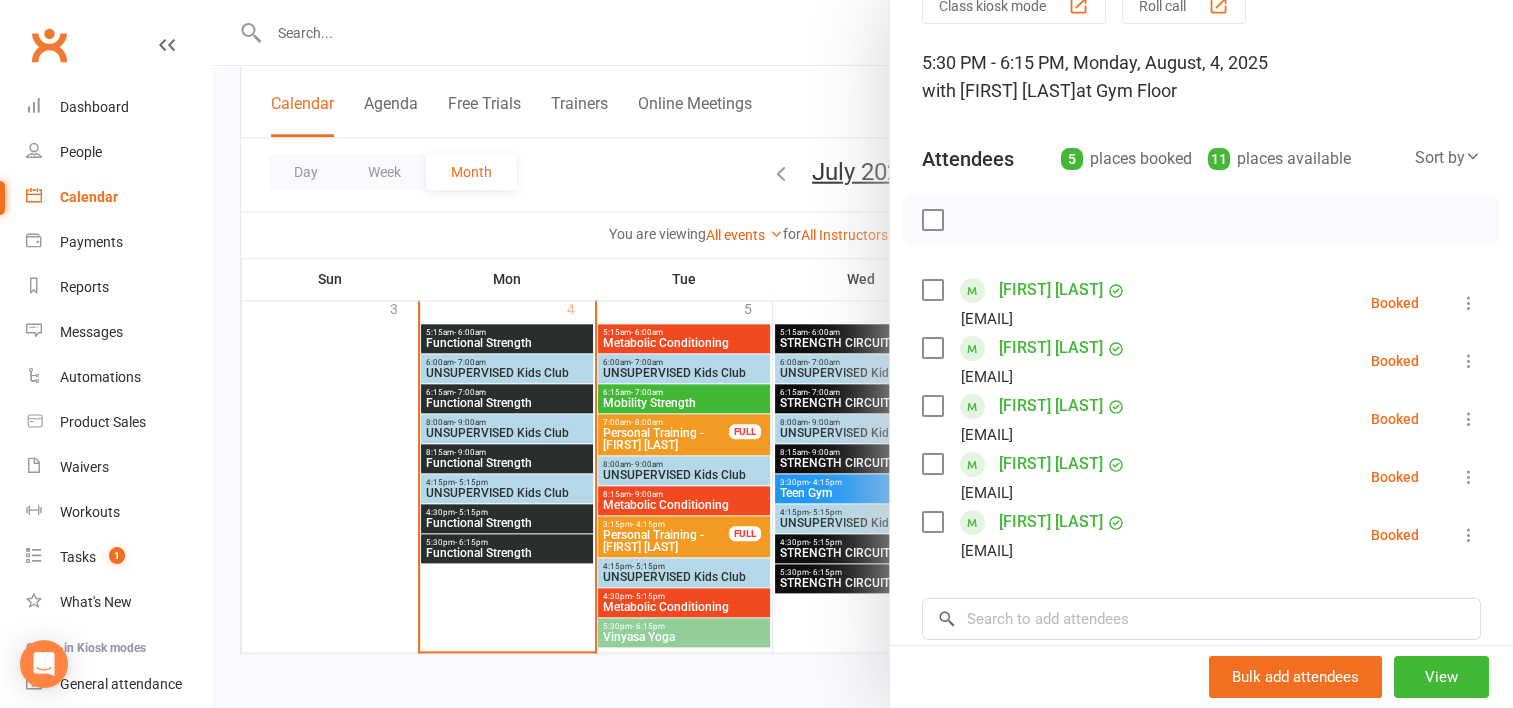 scroll, scrollTop: 96, scrollLeft: 0, axis: vertical 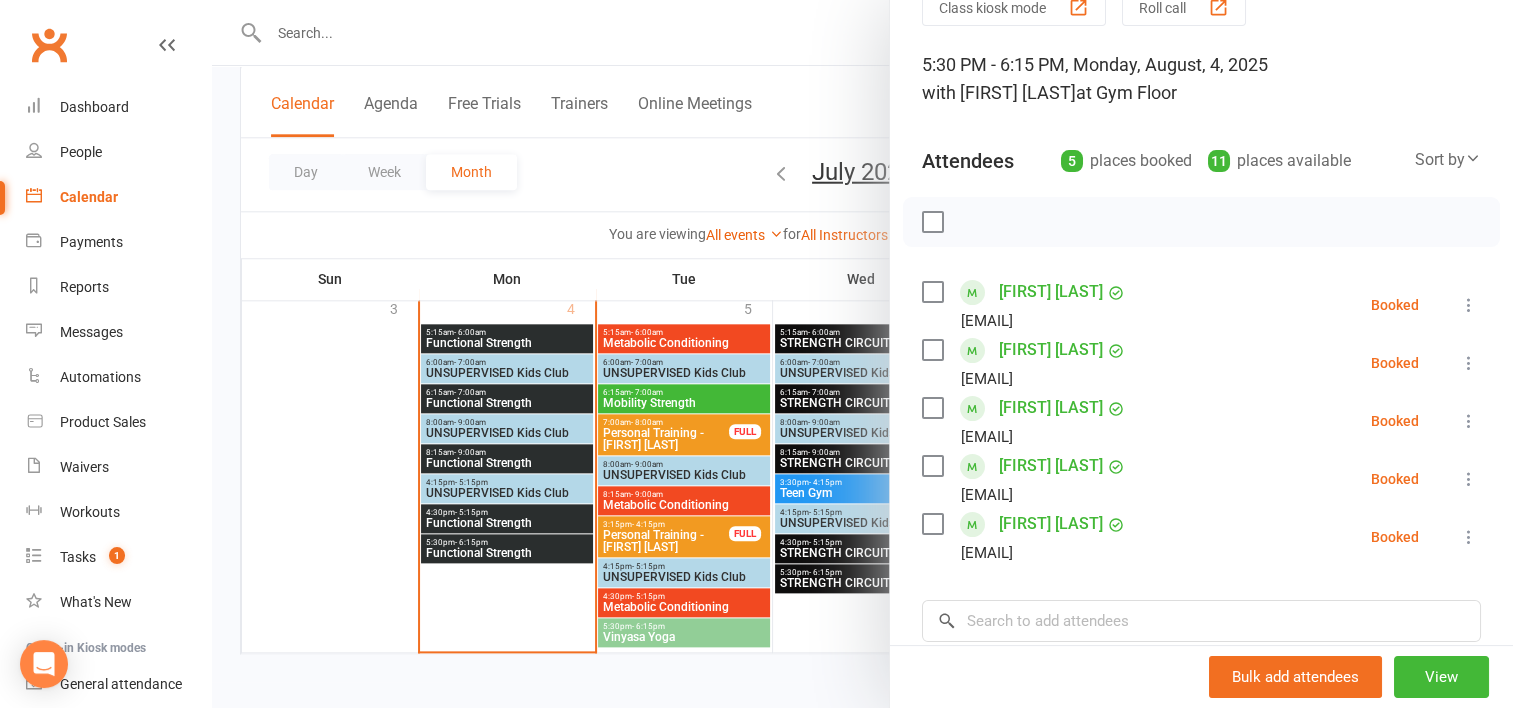 click at bounding box center (862, 354) 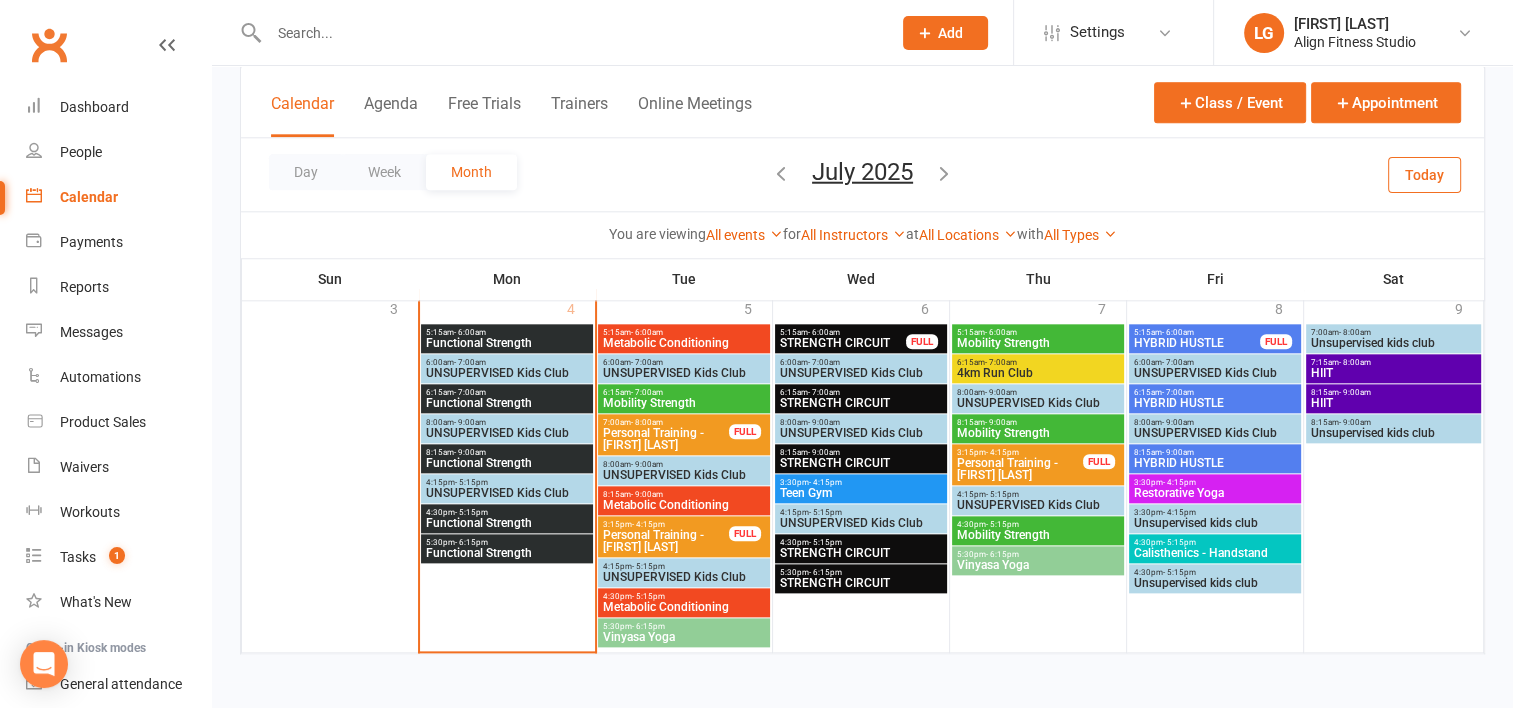 click on "Mobility Strength" at bounding box center [684, 403] 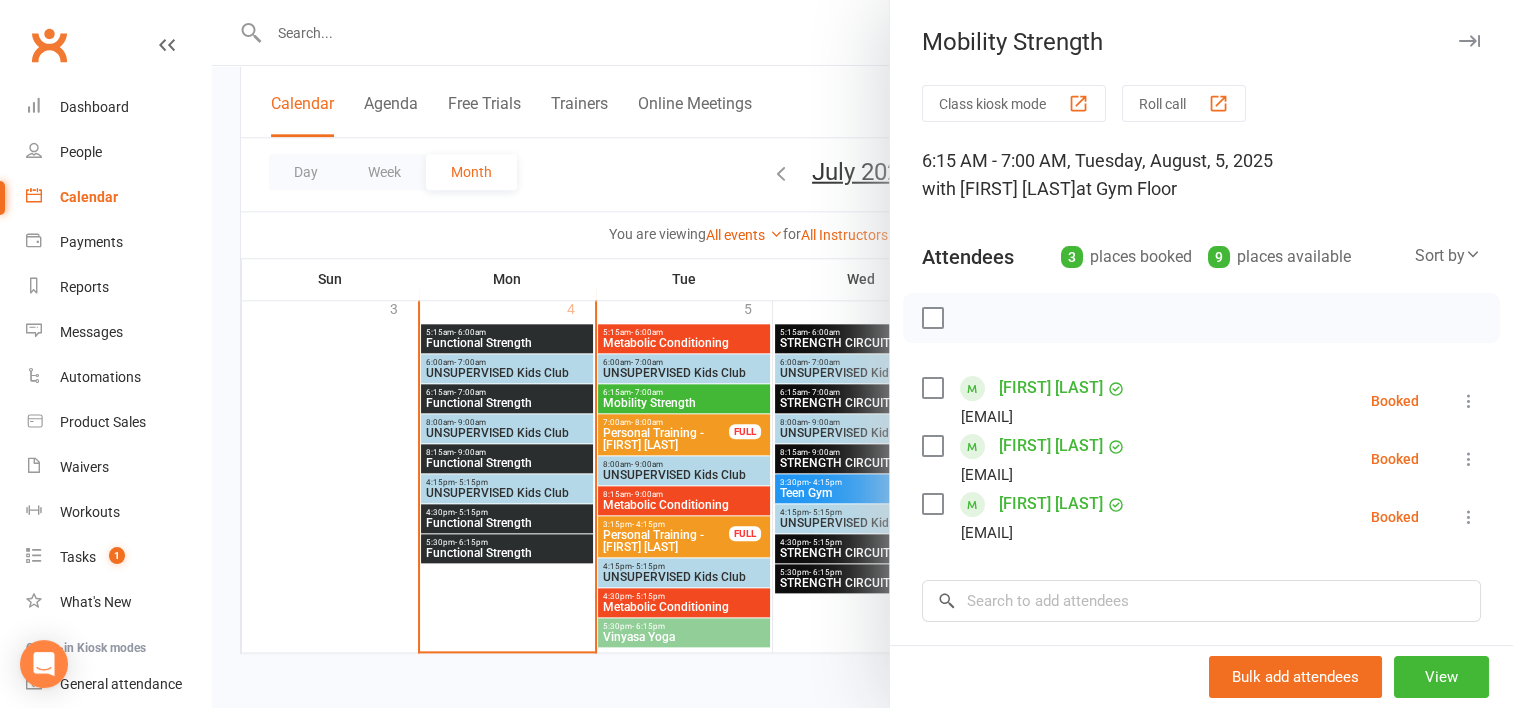 click at bounding box center [862, 354] 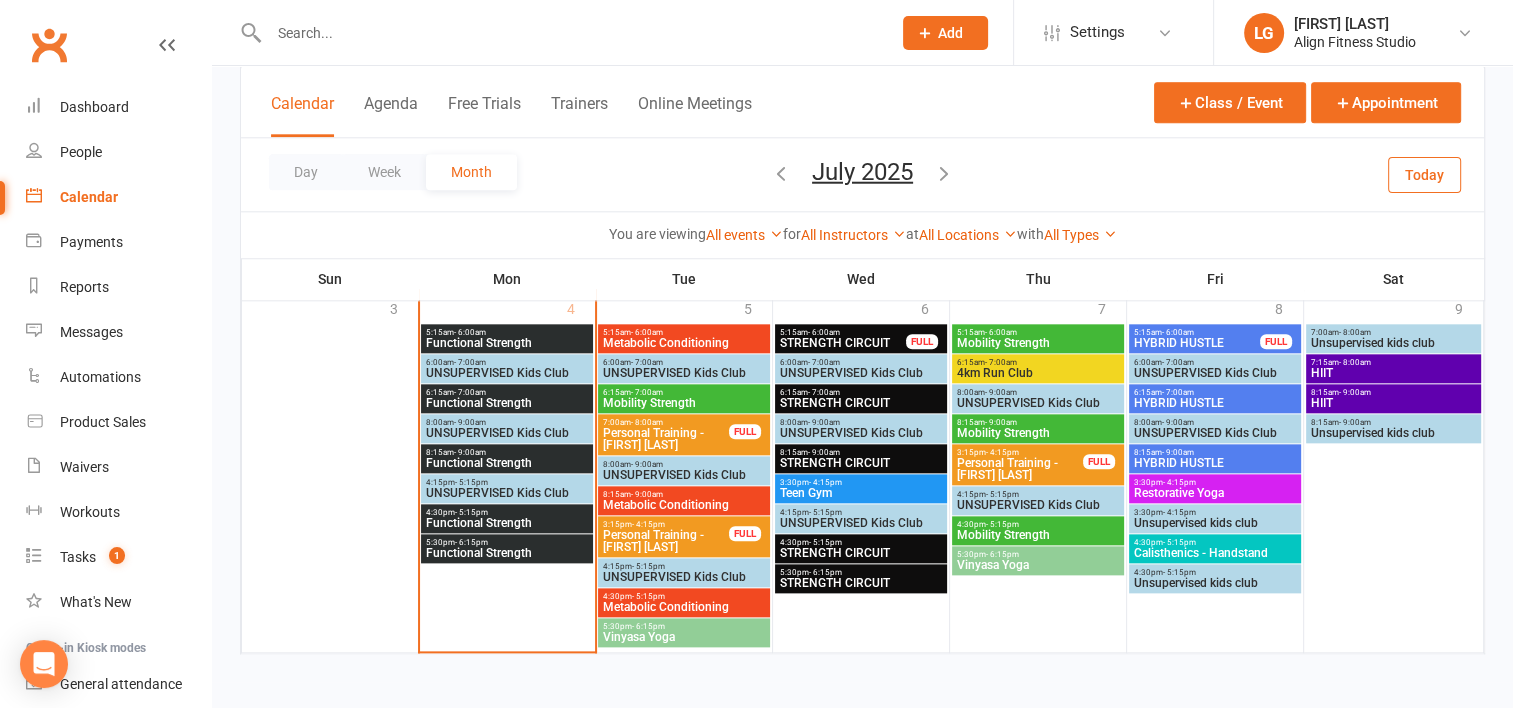 click on "4km Run Club" at bounding box center [1038, 373] 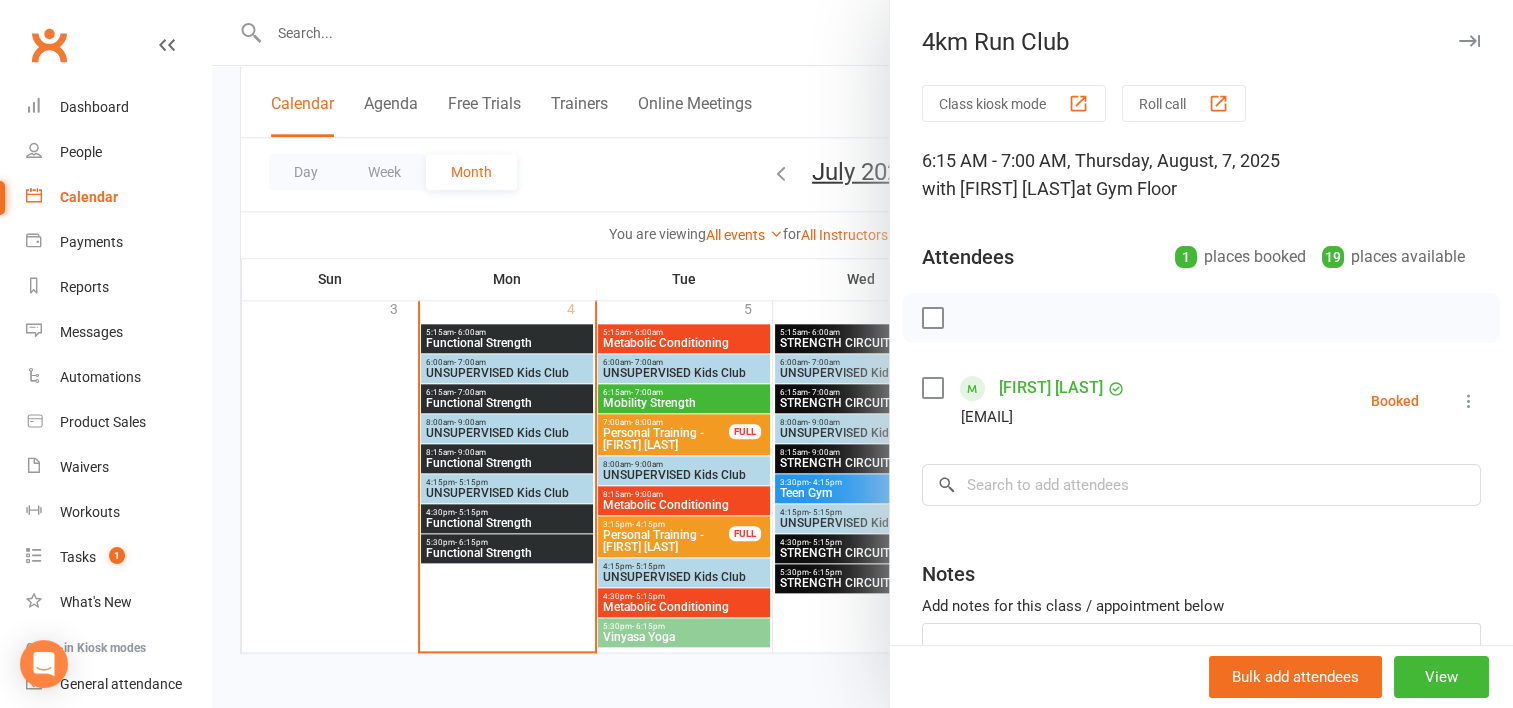 click at bounding box center [862, 354] 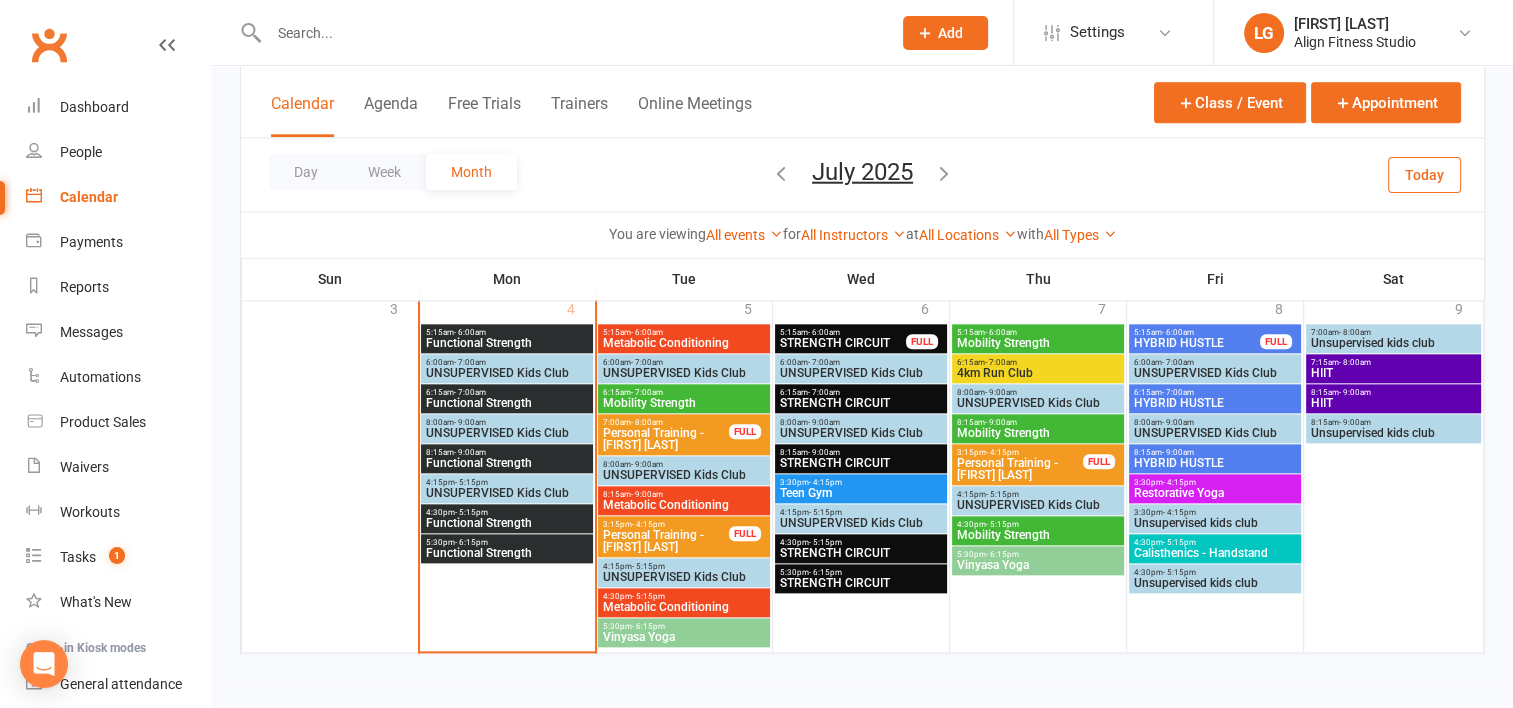 click on "- 6:00am" at bounding box center [1001, 332] 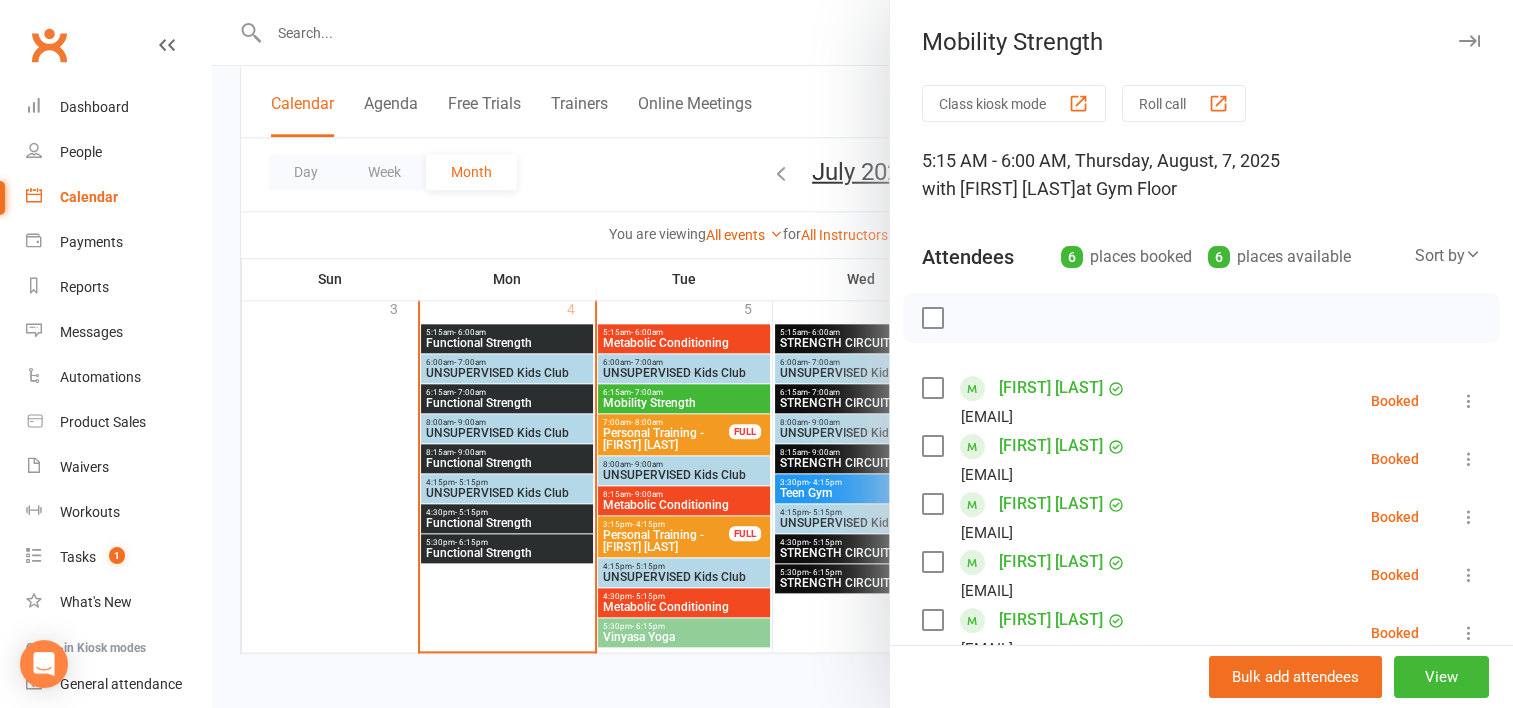 scroll, scrollTop: 432, scrollLeft: 0, axis: vertical 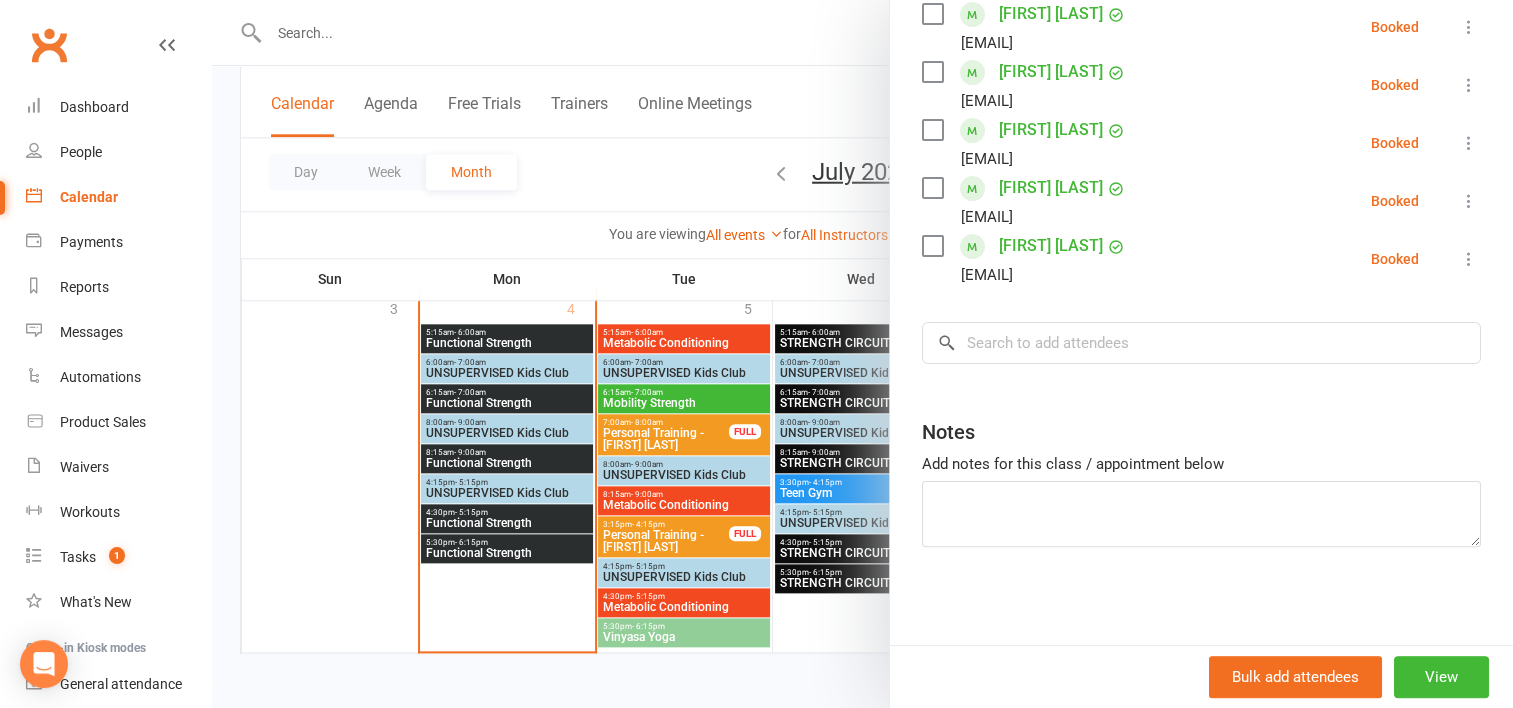 click at bounding box center (862, 354) 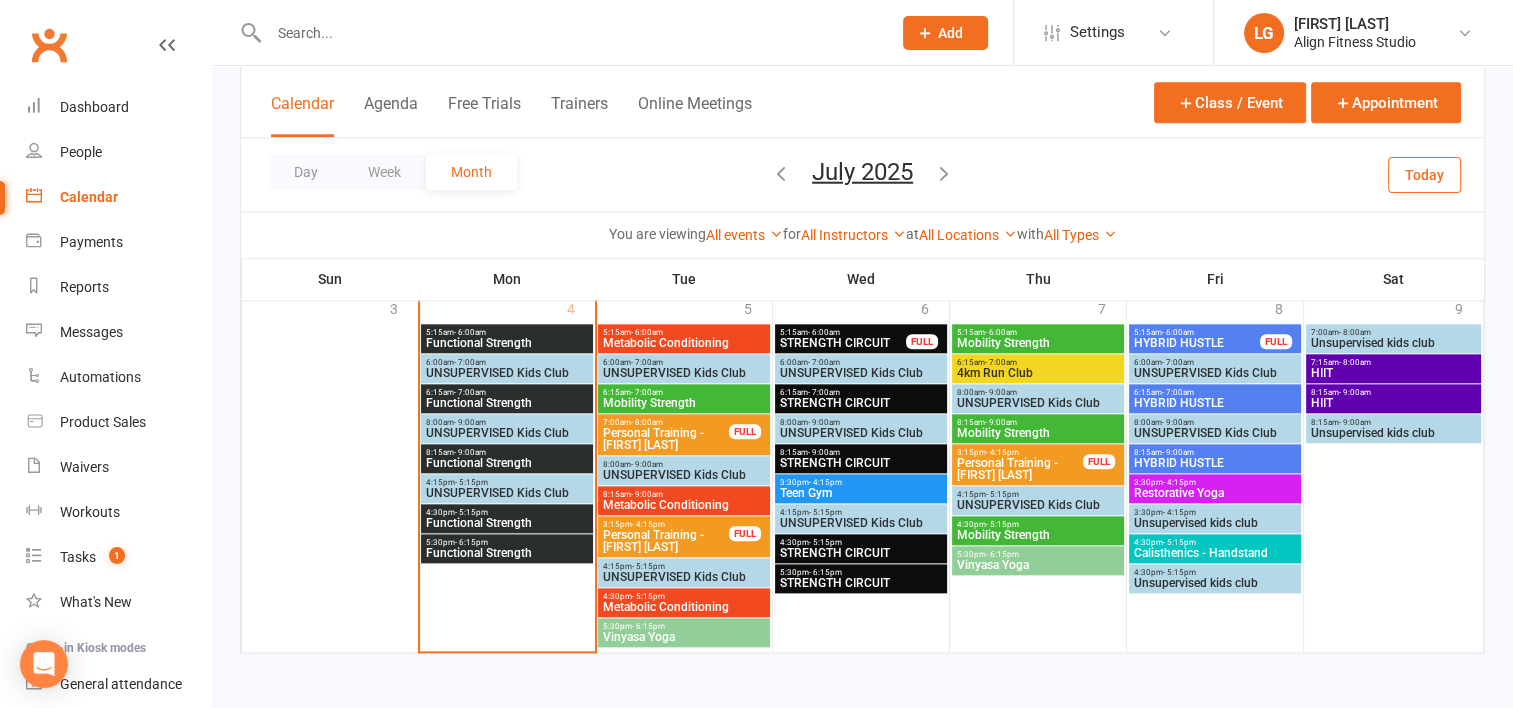 click on "Restorative Yoga" at bounding box center [1215, 493] 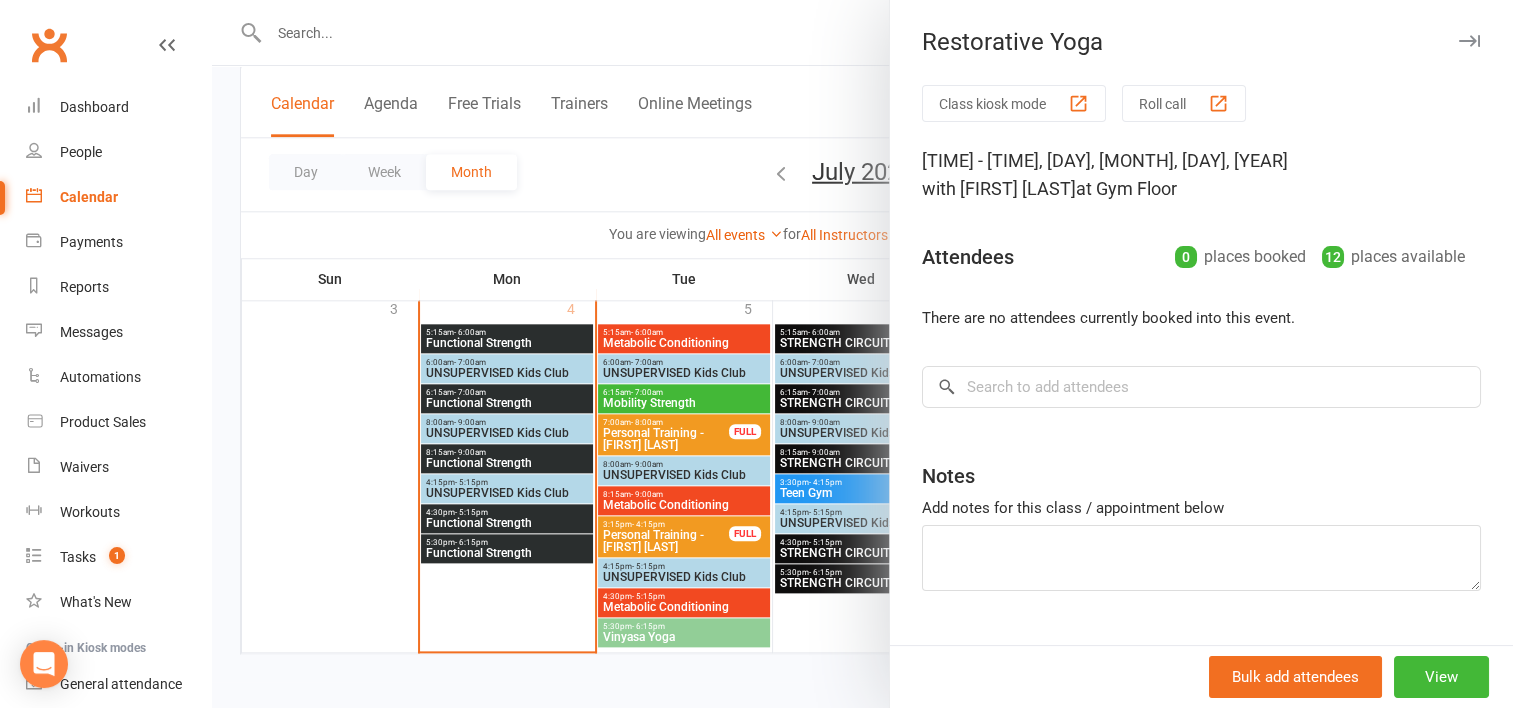 click at bounding box center (862, 354) 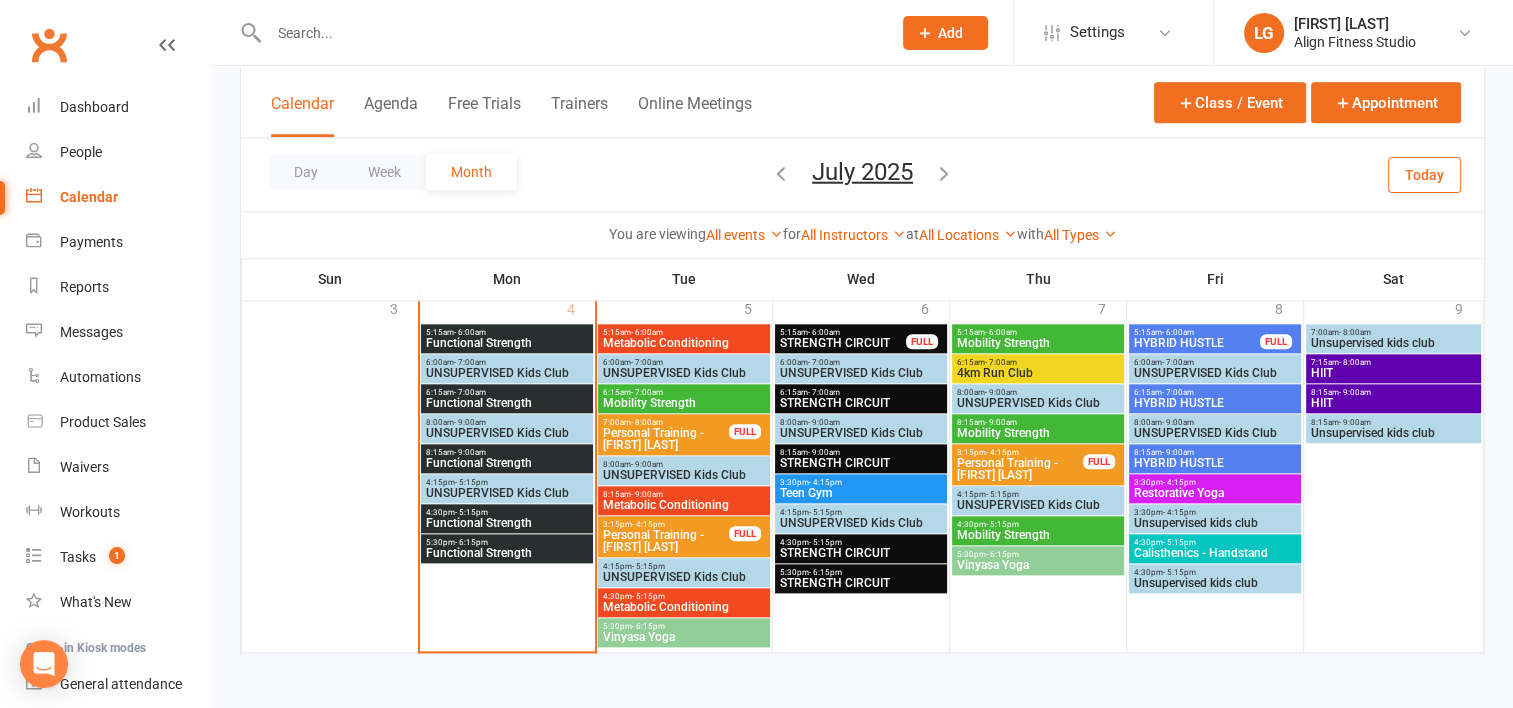 click on "Calisthenics - Handstand" at bounding box center [1215, 553] 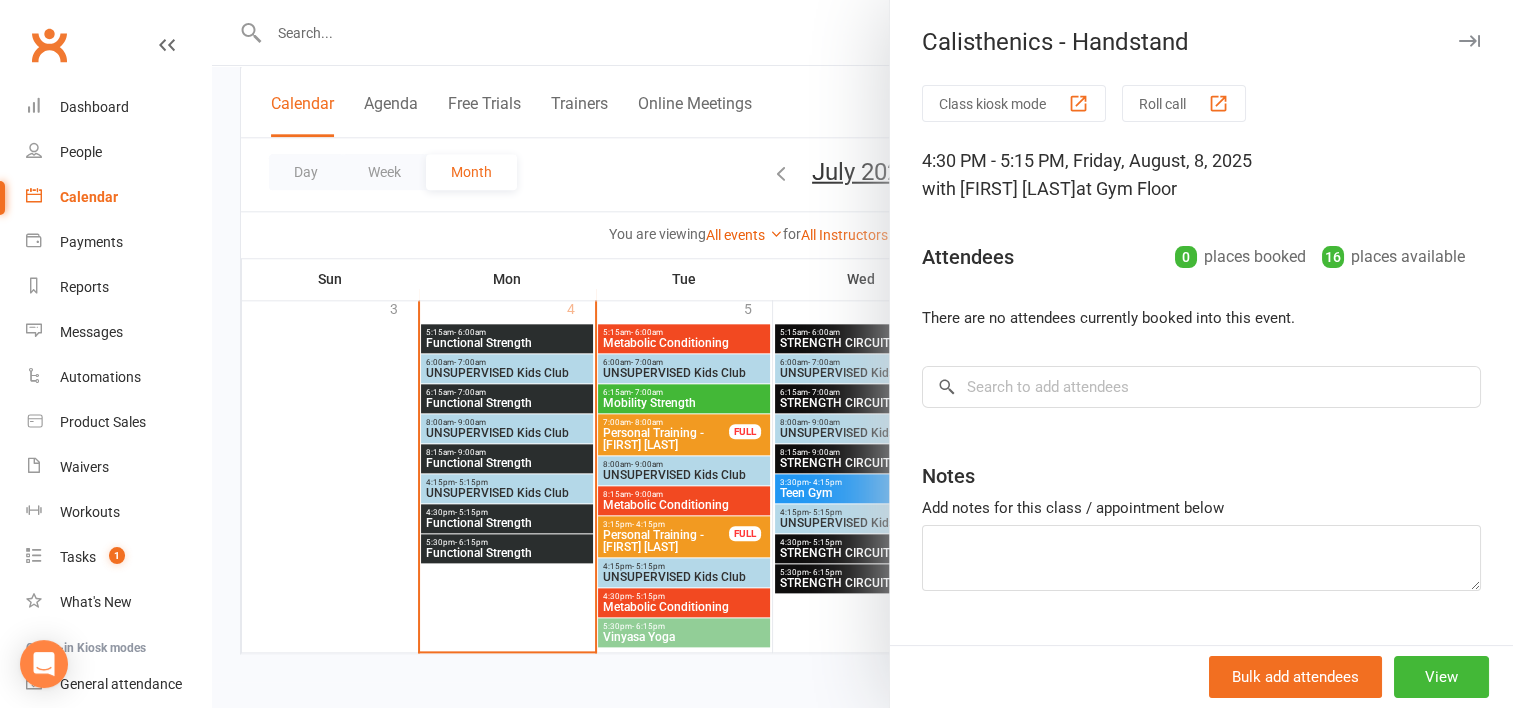 click at bounding box center [862, 354] 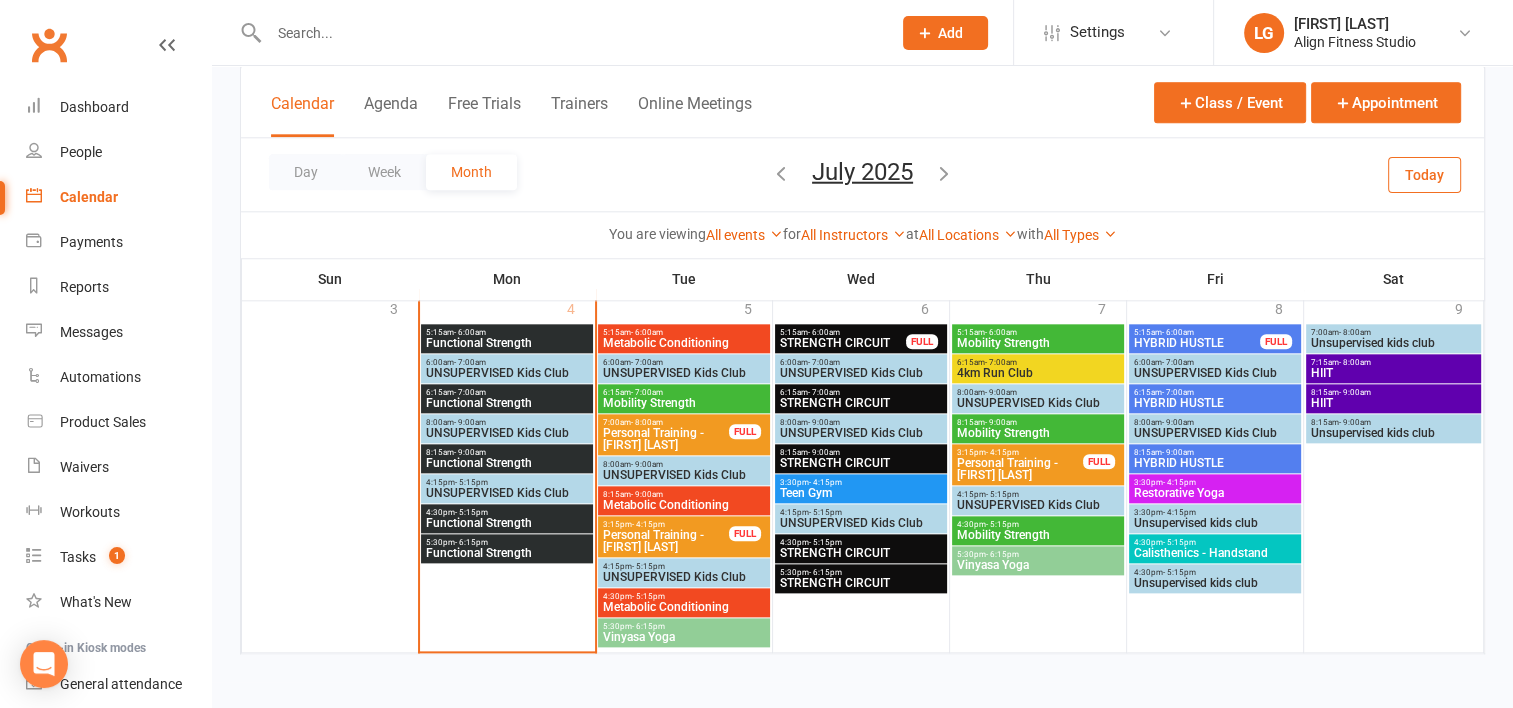 click on "HIIT" at bounding box center (1394, 373) 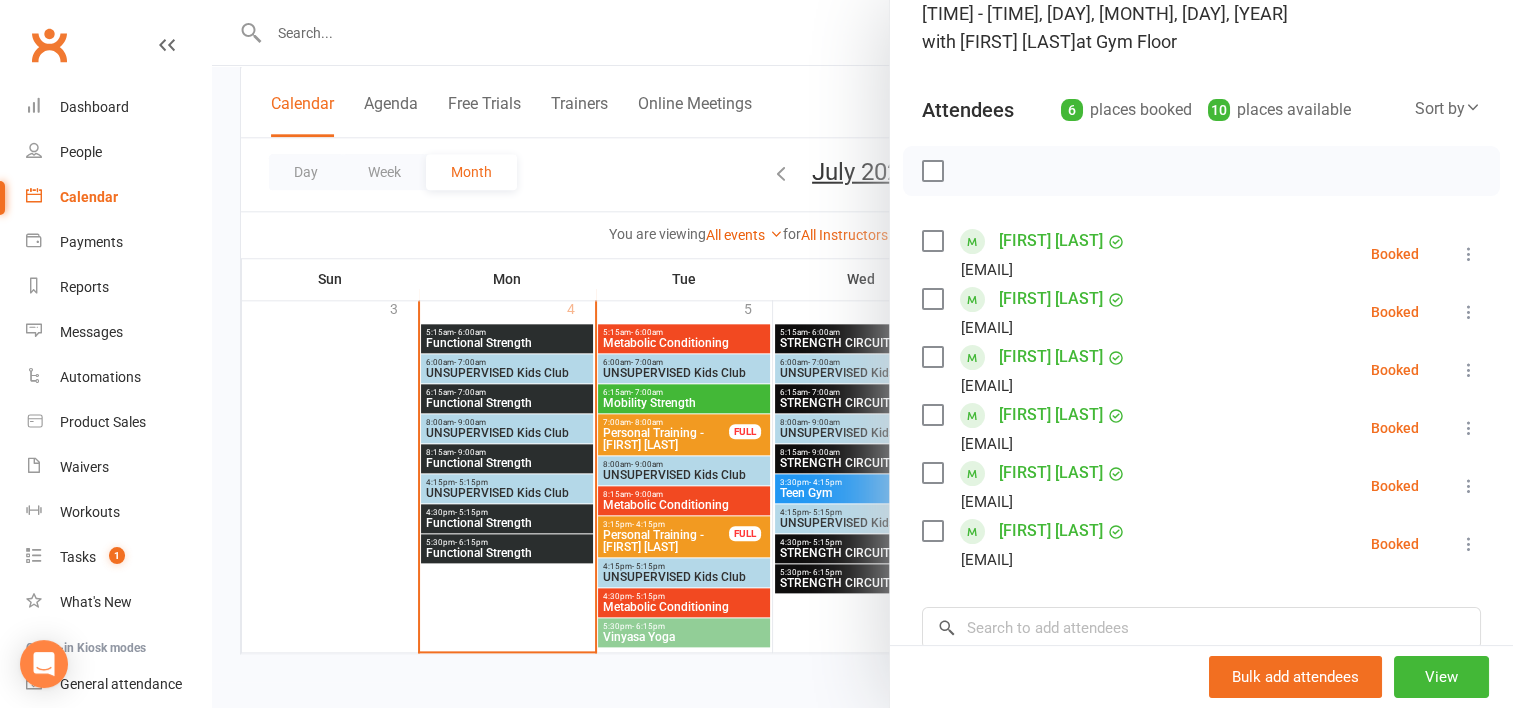 scroll, scrollTop: 148, scrollLeft: 0, axis: vertical 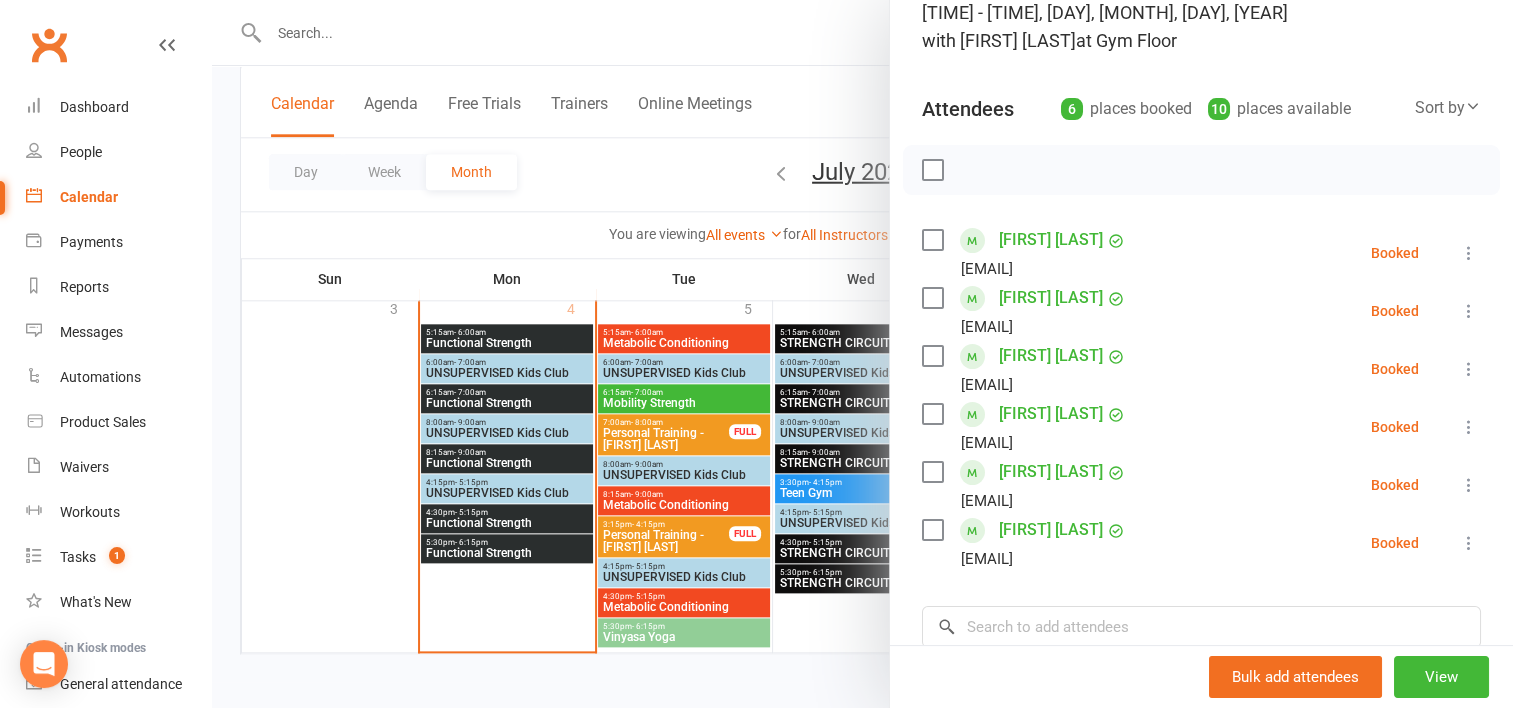 click at bounding box center [862, 354] 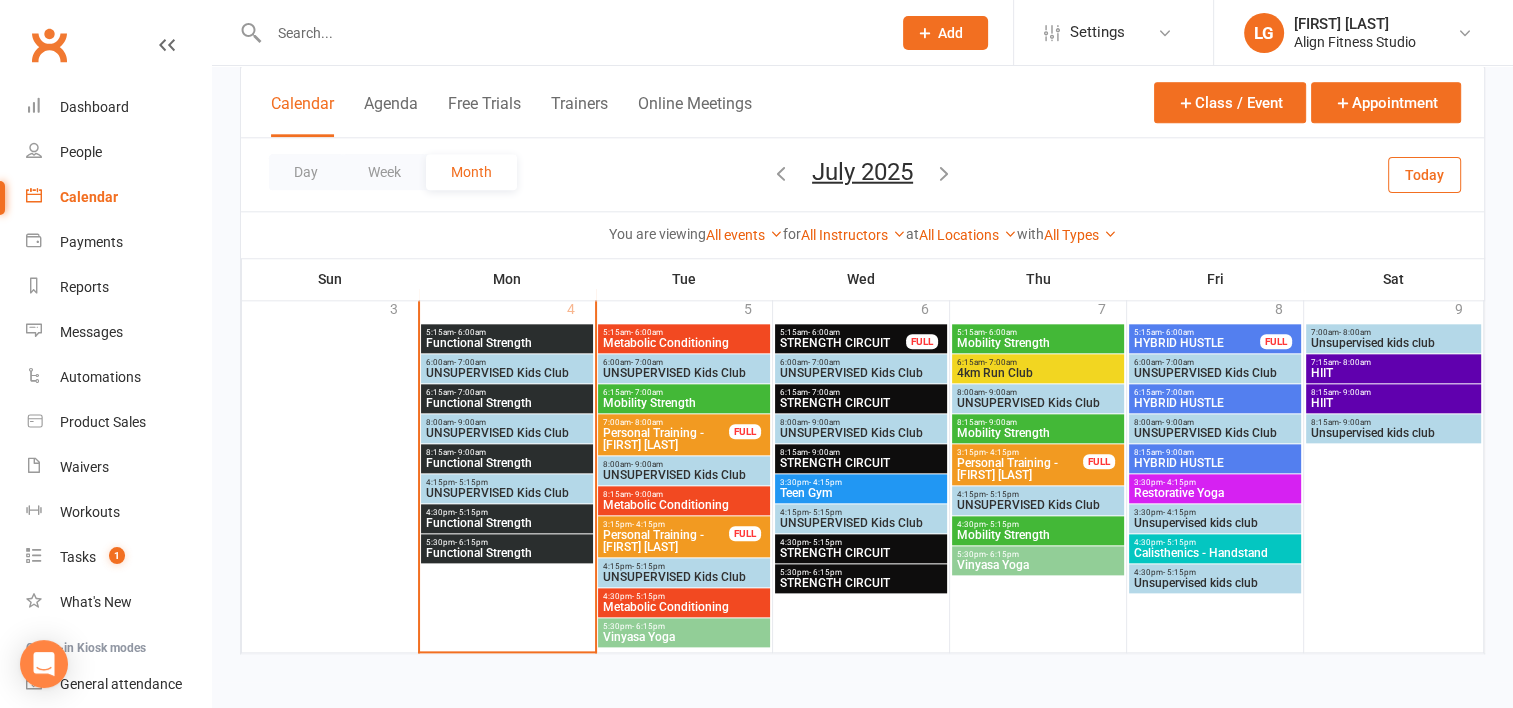 click on "HIIT" at bounding box center (1394, 403) 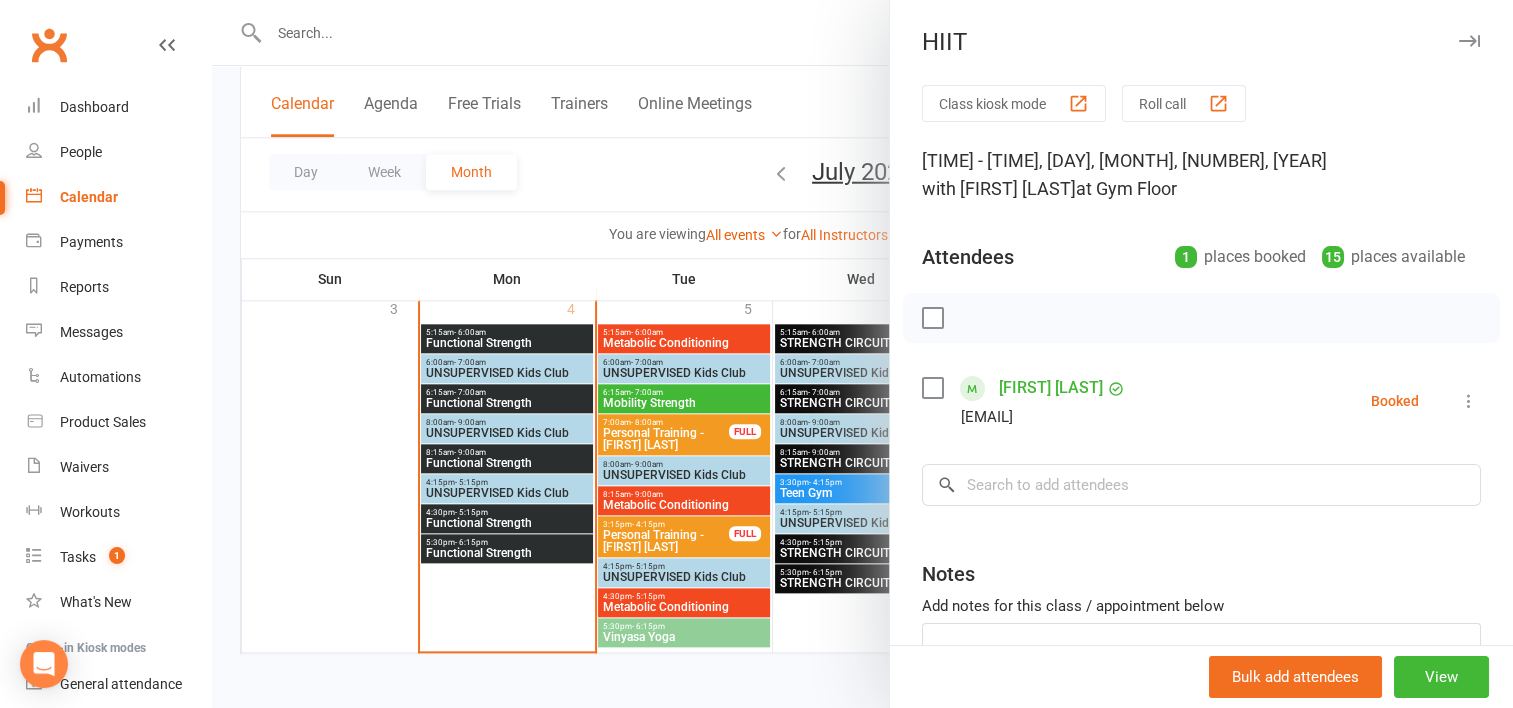 click at bounding box center (862, 354) 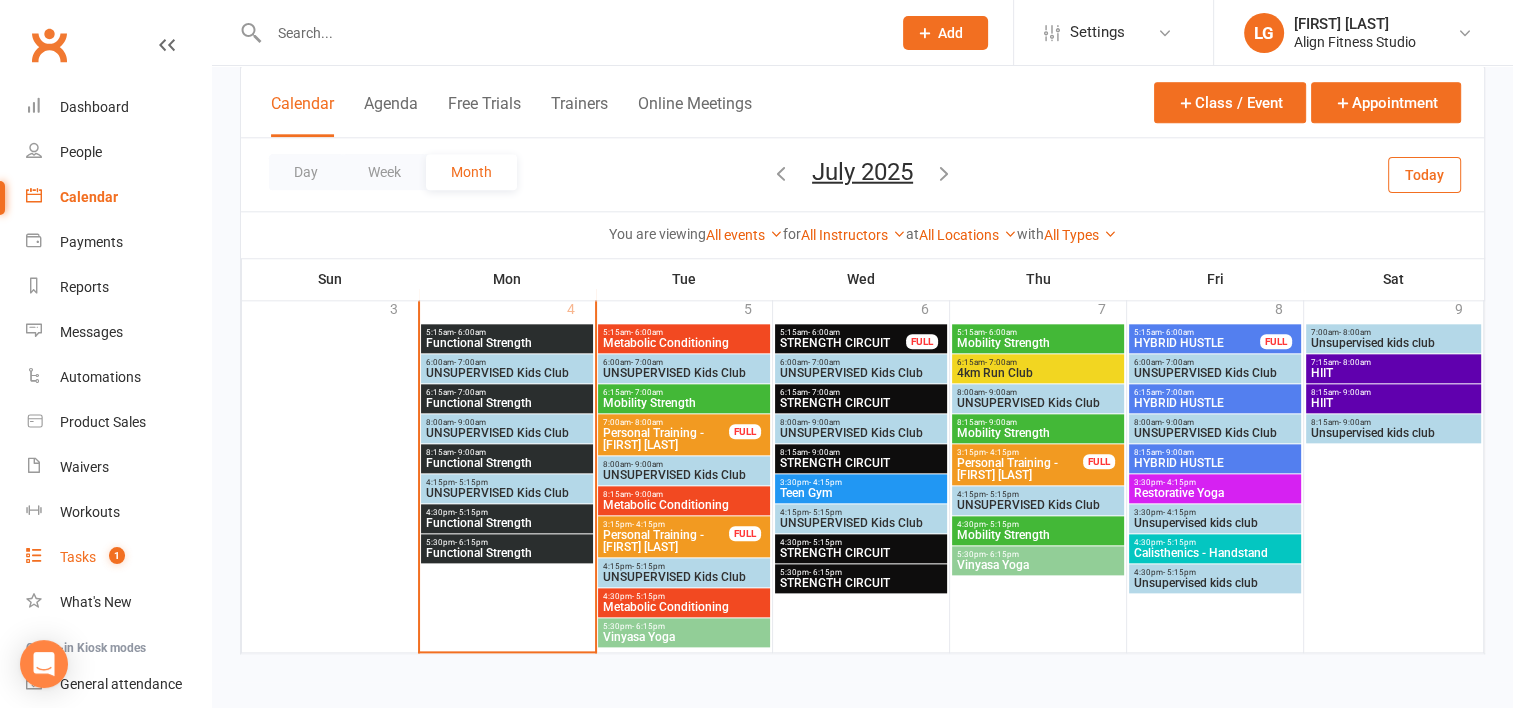 click on "Tasks" at bounding box center [78, 557] 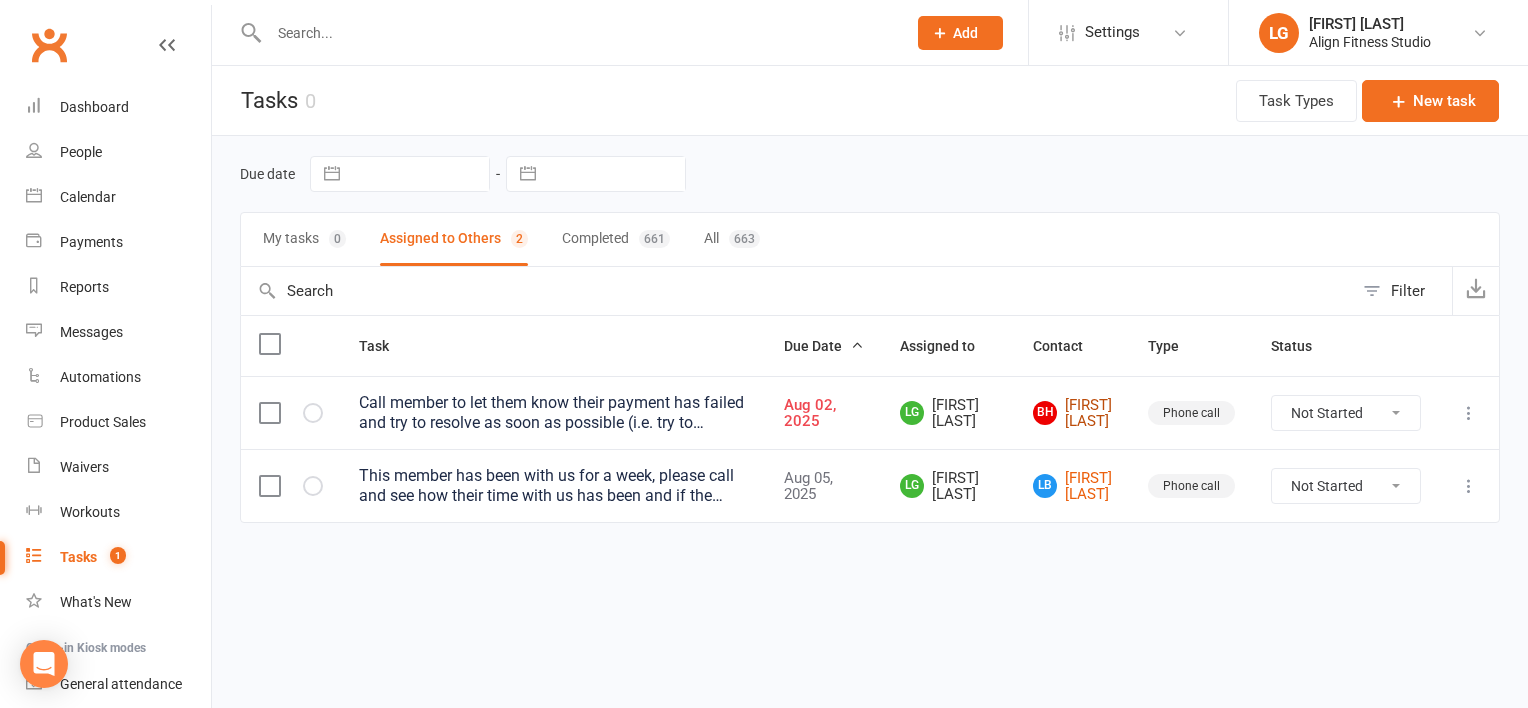 click on "[FIRST] [LAST]" at bounding box center (1072, 413) 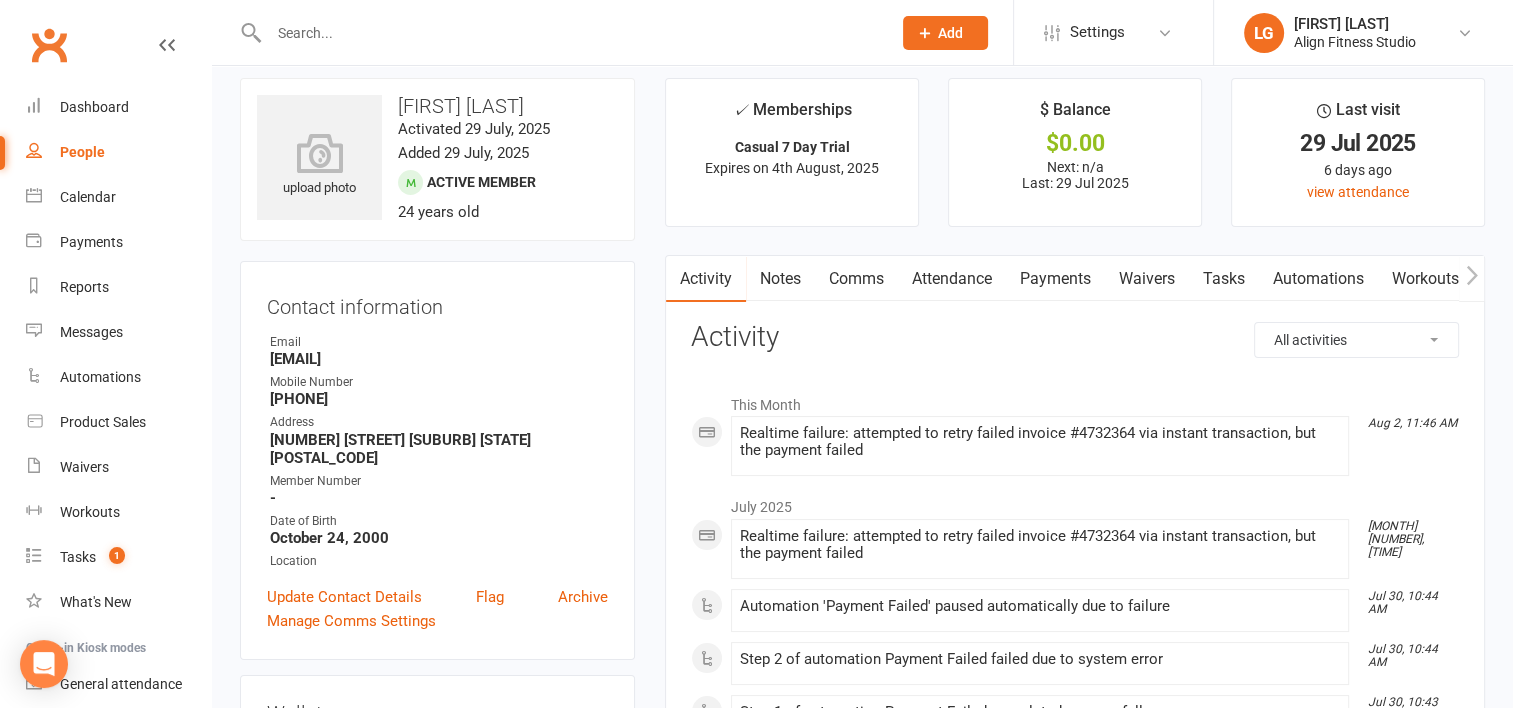 scroll, scrollTop: 12, scrollLeft: 0, axis: vertical 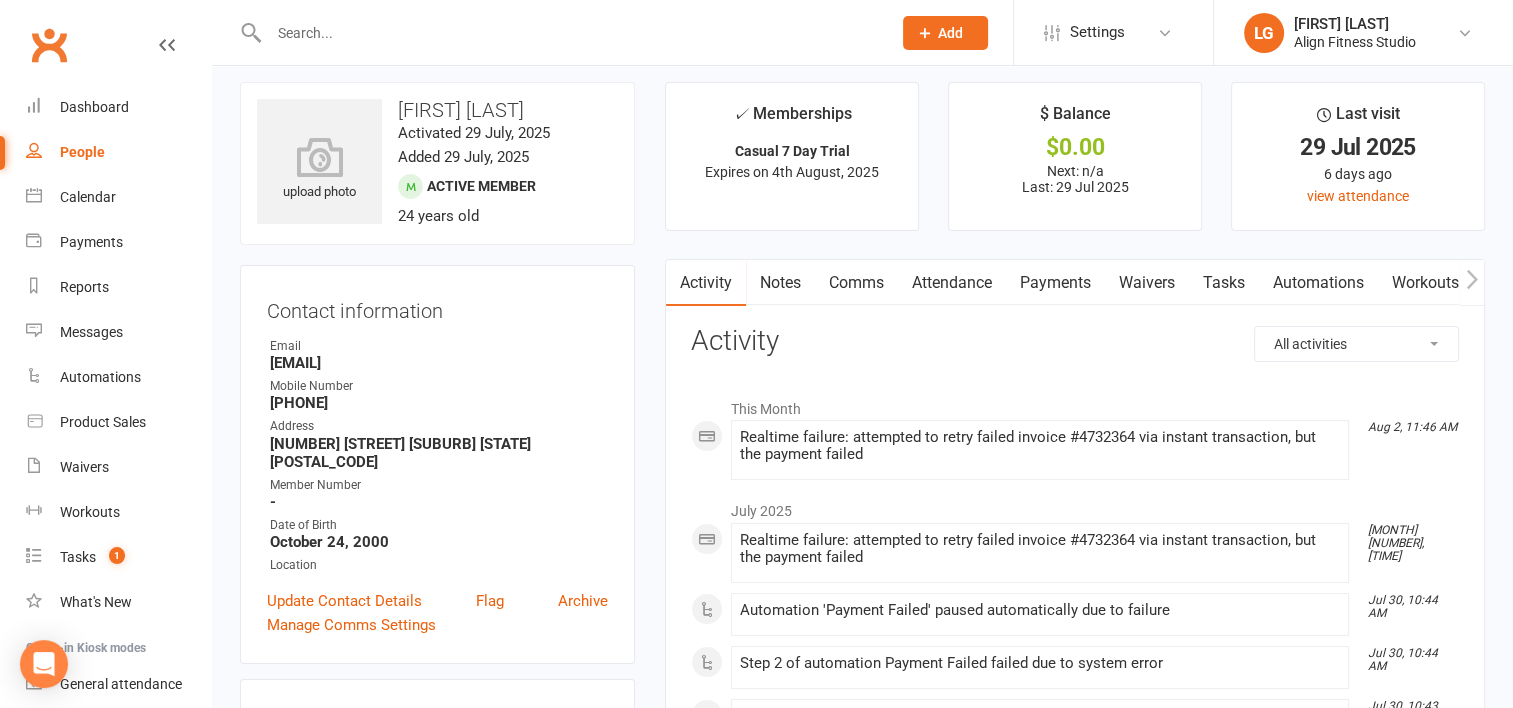 click on "Payments" at bounding box center (1055, 283) 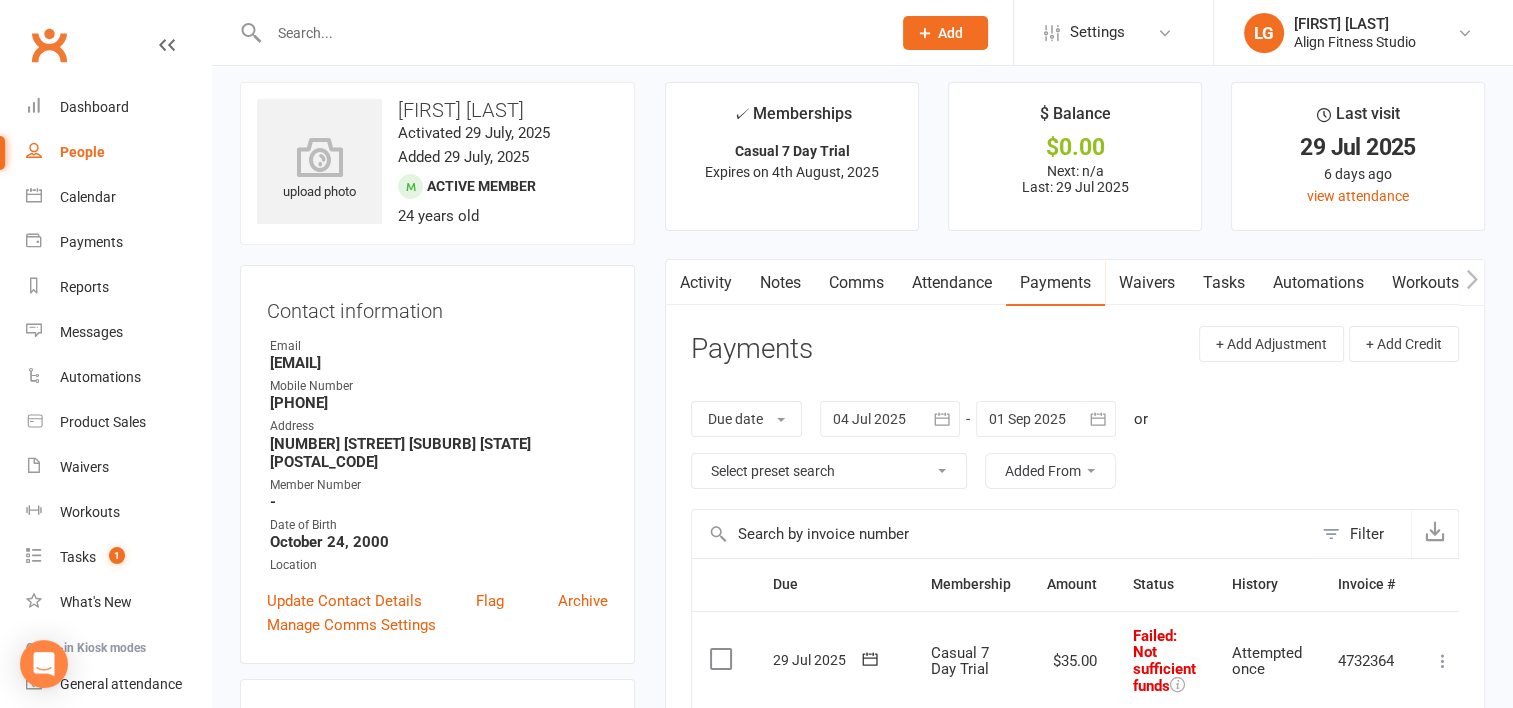 scroll, scrollTop: 304, scrollLeft: 0, axis: vertical 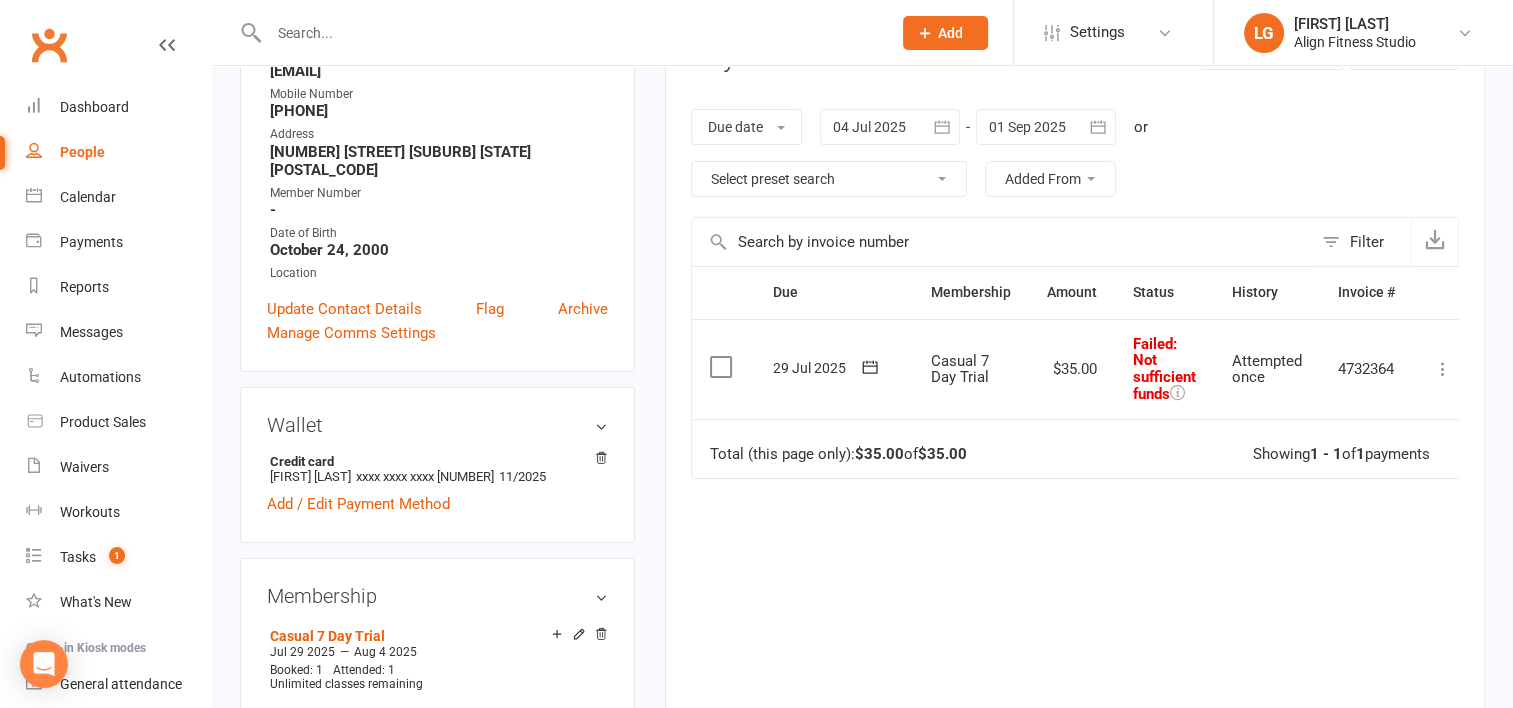 click at bounding box center [1443, 369] 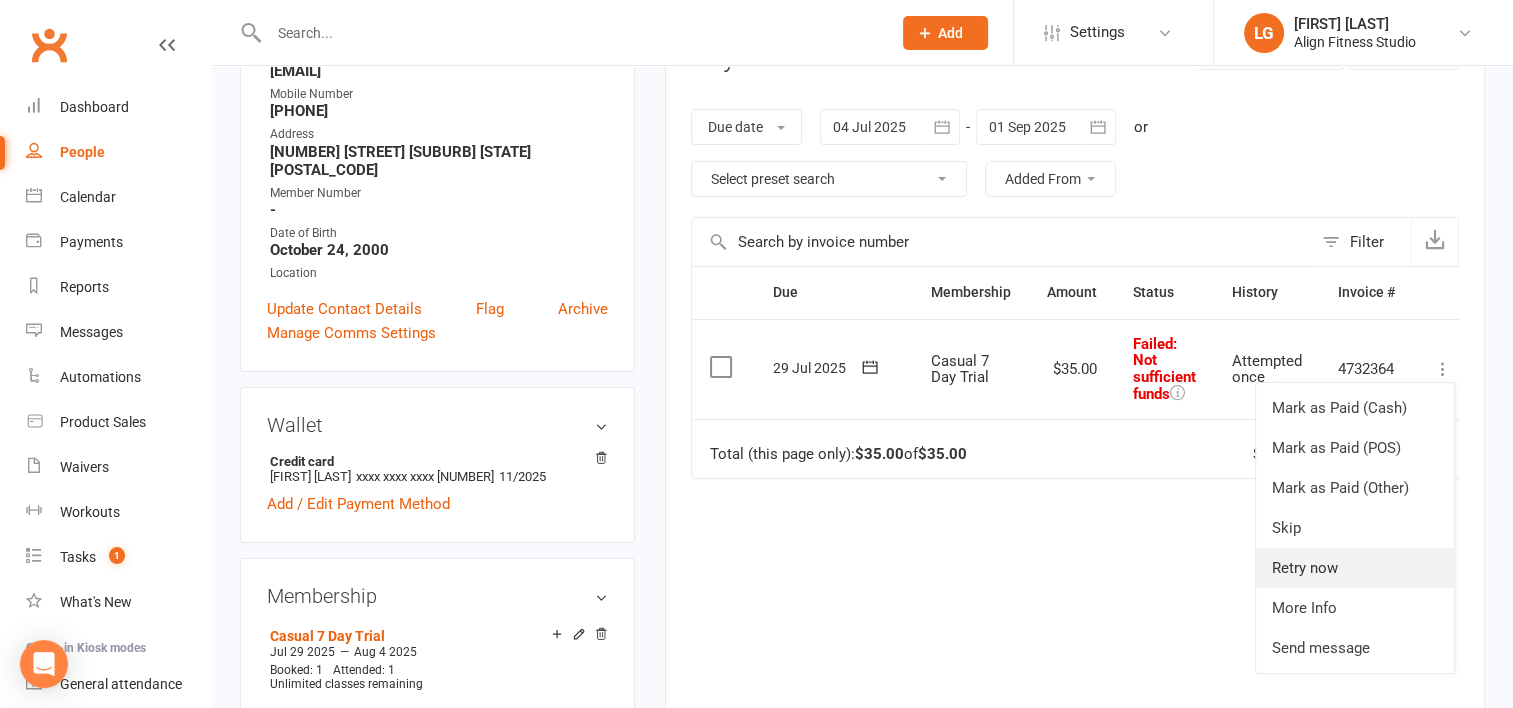 click on "Retry now" at bounding box center (1355, 568) 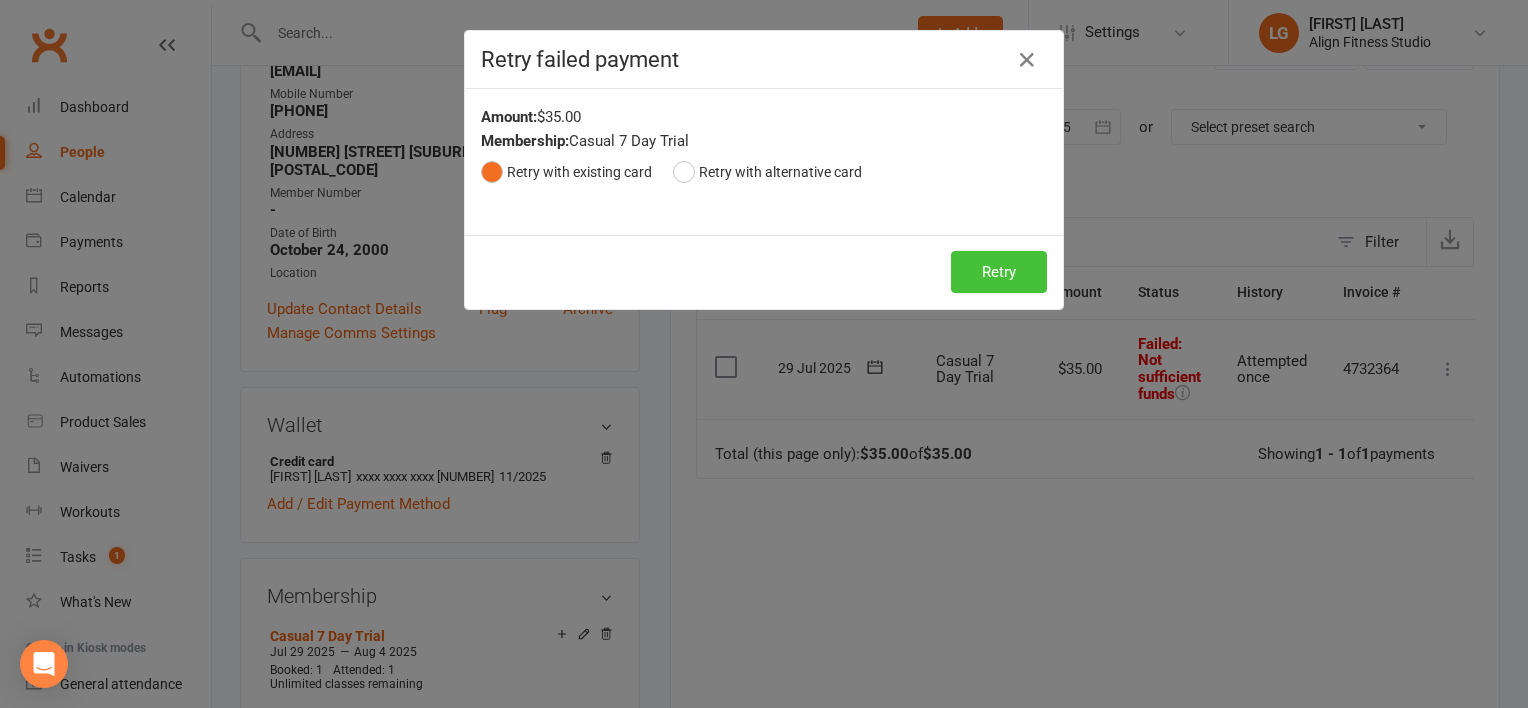 click on "Retry" at bounding box center (999, 272) 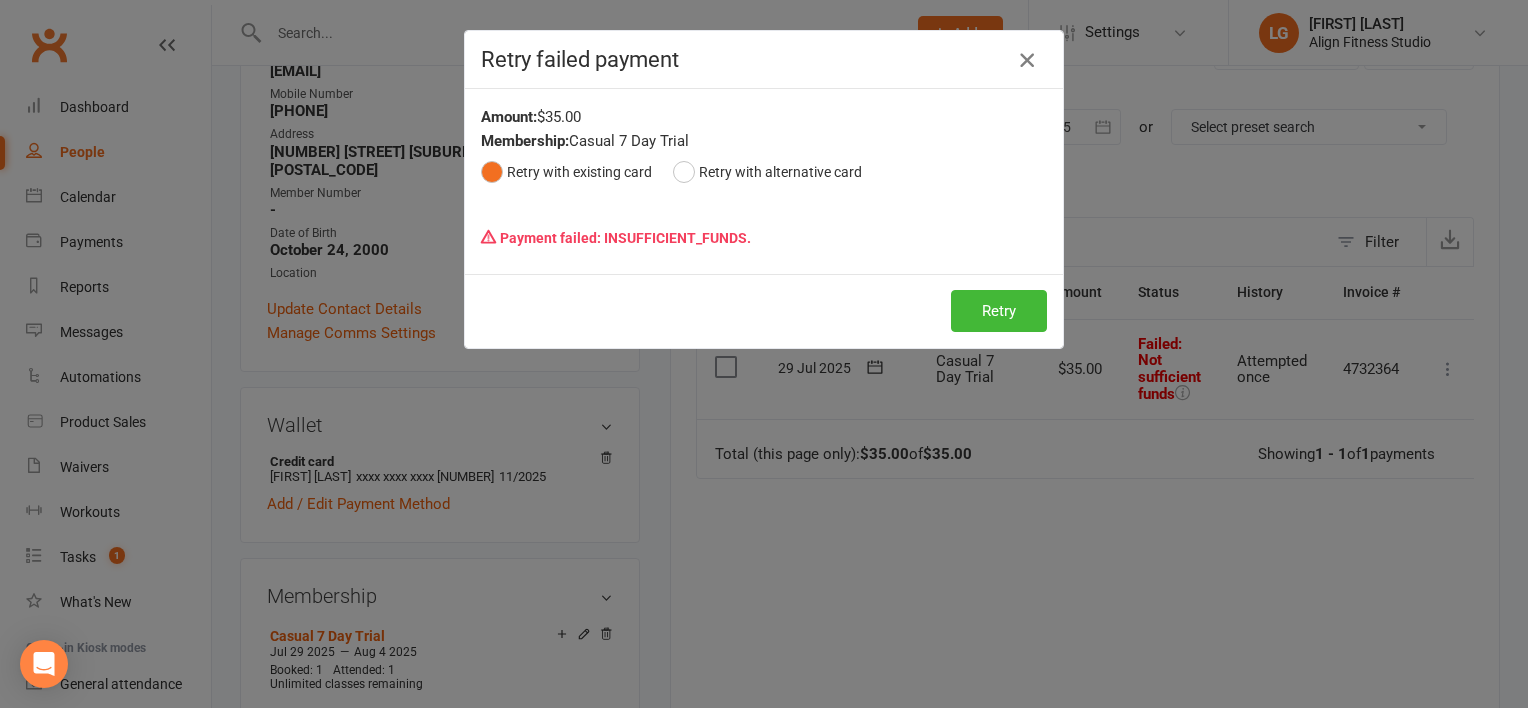 click at bounding box center [1027, 60] 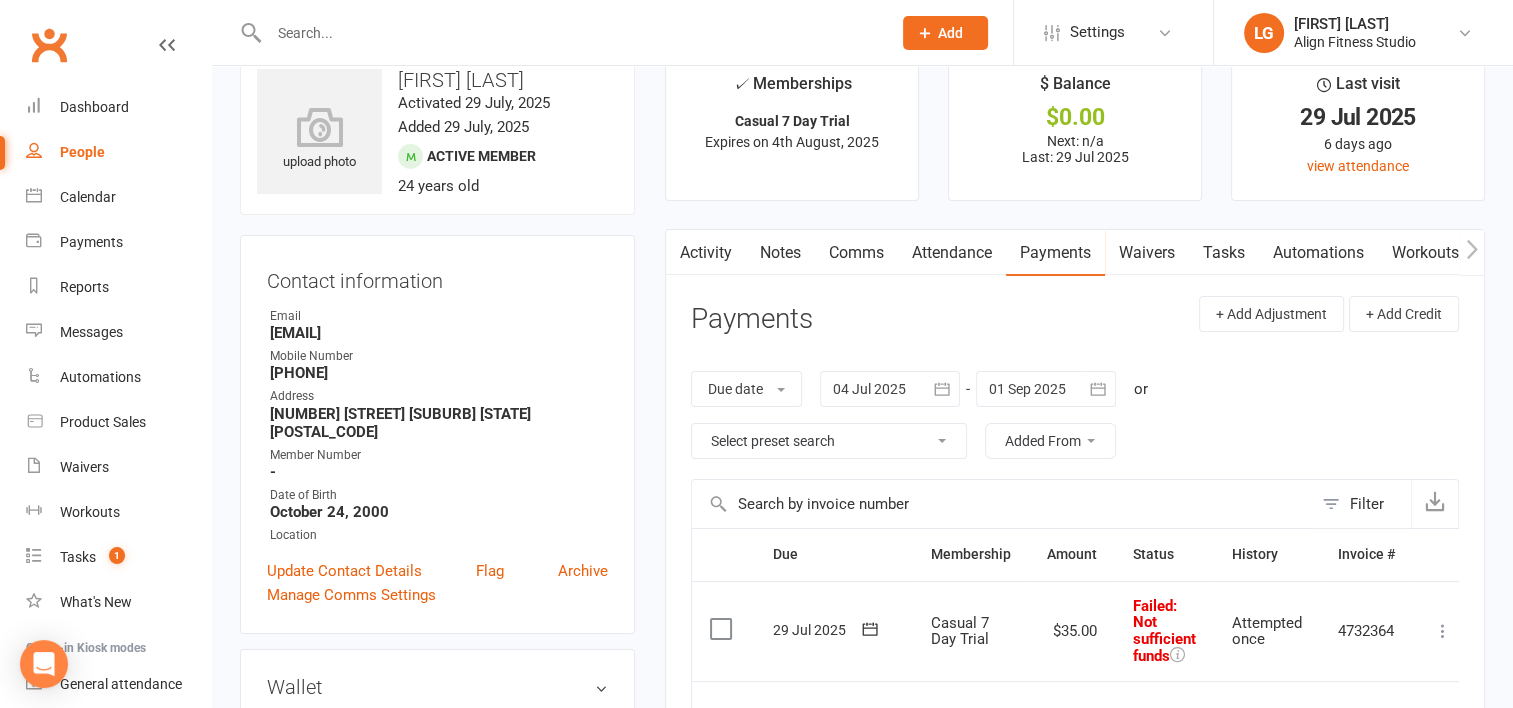 scroll, scrollTop: 0, scrollLeft: 0, axis: both 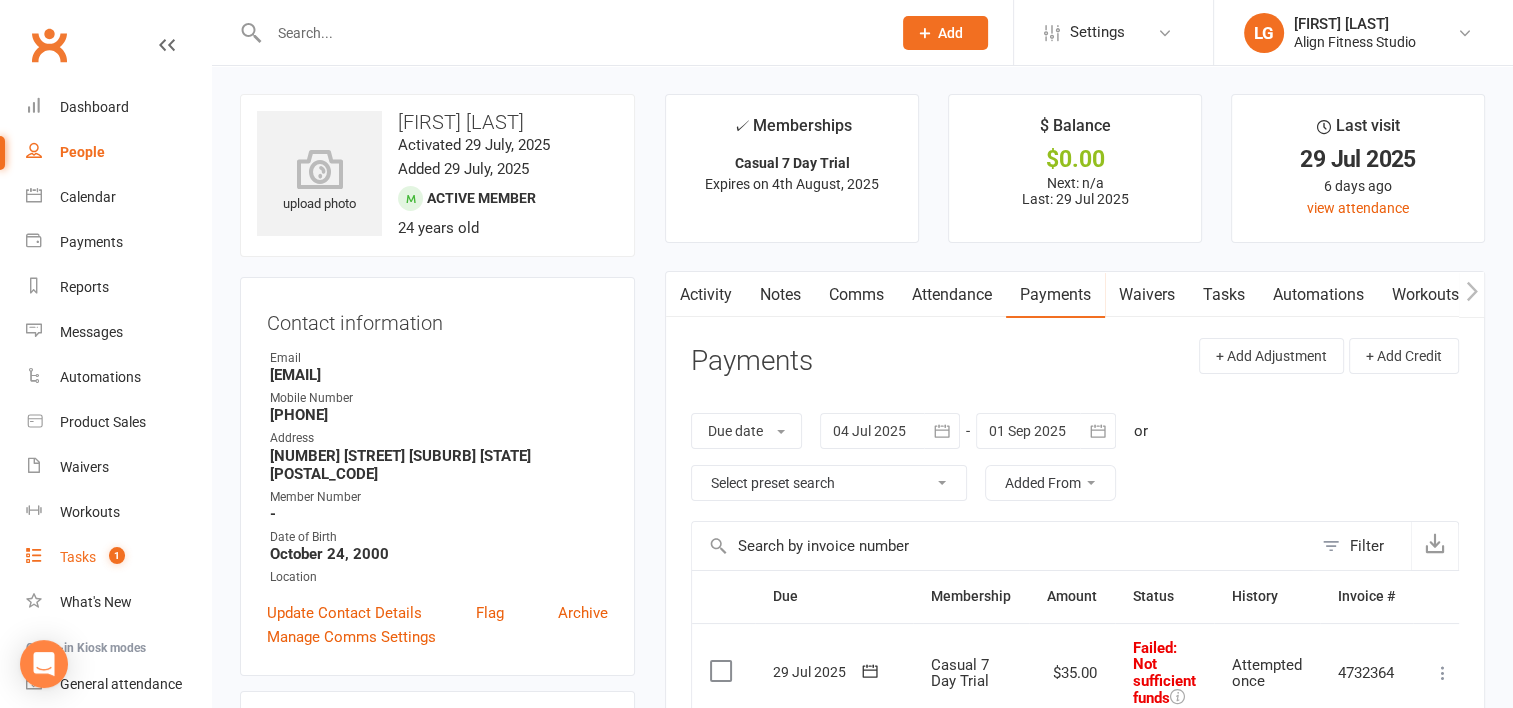 click on "Tasks" at bounding box center (78, 557) 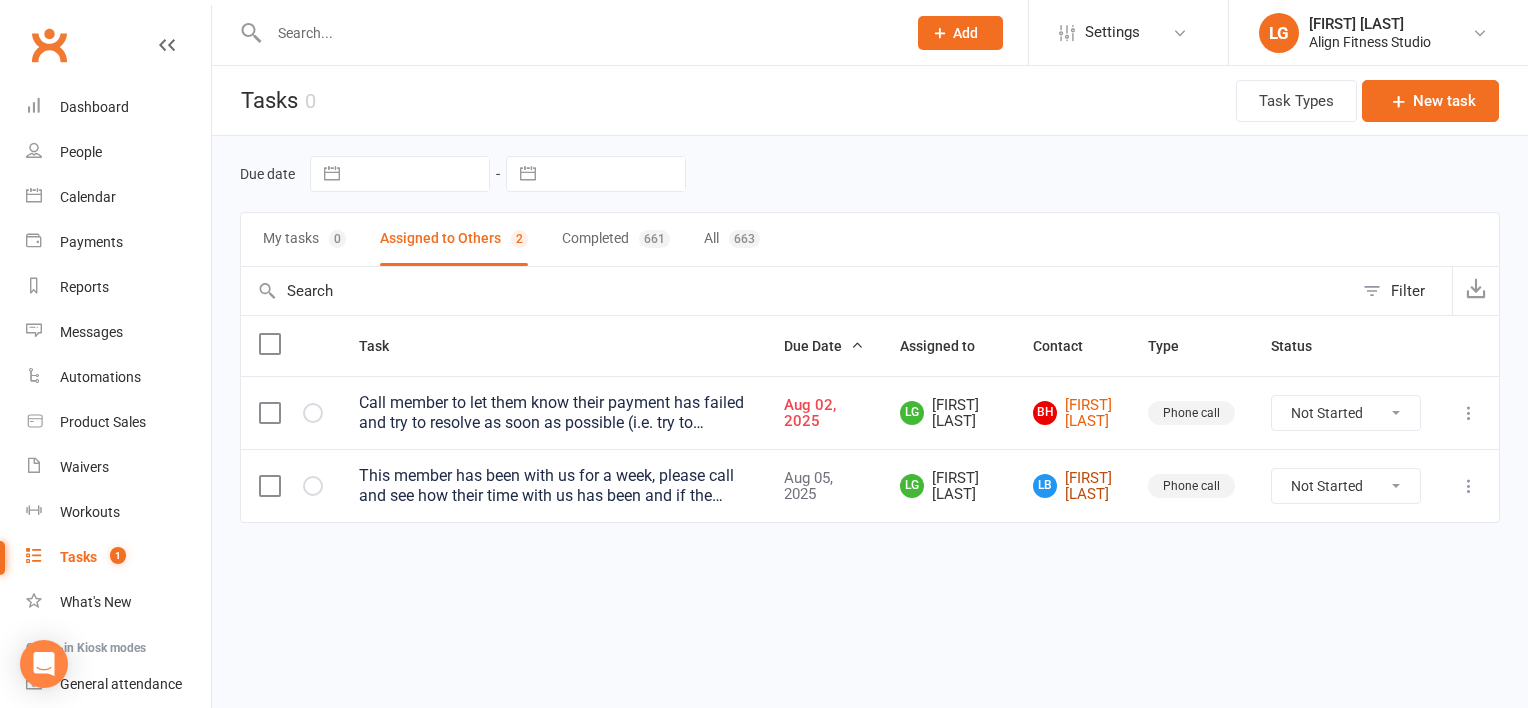 click on "[FIRST] [LAST]" at bounding box center [1072, 486] 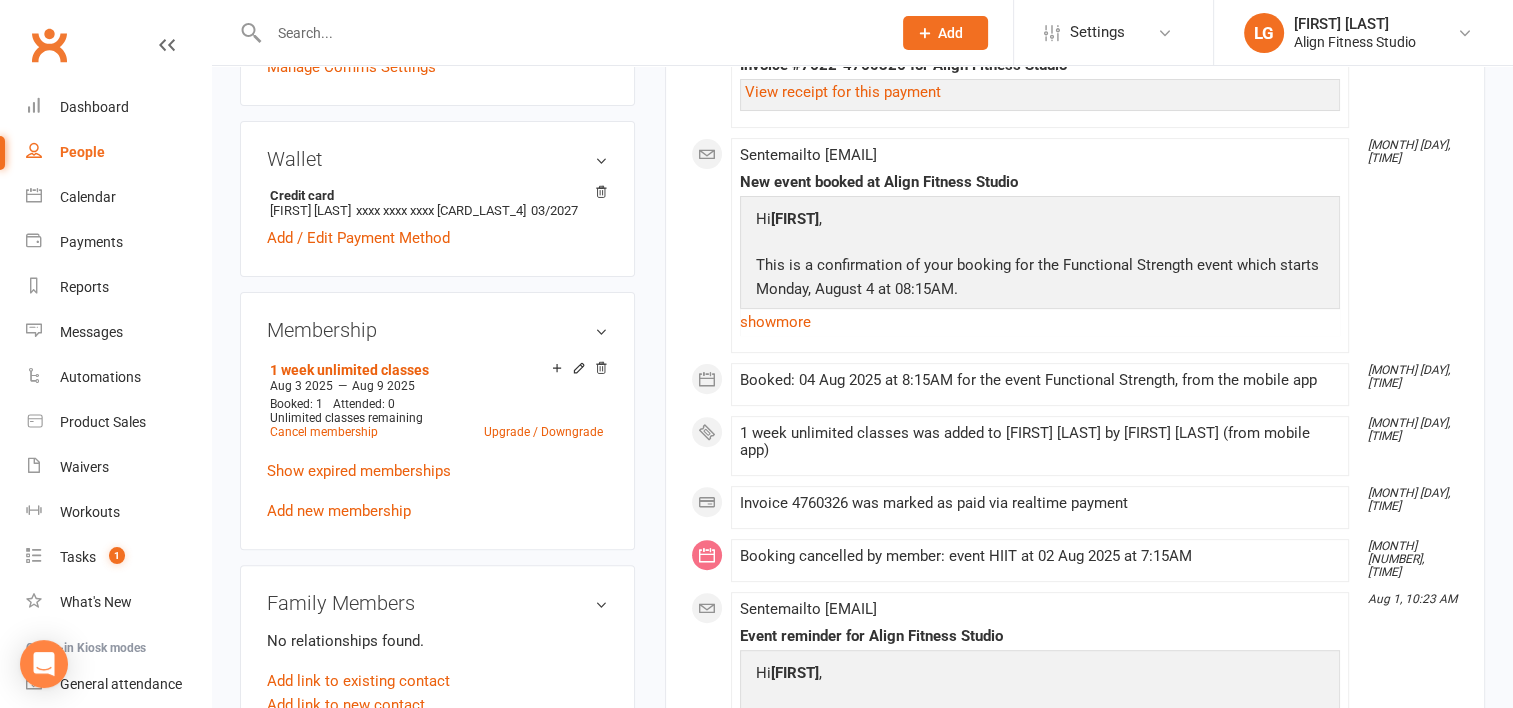scroll, scrollTop: 568, scrollLeft: 0, axis: vertical 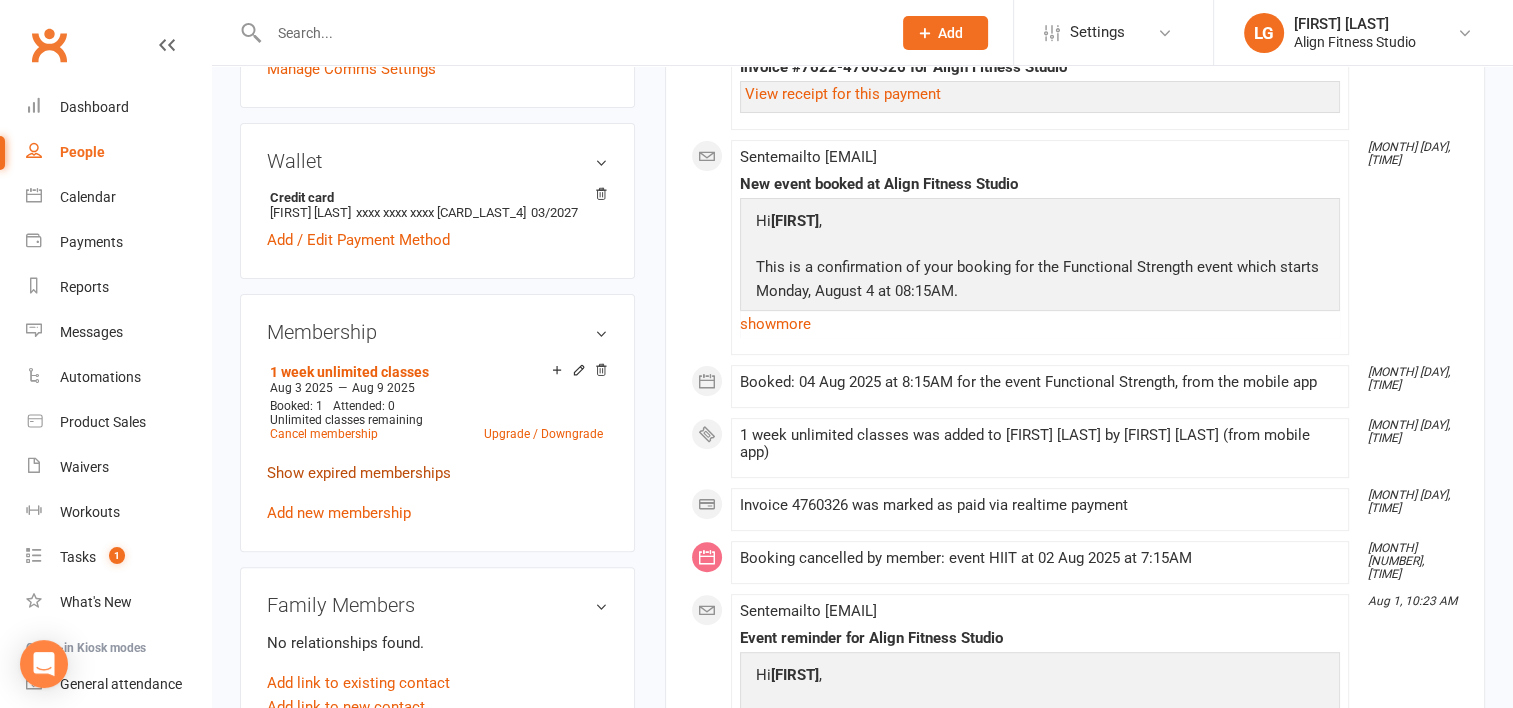 click on "Show expired memberships" at bounding box center [359, 473] 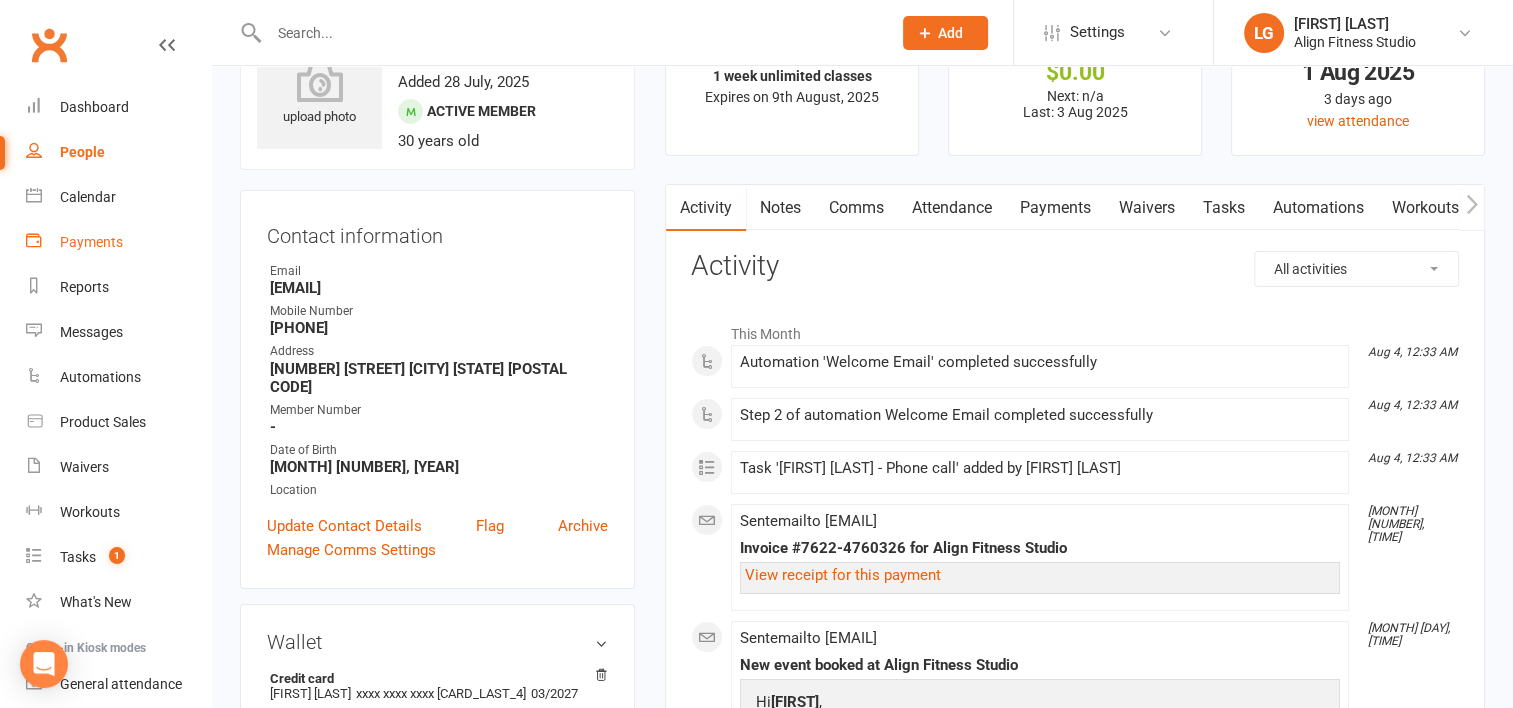 scroll, scrollTop: 84, scrollLeft: 0, axis: vertical 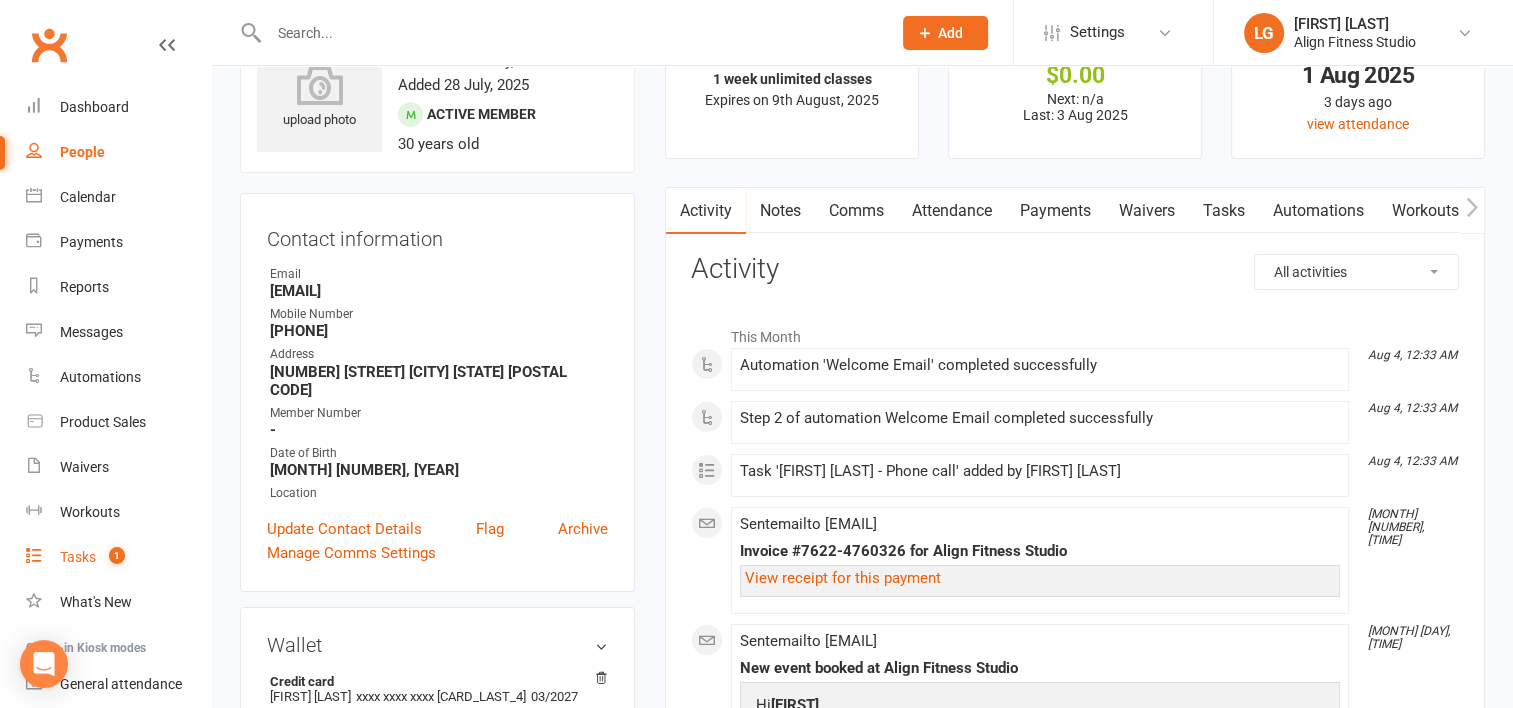 click on "Tasks" at bounding box center (78, 557) 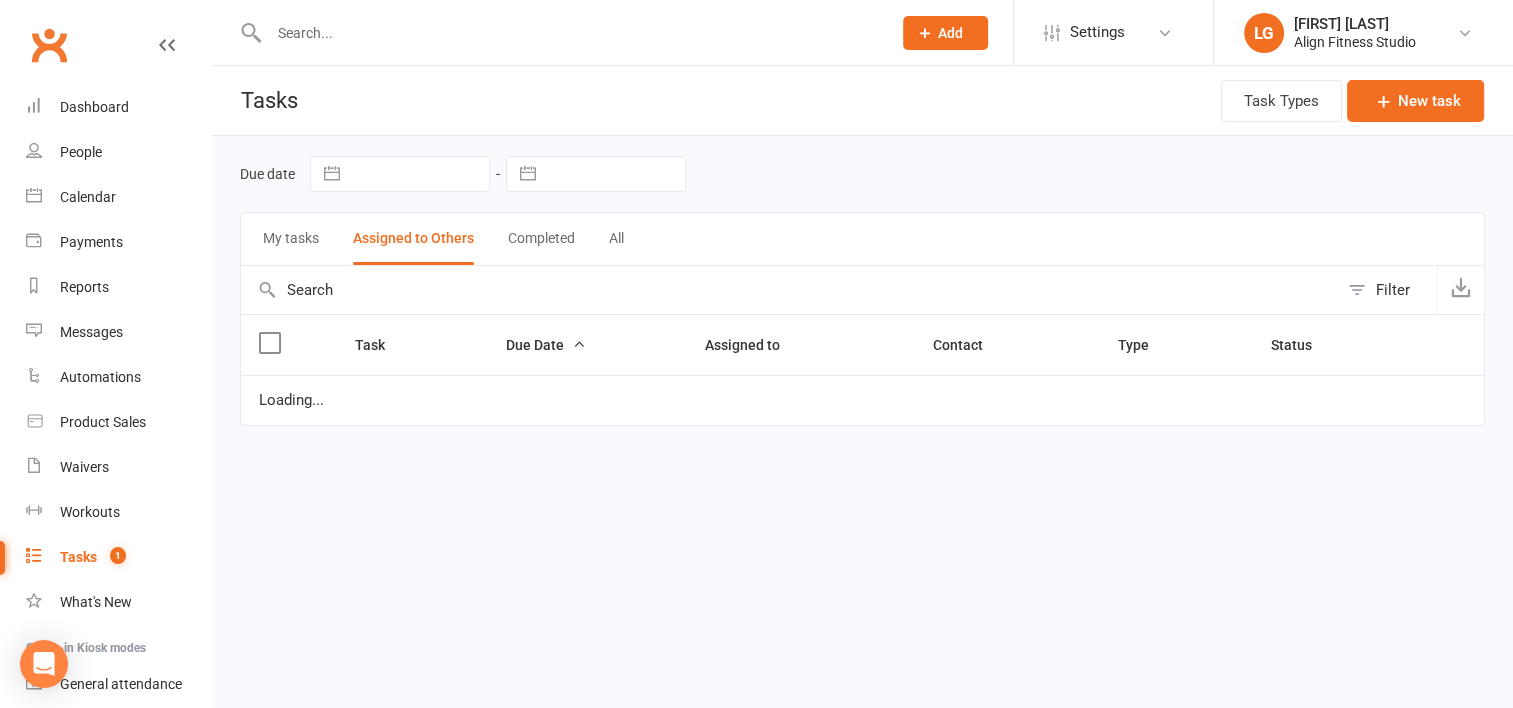 scroll, scrollTop: 0, scrollLeft: 0, axis: both 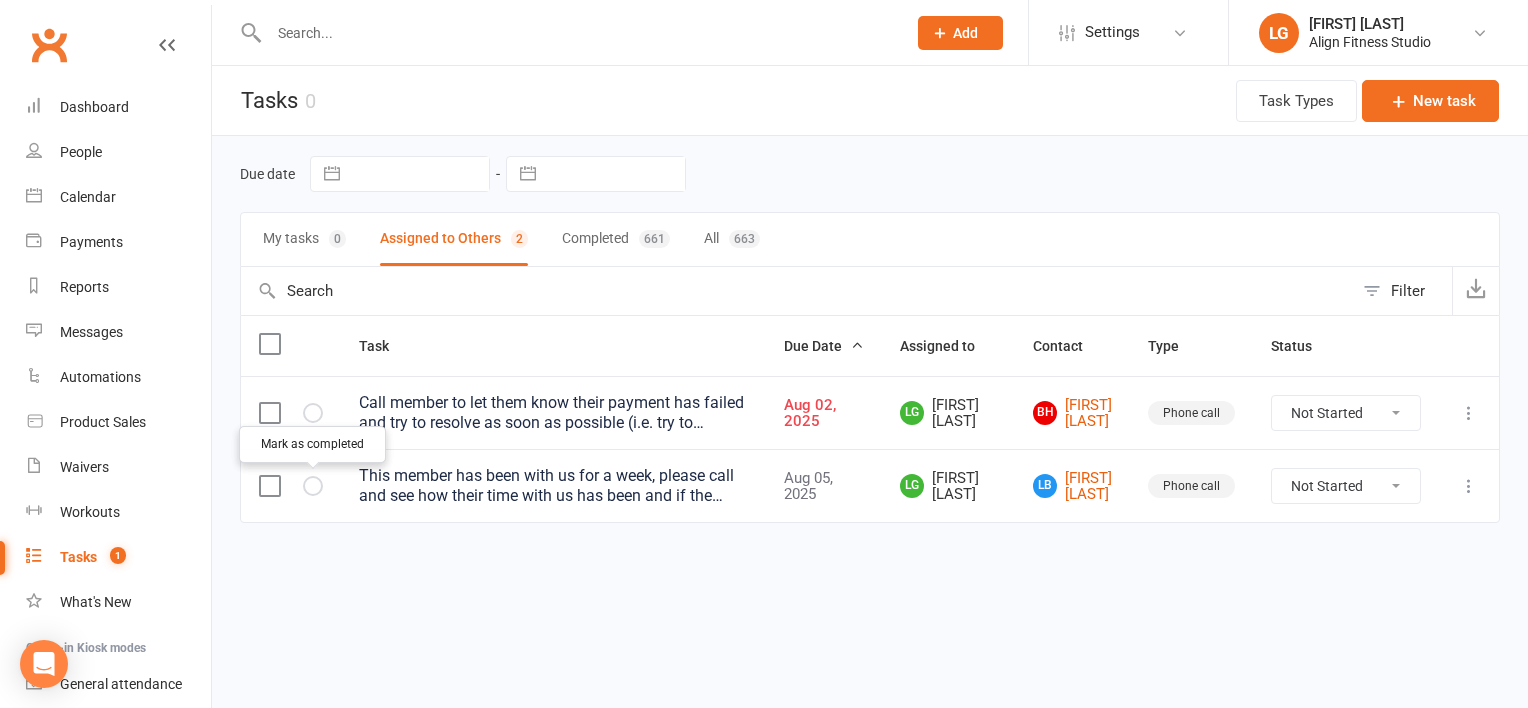 click at bounding box center [313, 486] 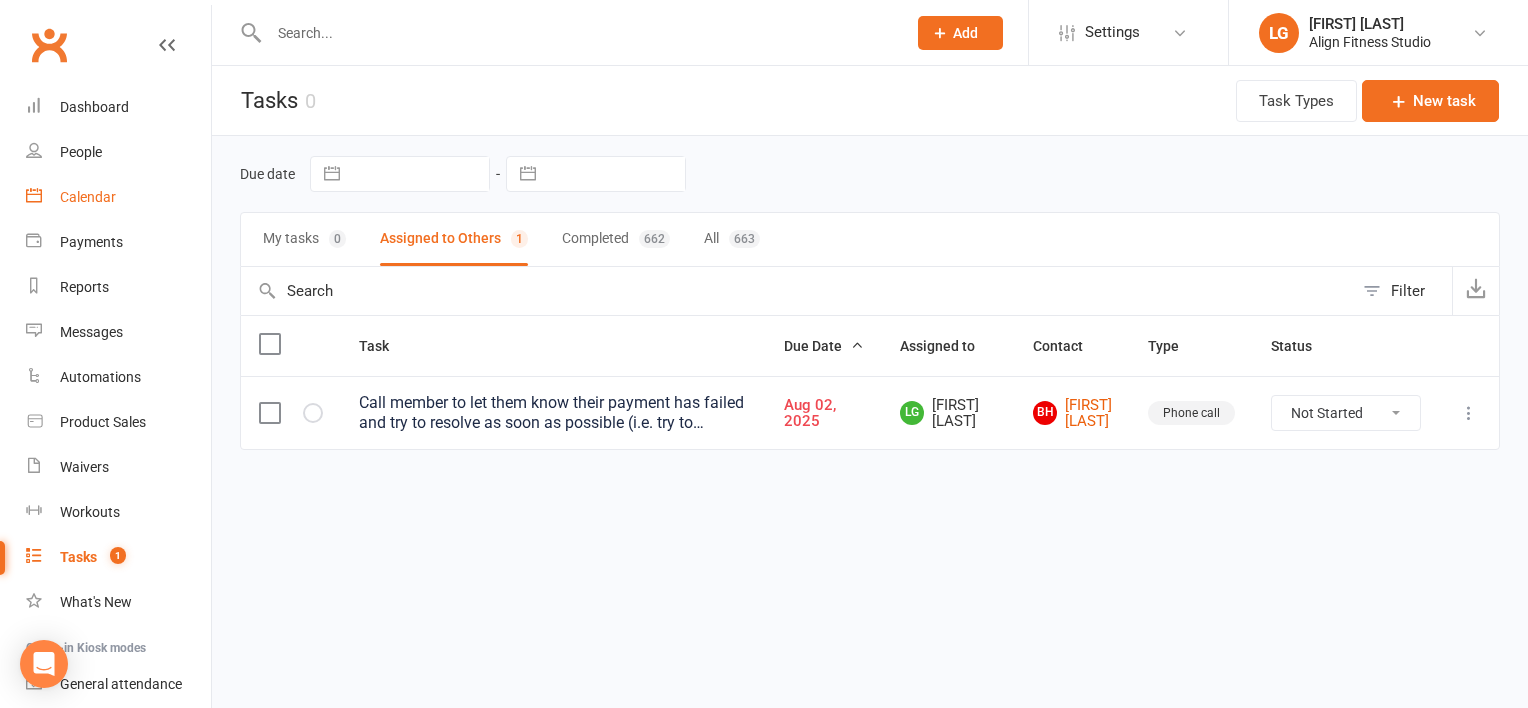 click on "Calendar" at bounding box center [88, 197] 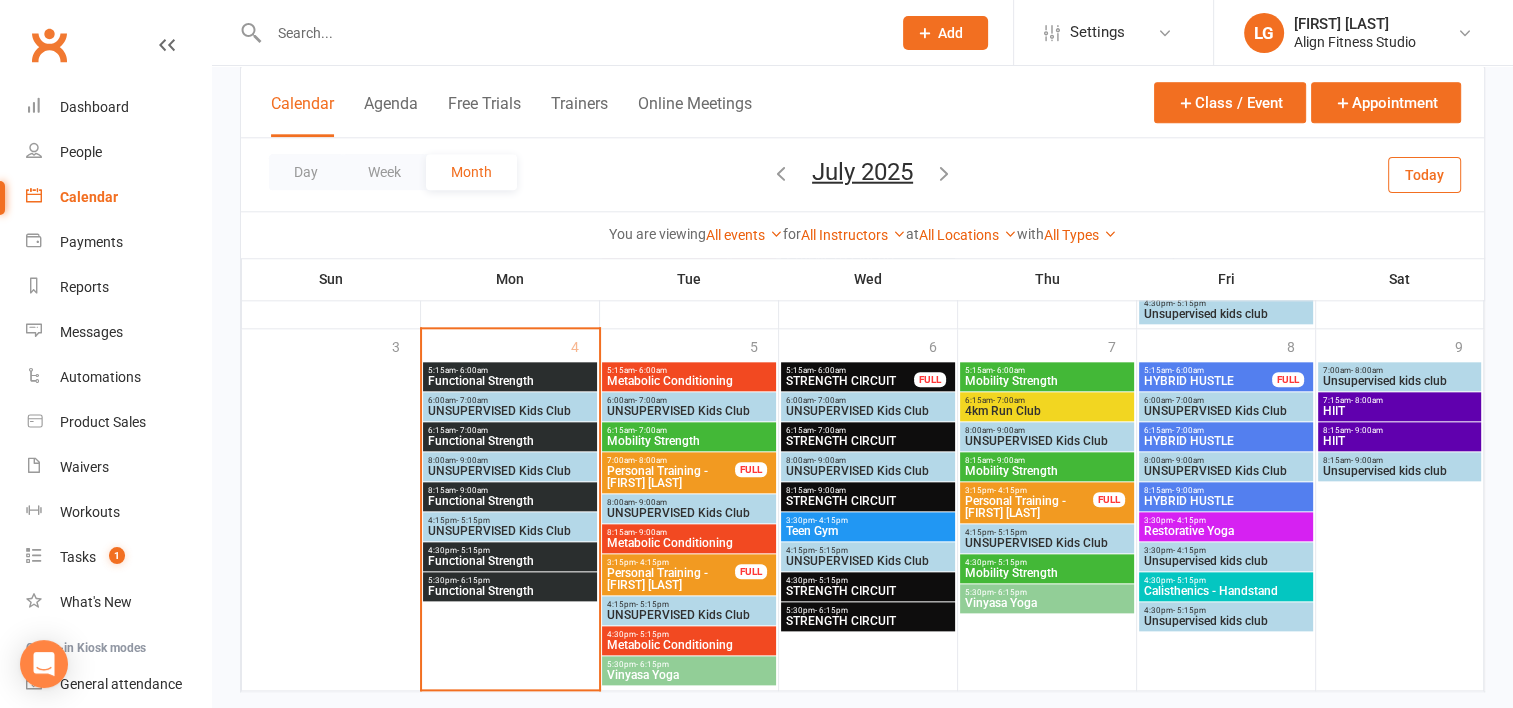 scroll, scrollTop: 2157, scrollLeft: 0, axis: vertical 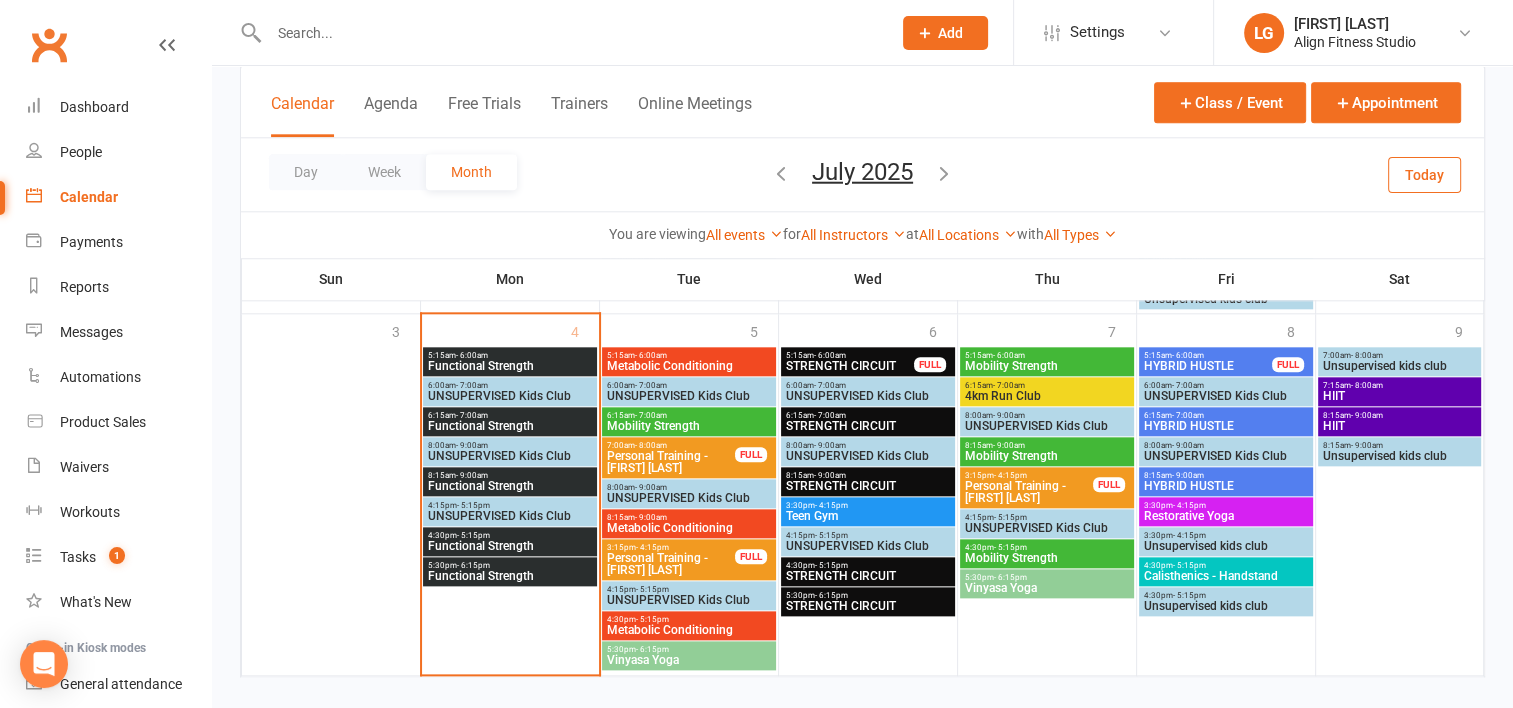 click on "6:15am  - 7:00am" at bounding box center (1047, 385) 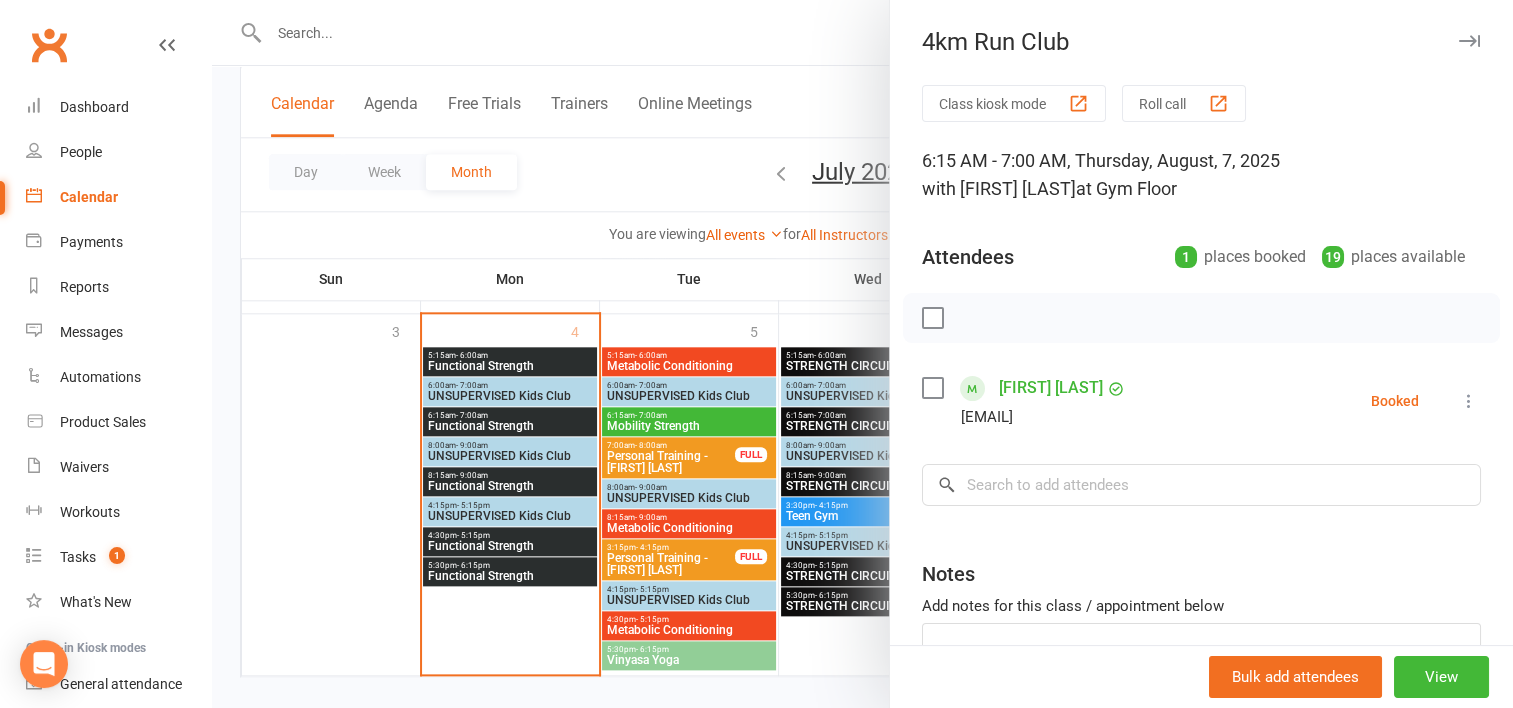 click at bounding box center [862, 354] 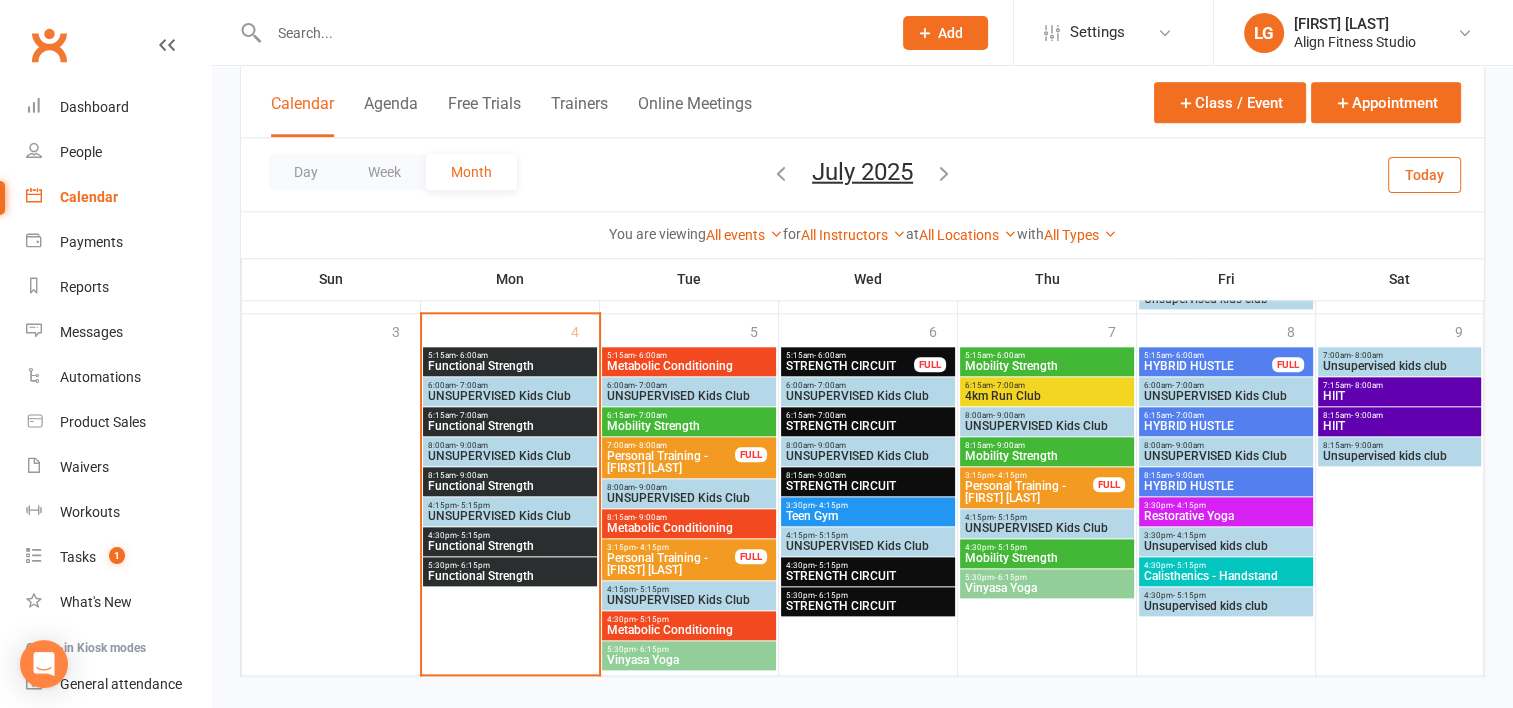 click on "5:30pm  - 6:15pm" at bounding box center (689, 649) 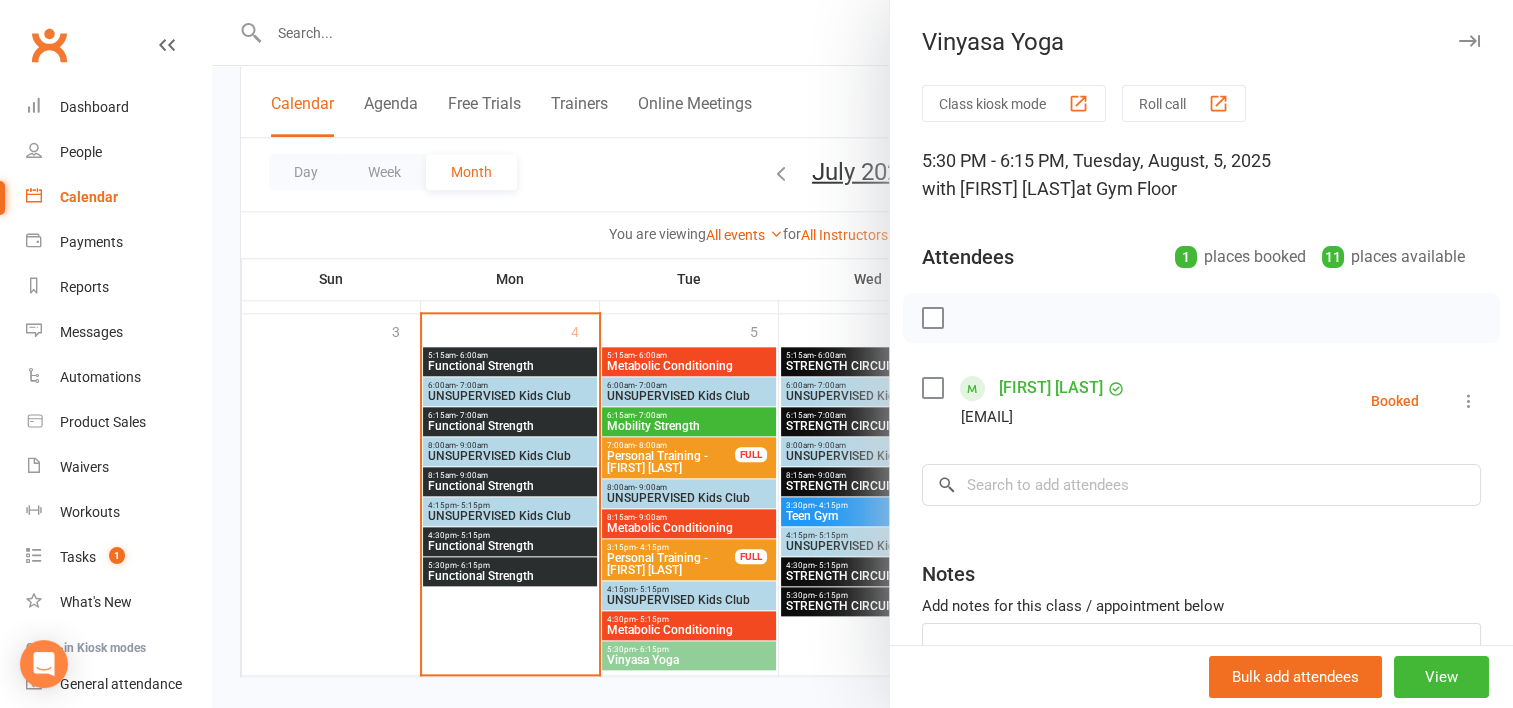 click at bounding box center (862, 354) 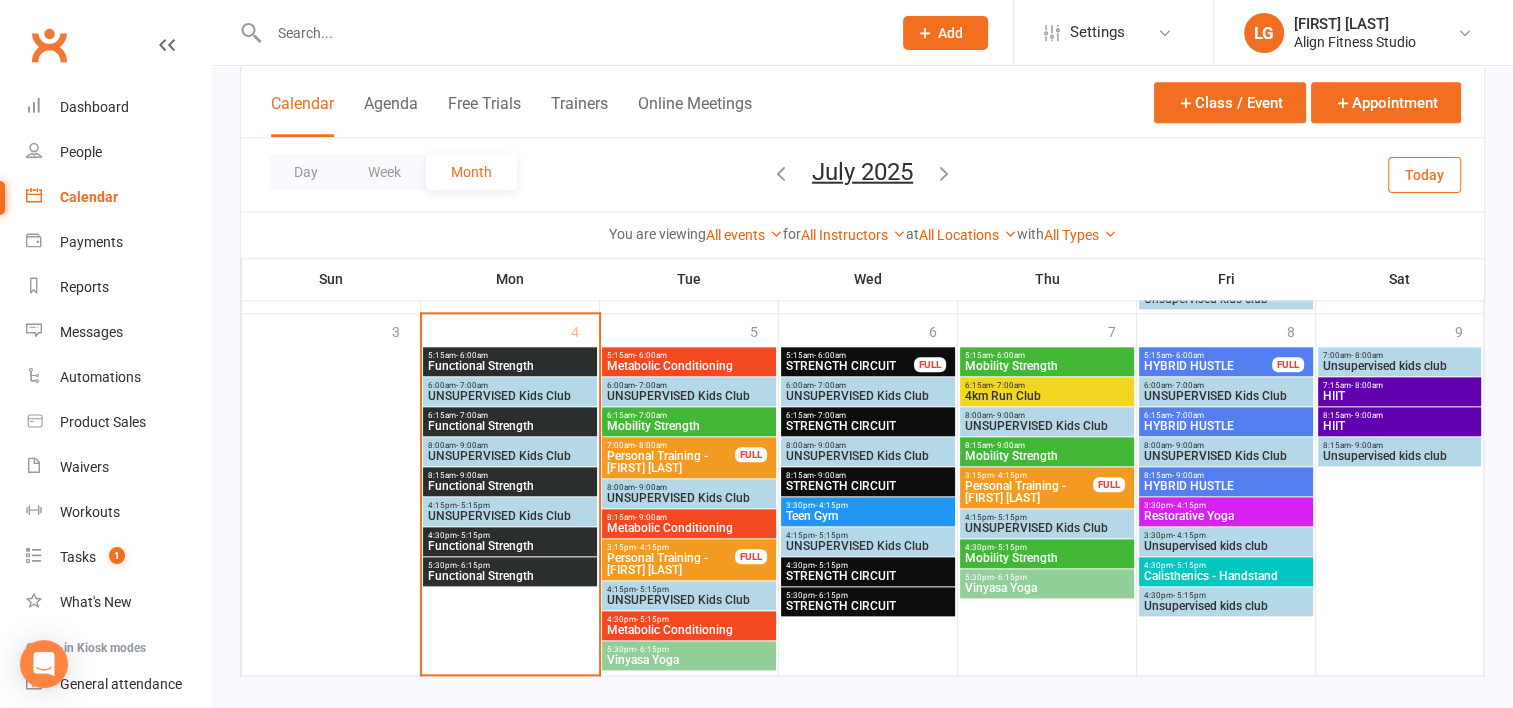 click on "Metabolic Conditioning" at bounding box center (689, 630) 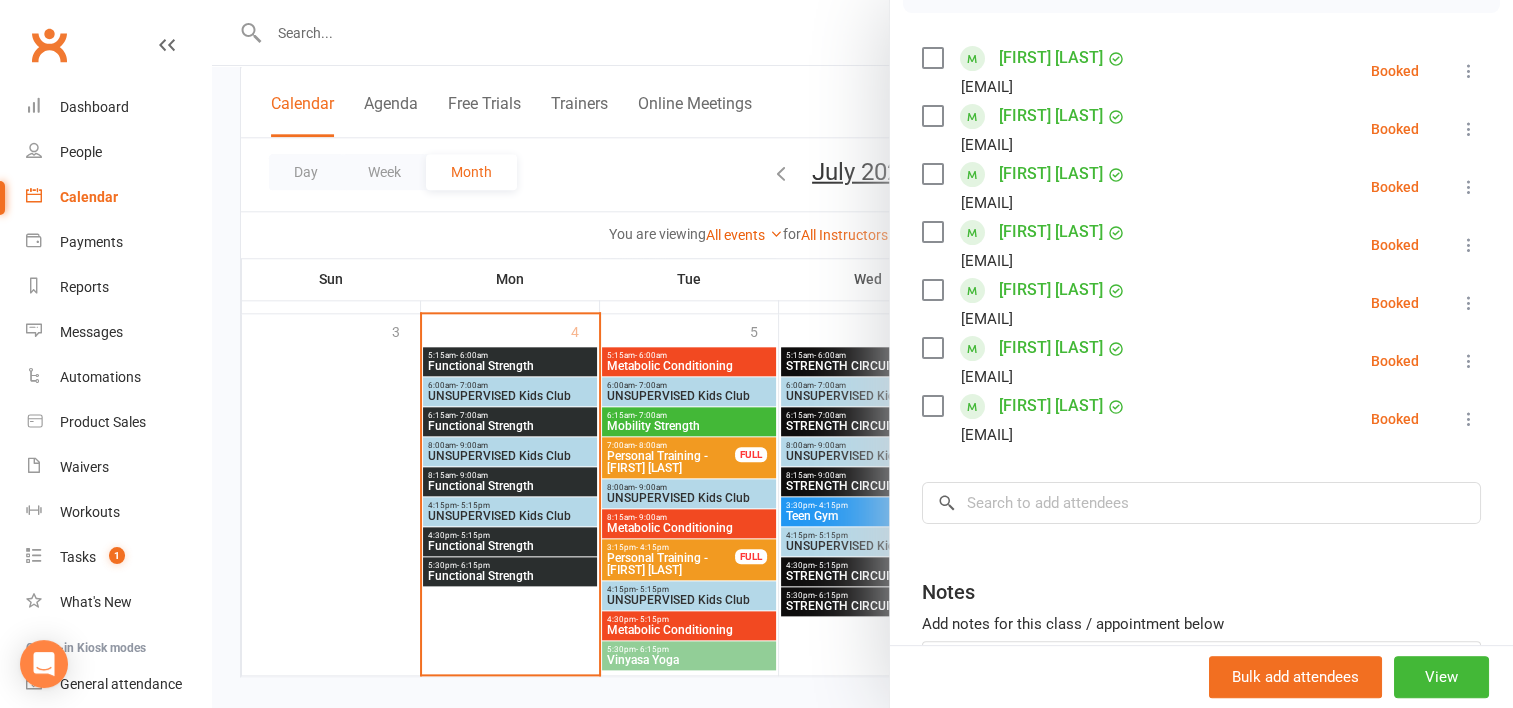 scroll, scrollTop: 332, scrollLeft: 0, axis: vertical 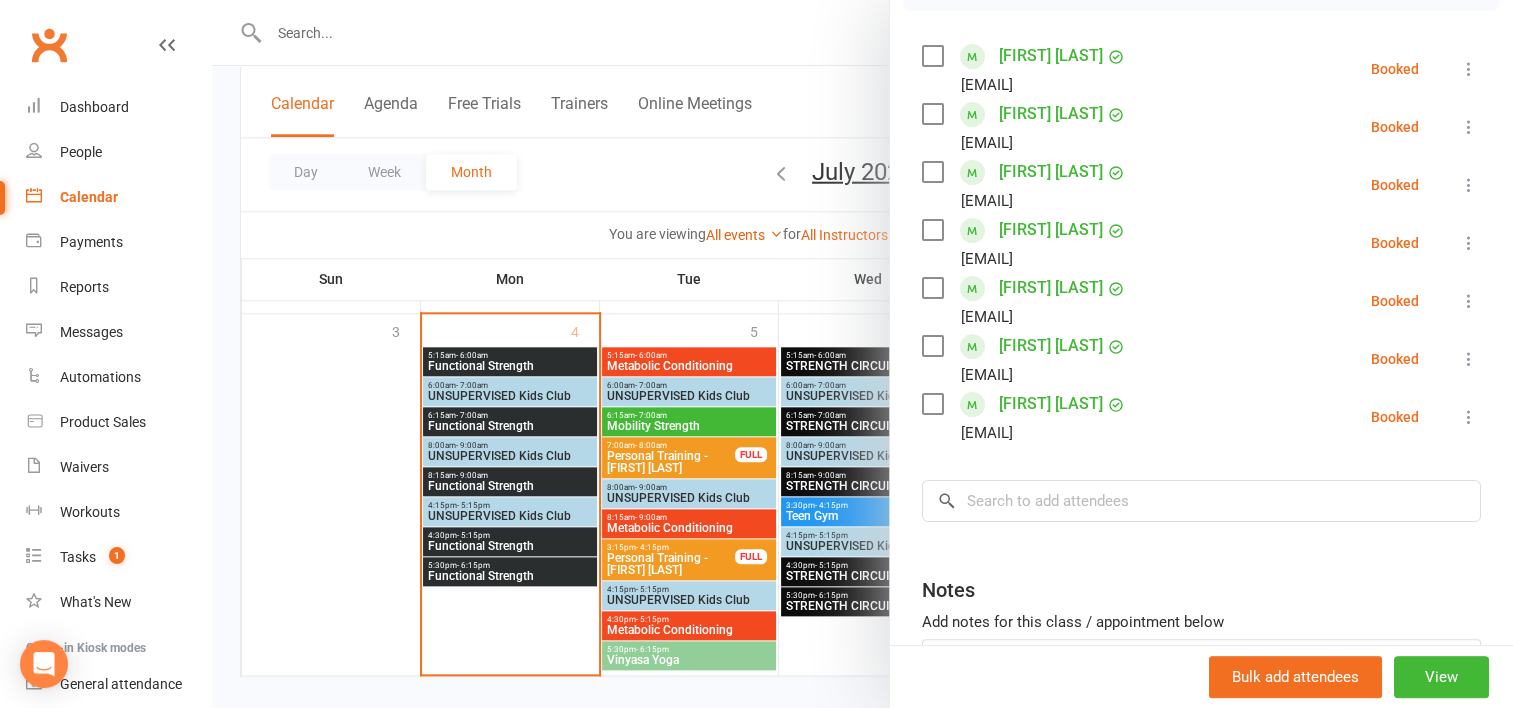 click at bounding box center (862, 354) 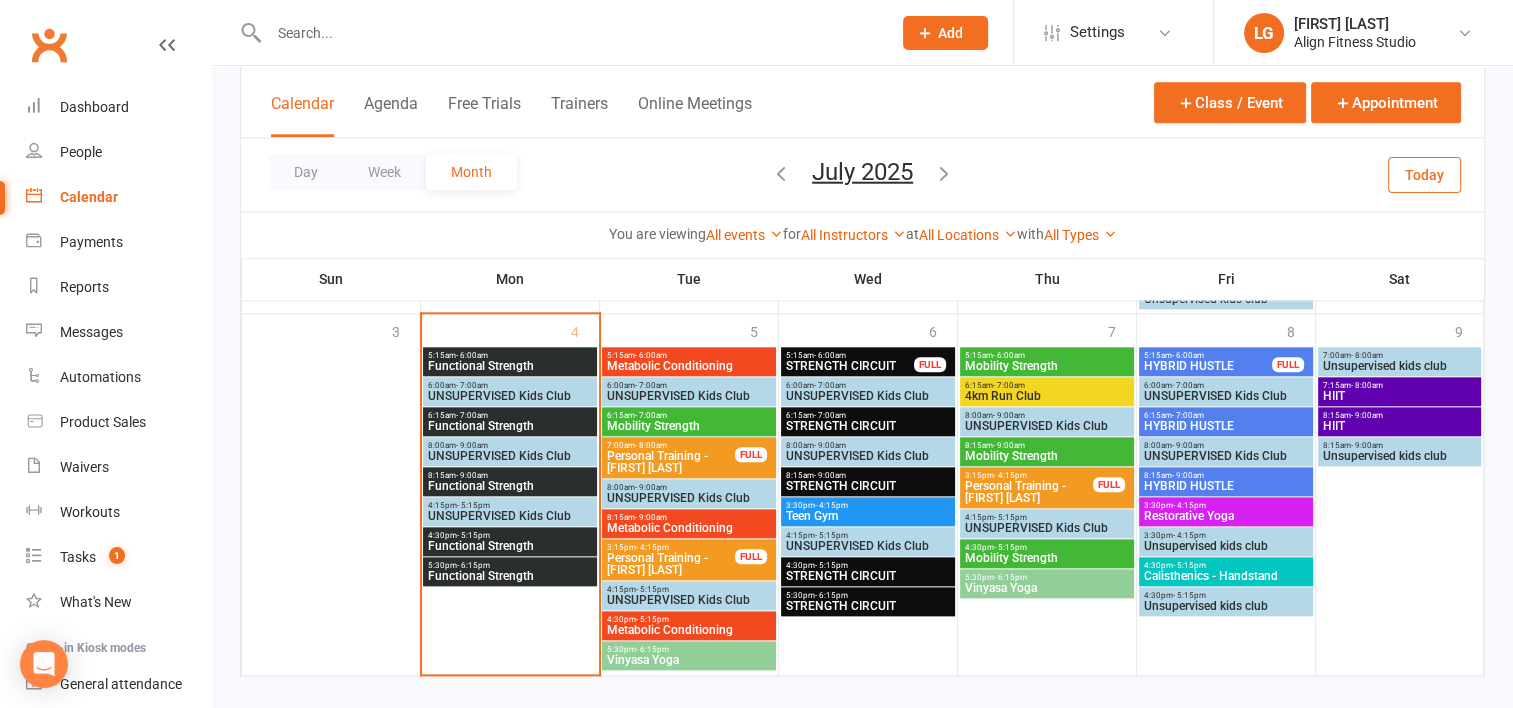 click on "Metabolic Conditioning" at bounding box center (689, 528) 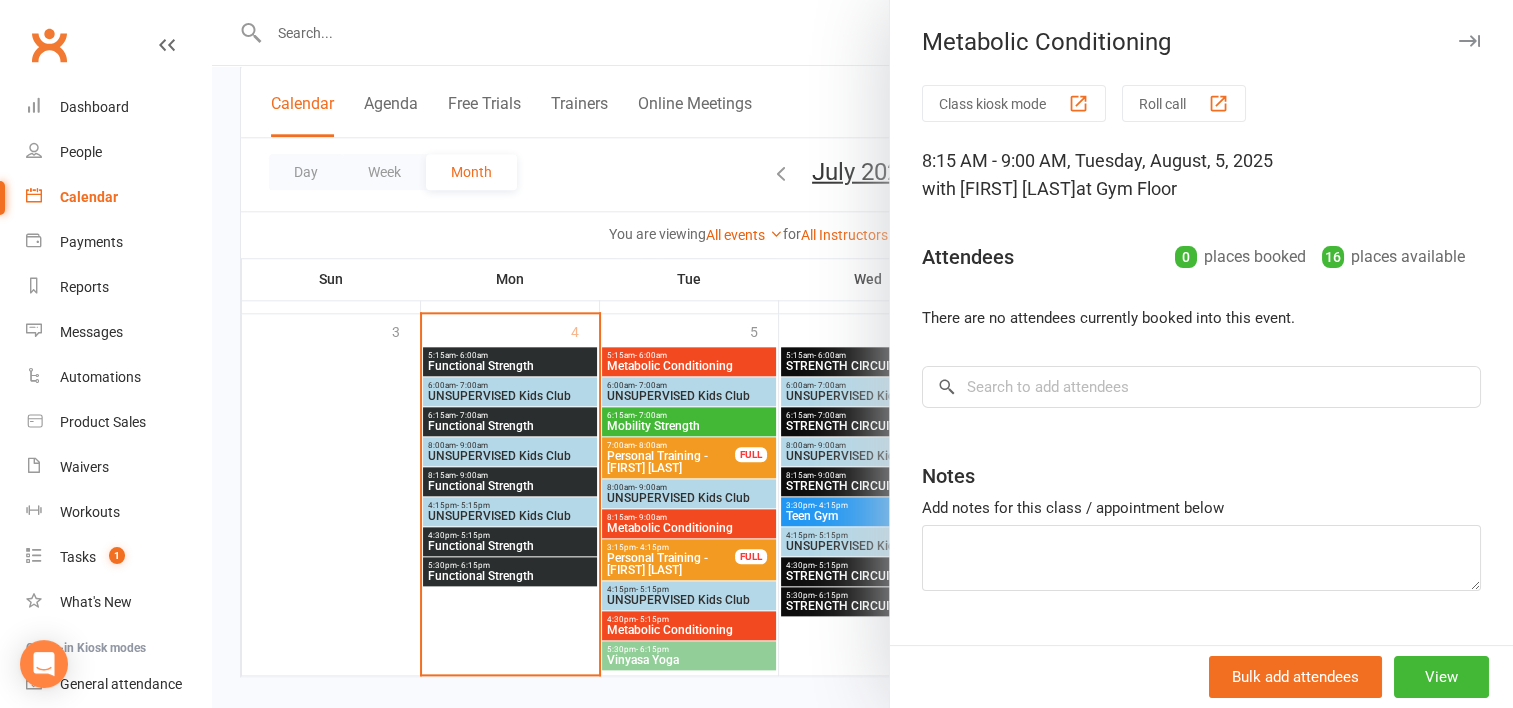 click at bounding box center (862, 354) 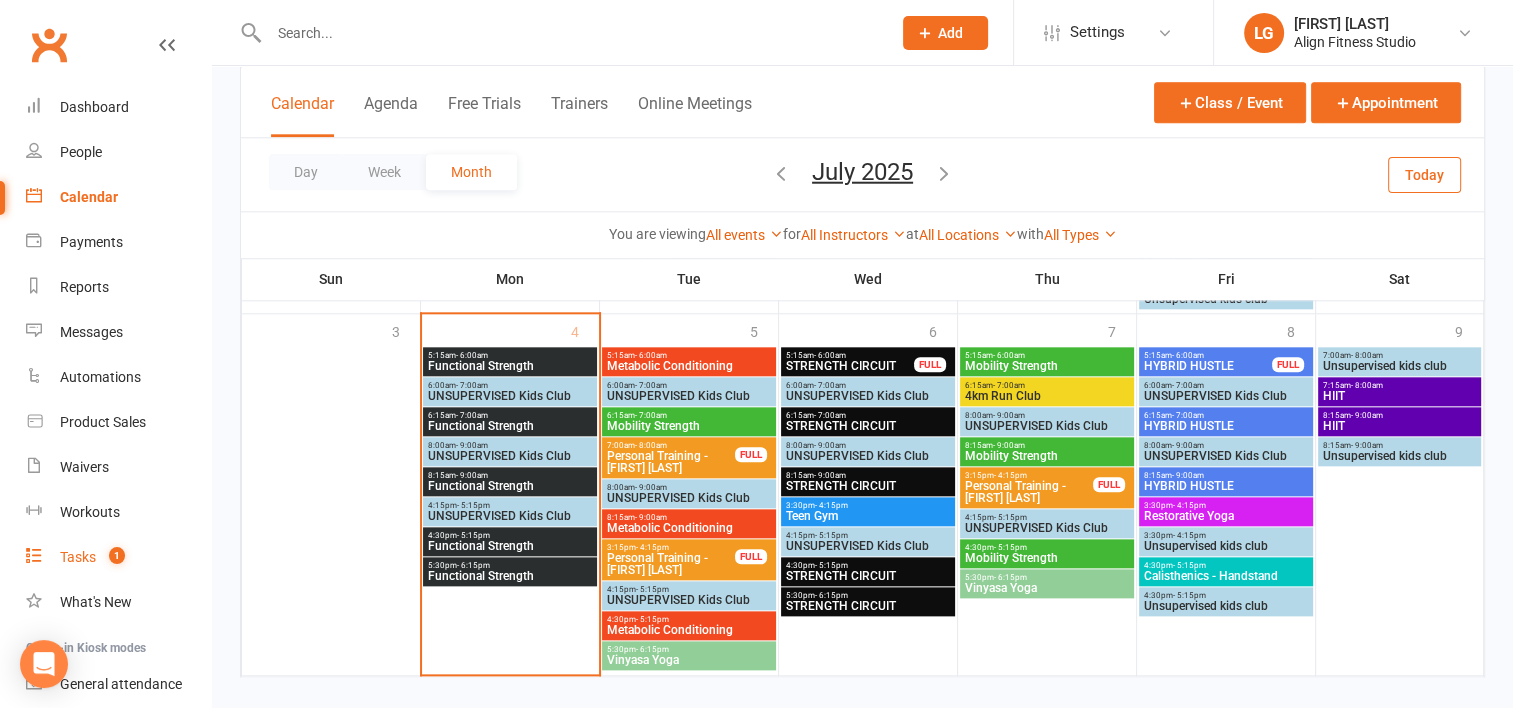 click on "Tasks" at bounding box center [78, 557] 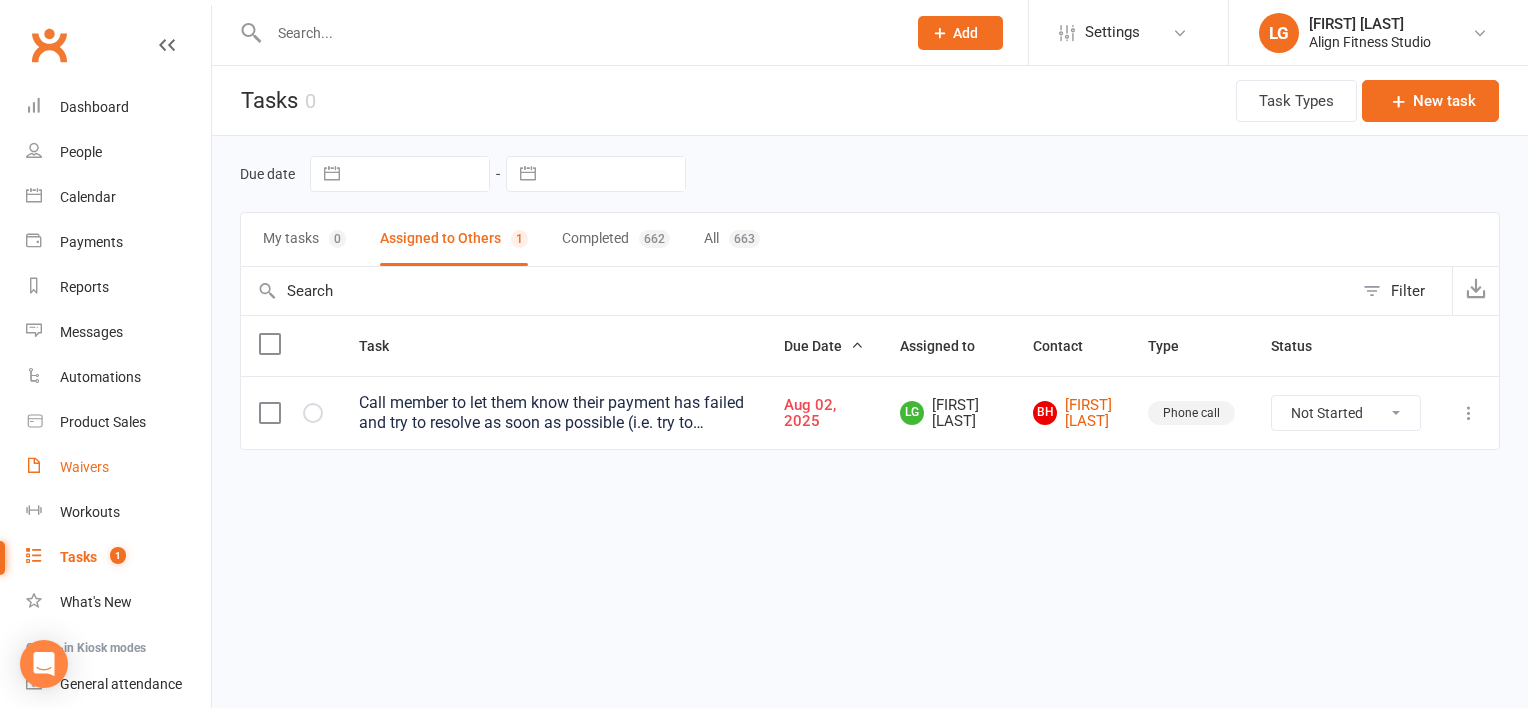 click on "Waivers" at bounding box center [84, 467] 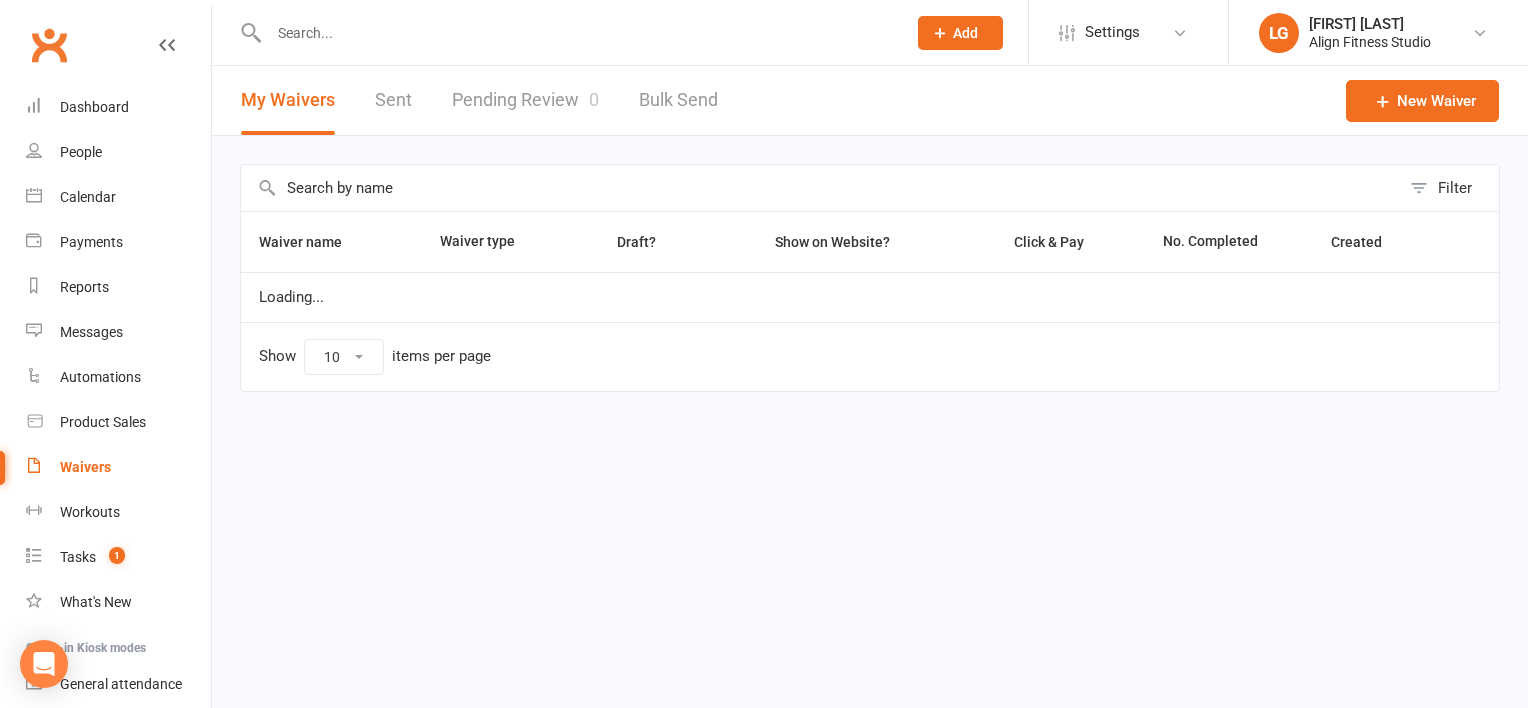 select on "100" 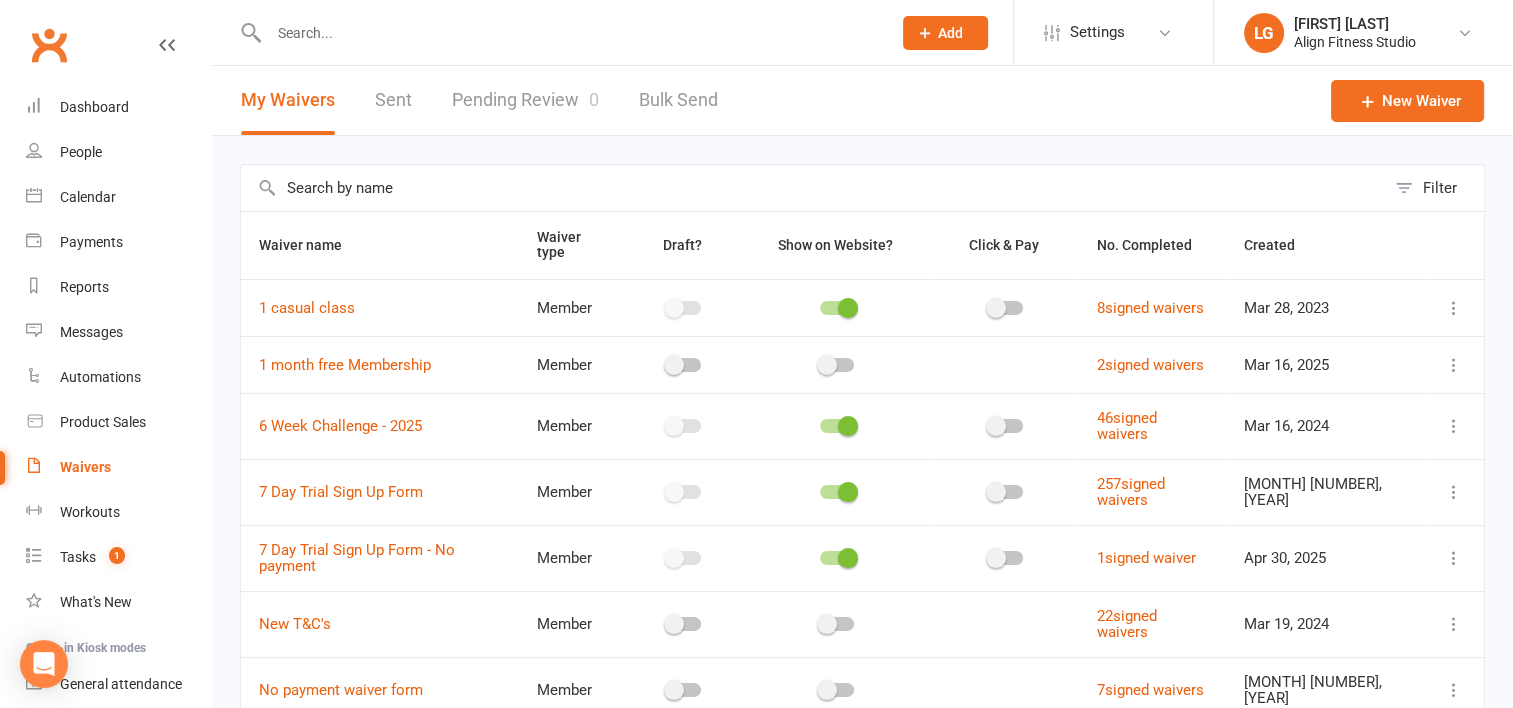 click on "Pending Review 0" at bounding box center (525, 100) 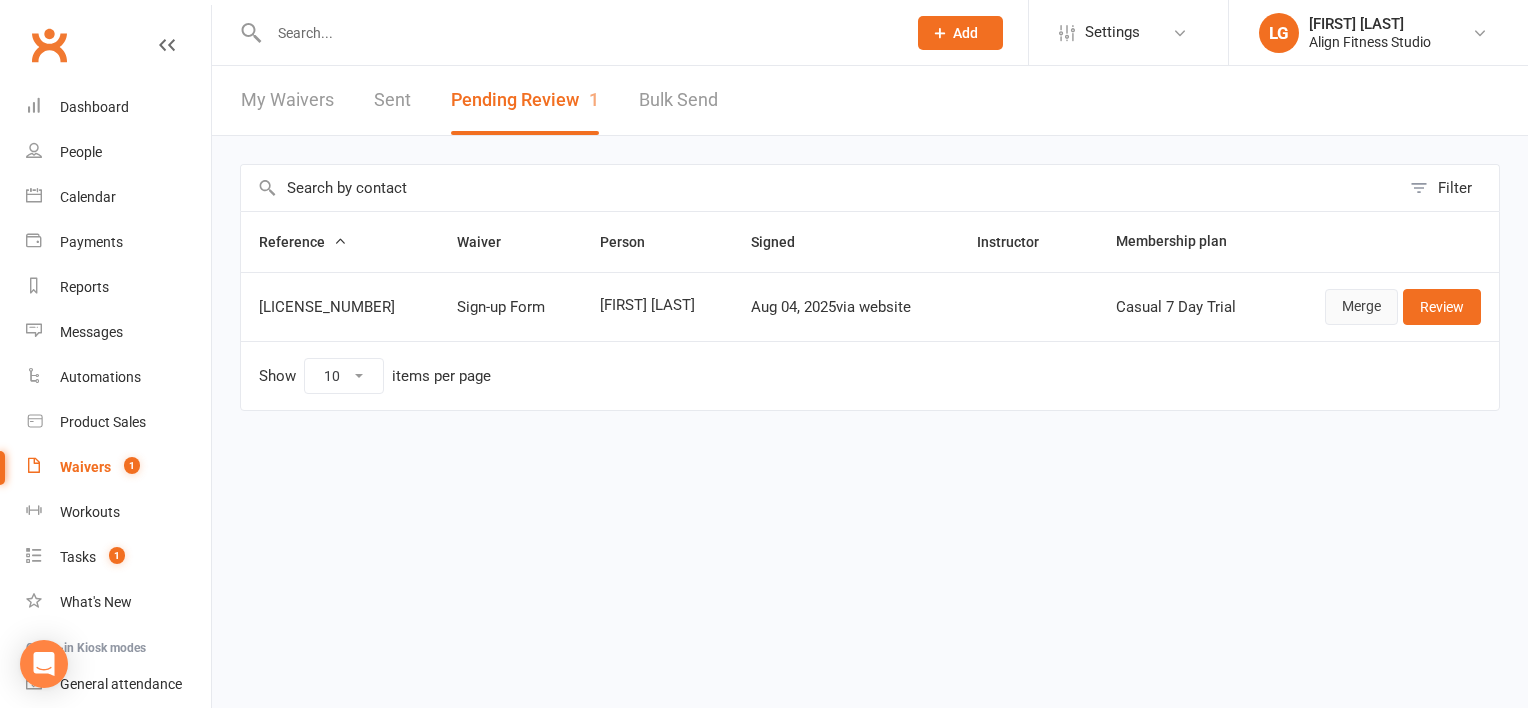 click on "Merge" at bounding box center (1361, 307) 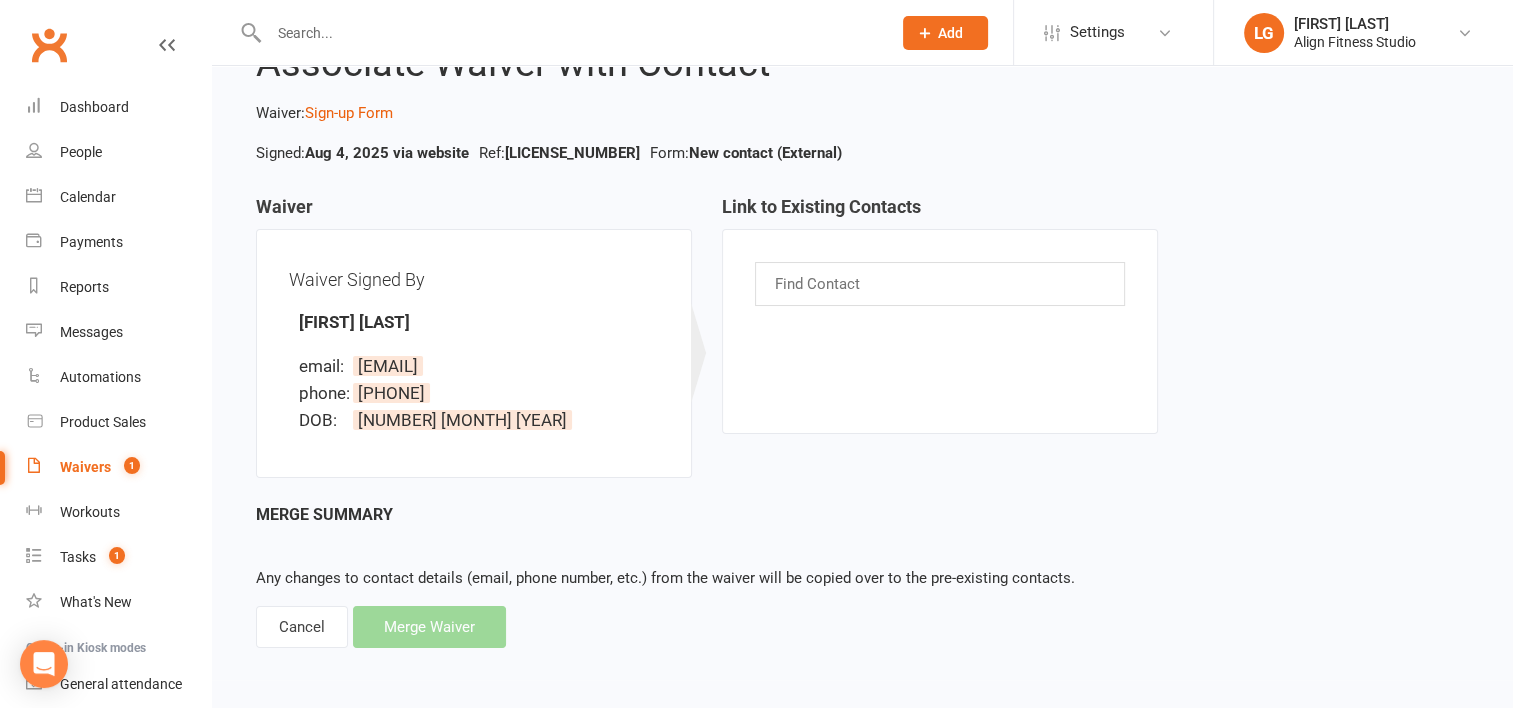 scroll, scrollTop: 0, scrollLeft: 0, axis: both 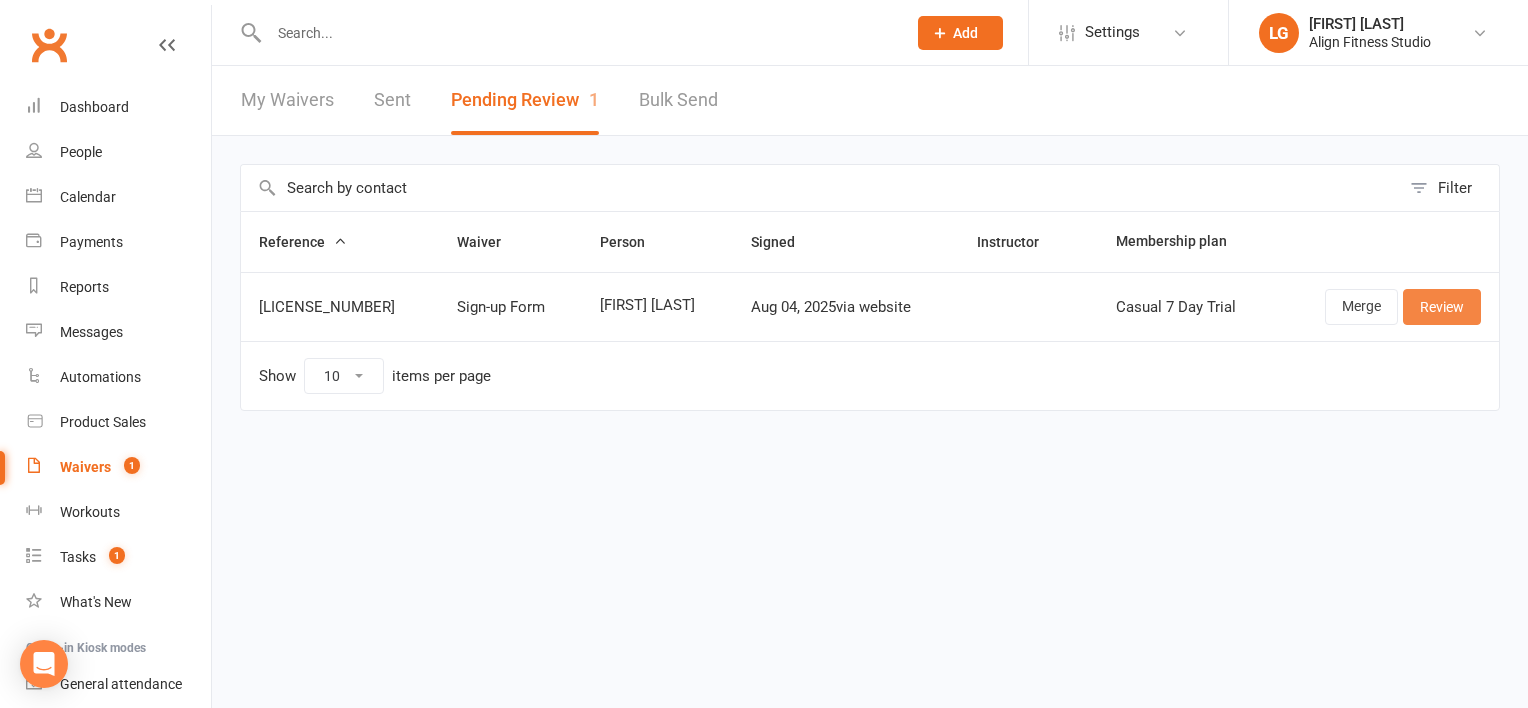 click on "Review" at bounding box center [1442, 307] 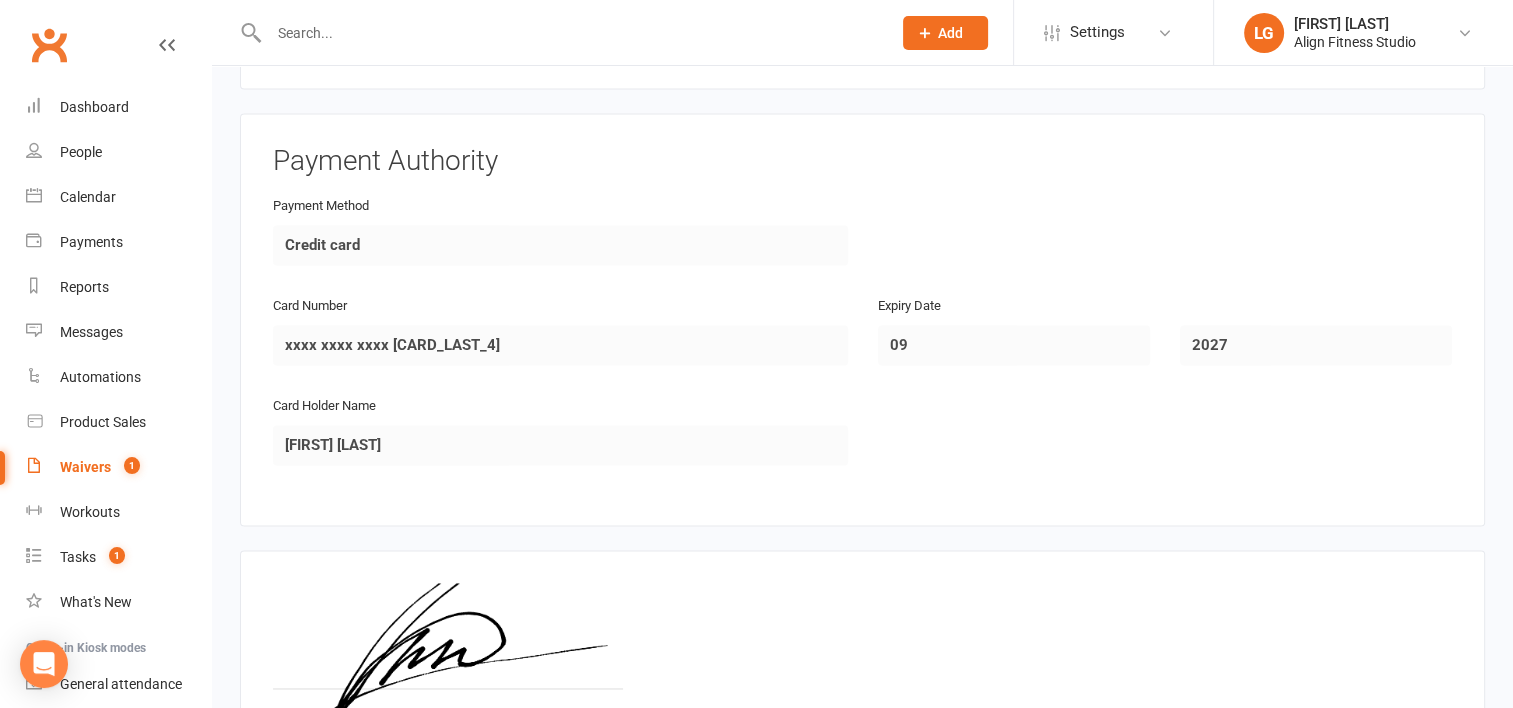 scroll, scrollTop: 3082, scrollLeft: 0, axis: vertical 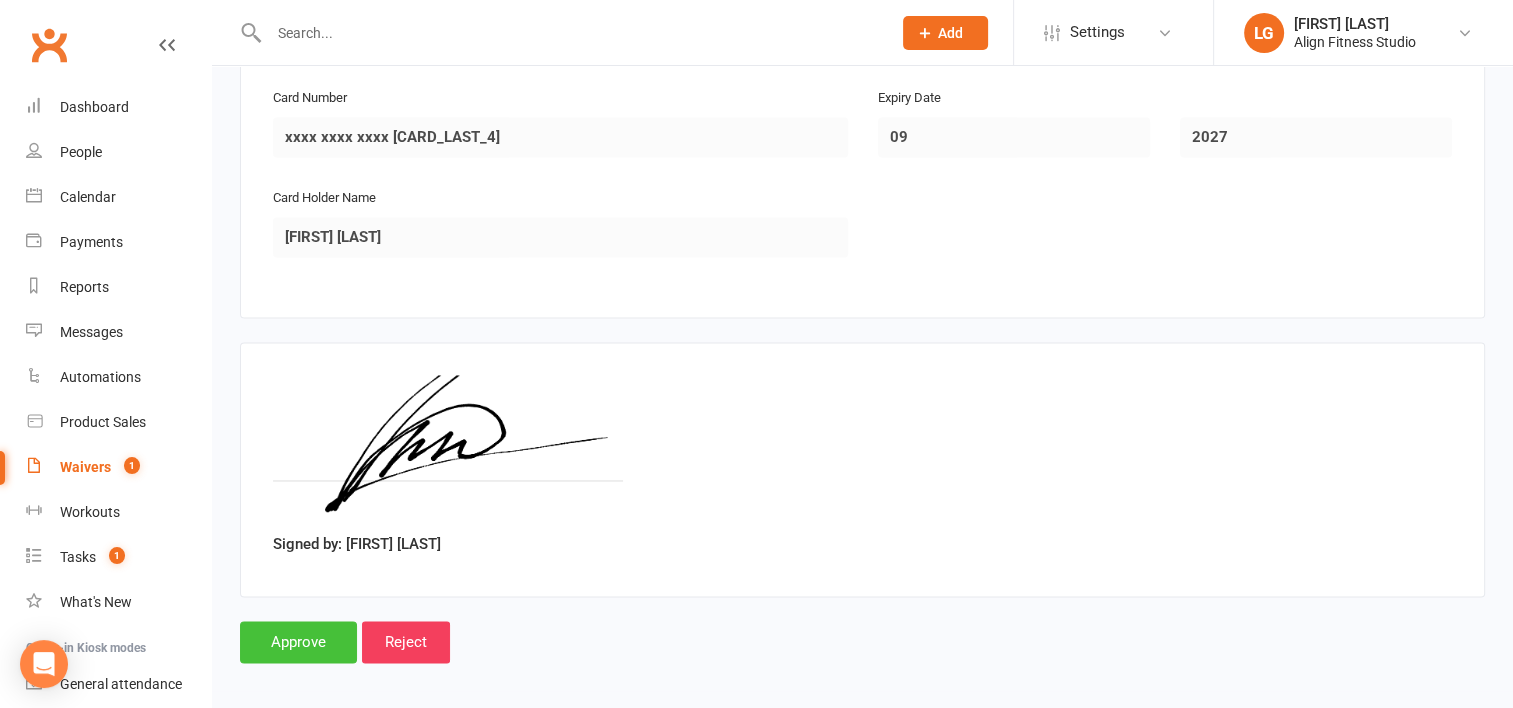 click on "Approve" at bounding box center [298, 642] 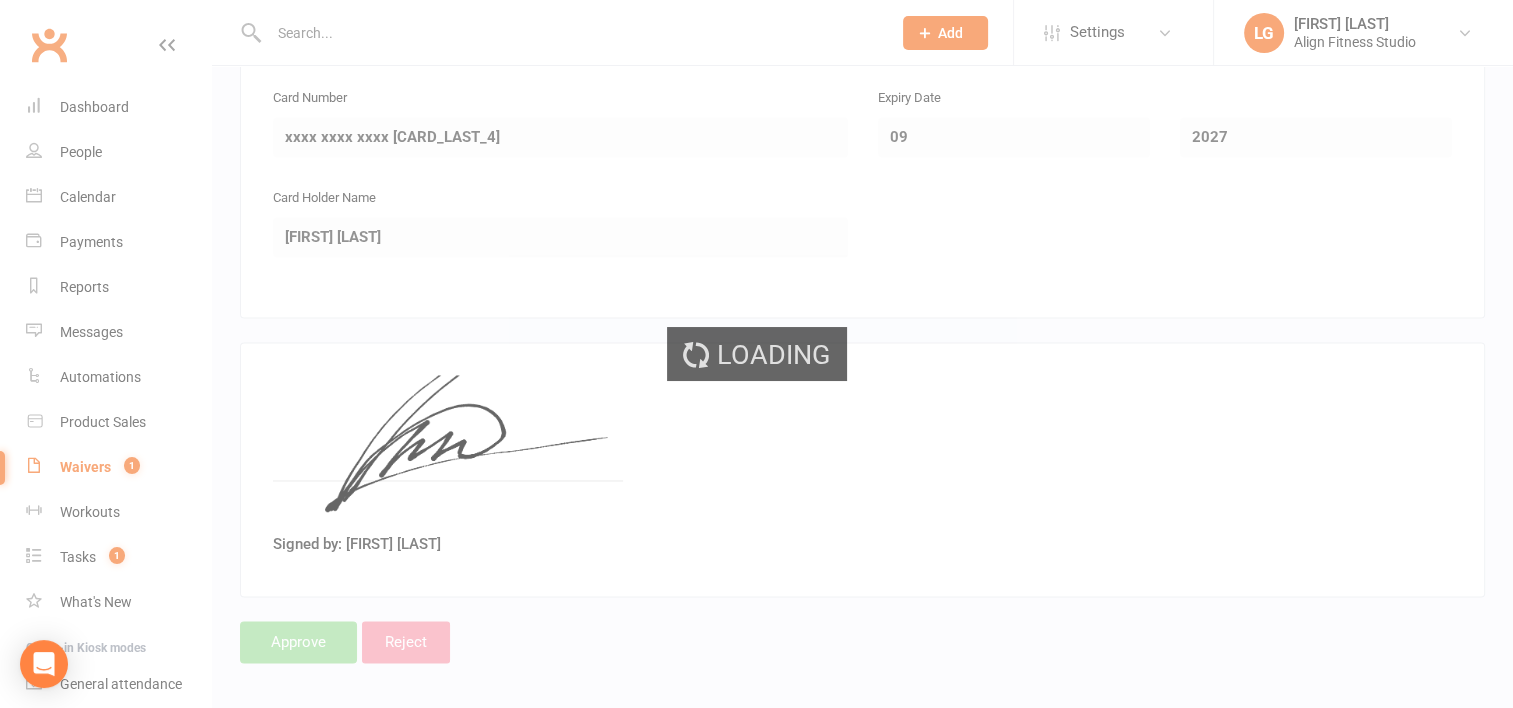 scroll, scrollTop: 0, scrollLeft: 0, axis: both 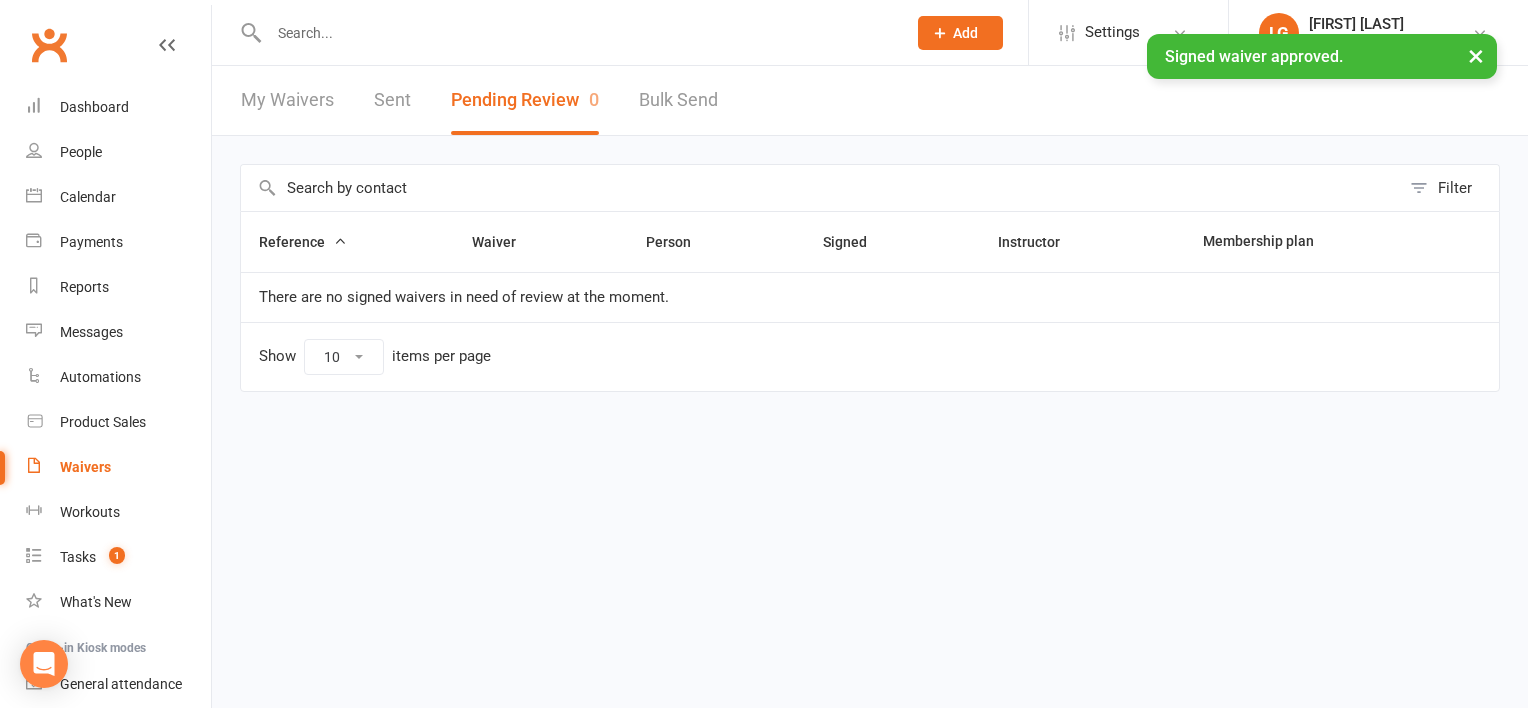 click at bounding box center (577, 33) 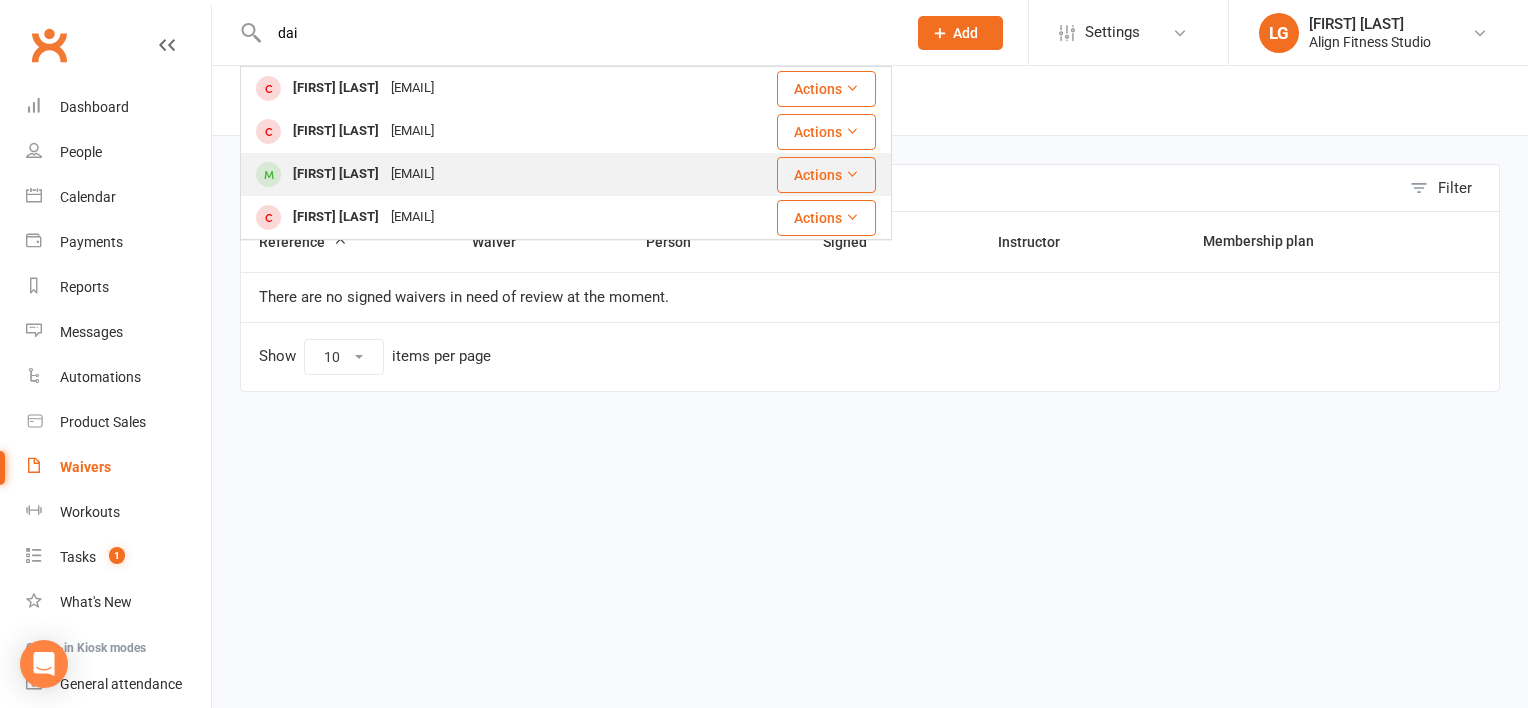 type on "dai" 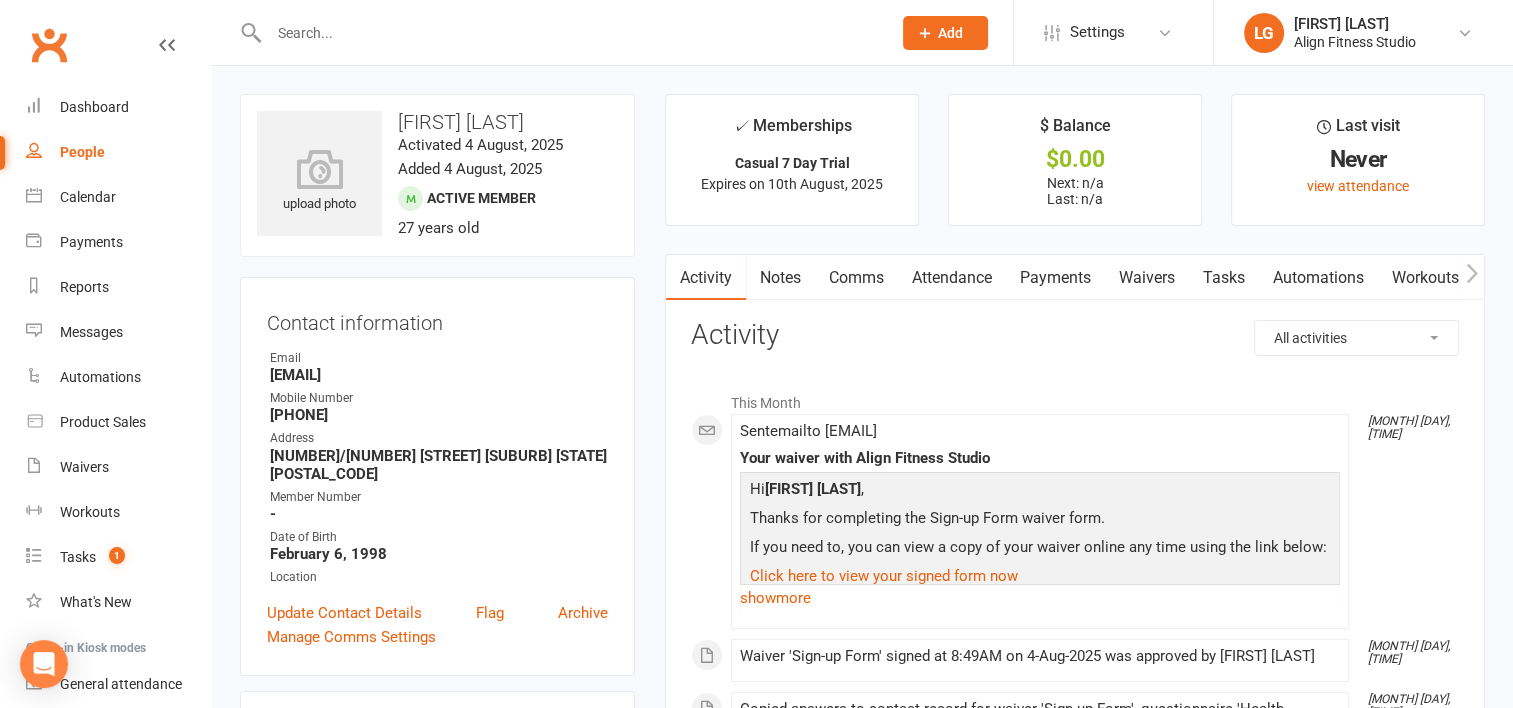 click 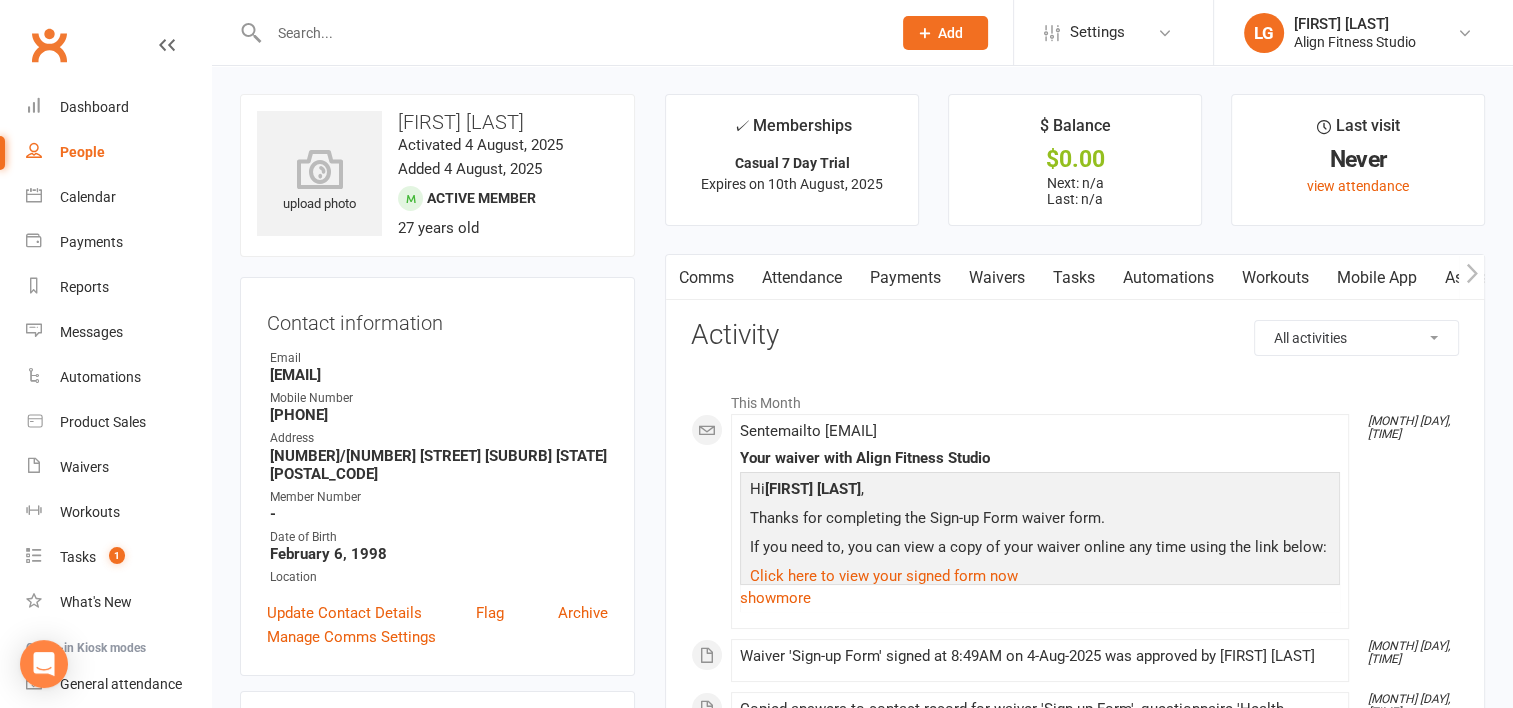 scroll, scrollTop: 0, scrollLeft: 150, axis: horizontal 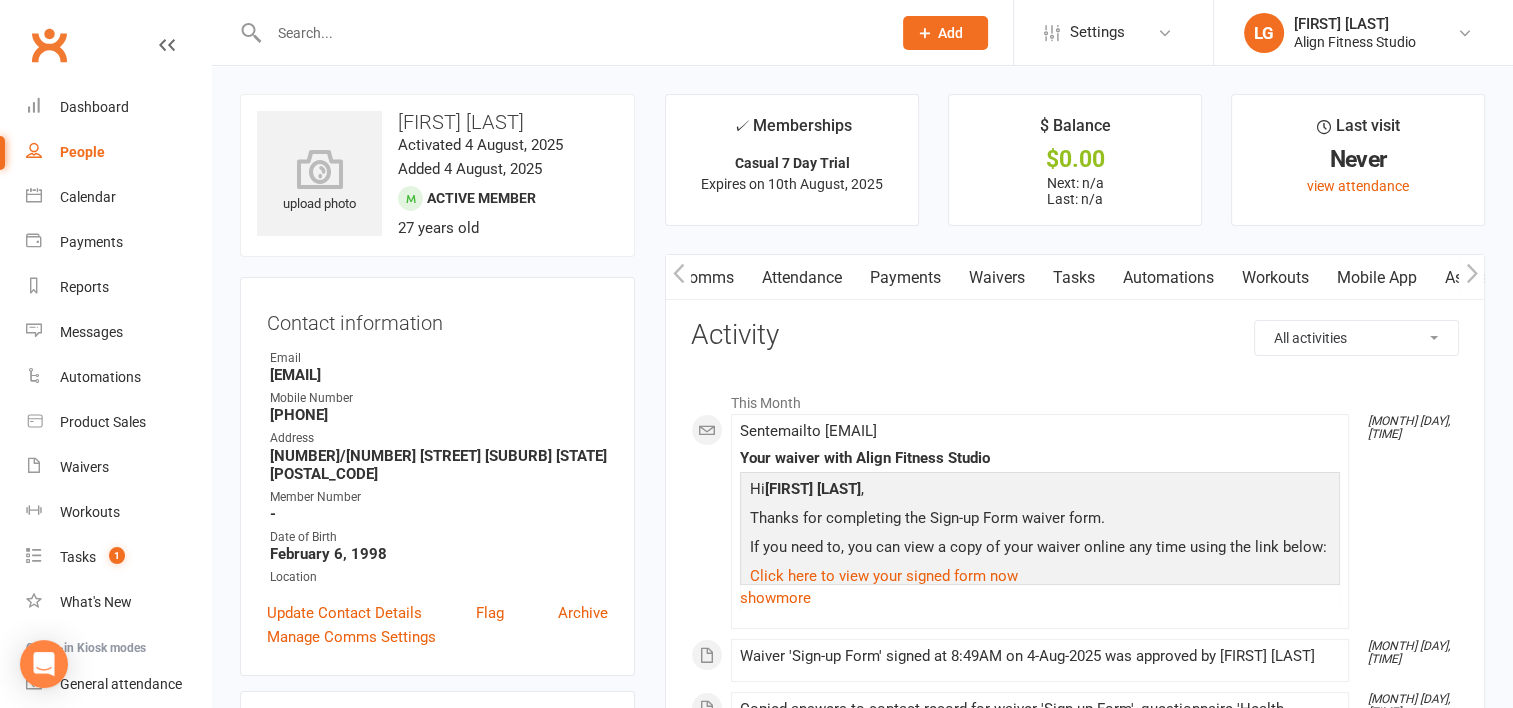 click on "Mobile App" at bounding box center [1377, 278] 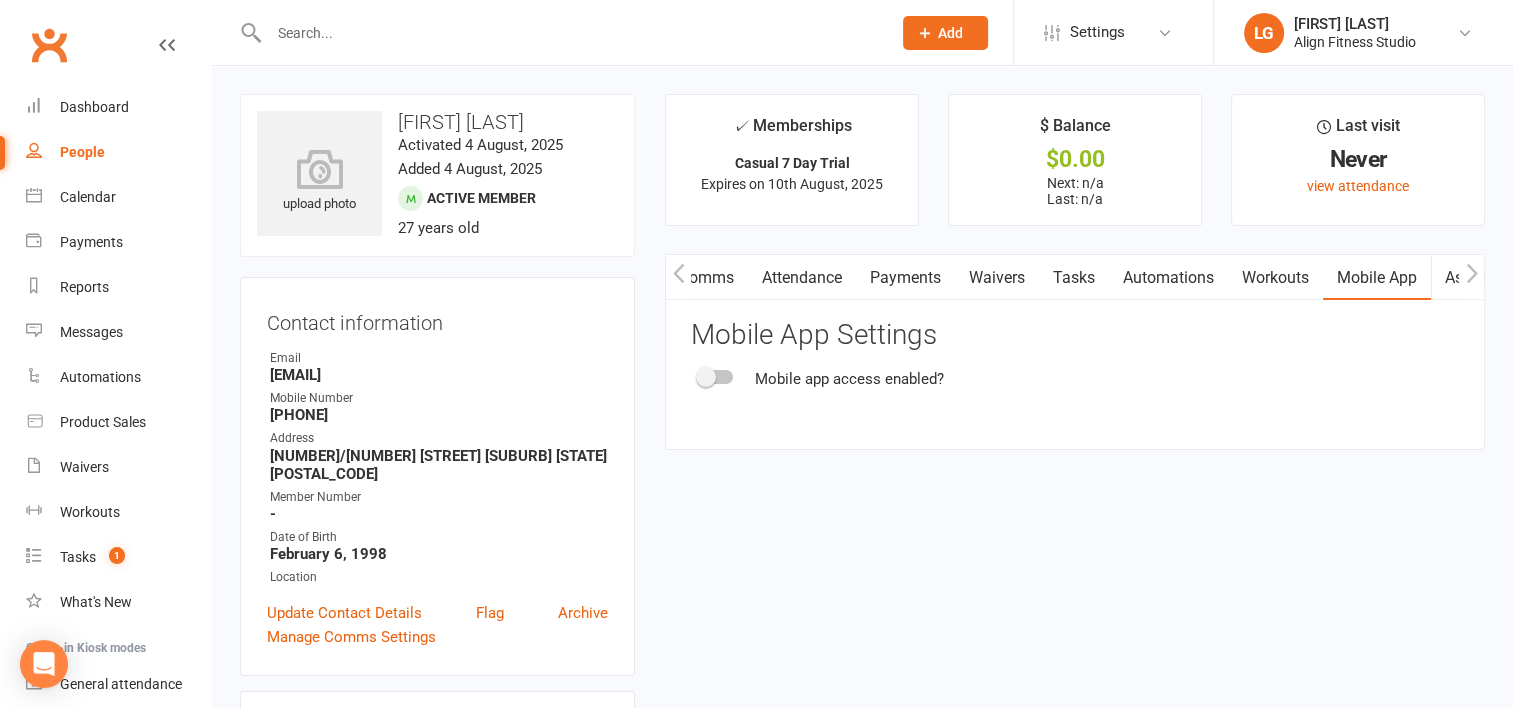 click at bounding box center [716, 377] 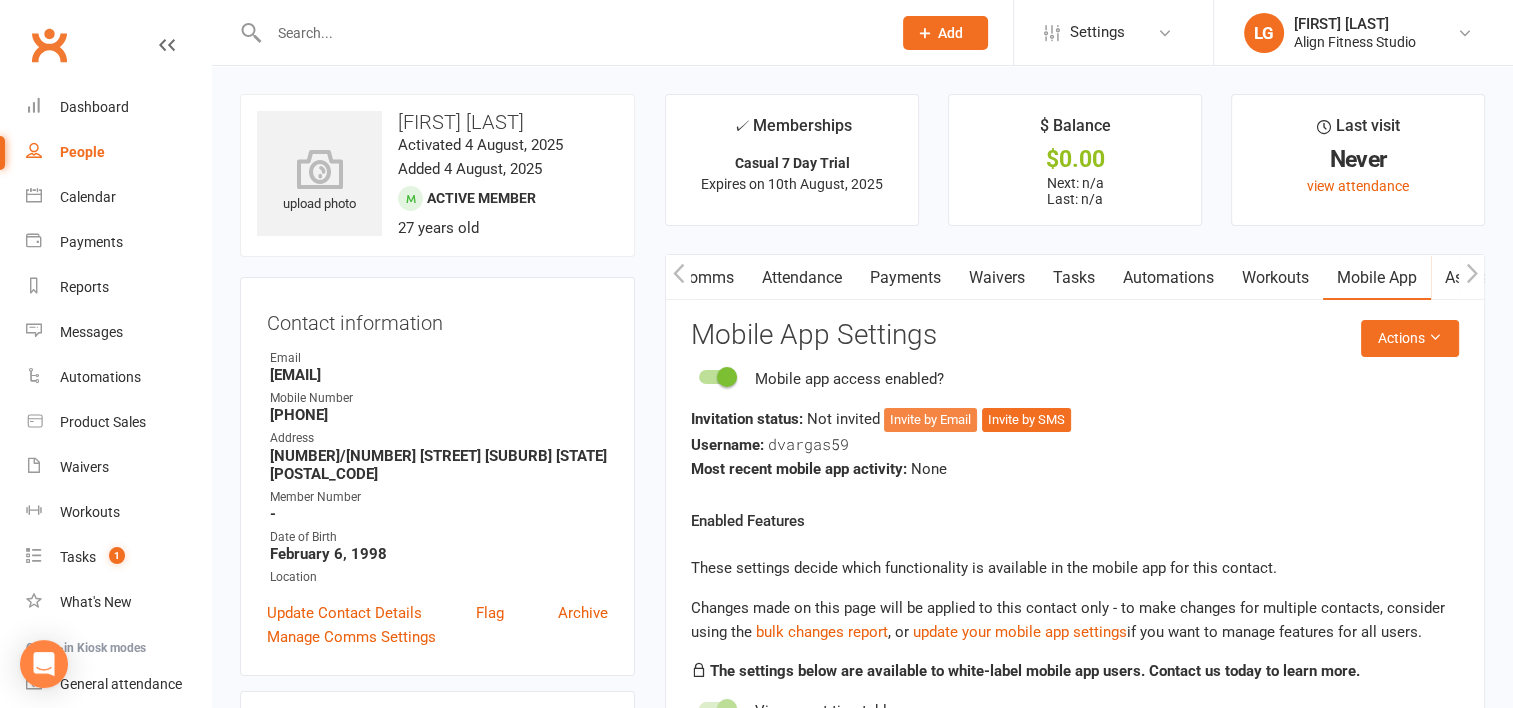 click on "Invite by Email" at bounding box center (930, 420) 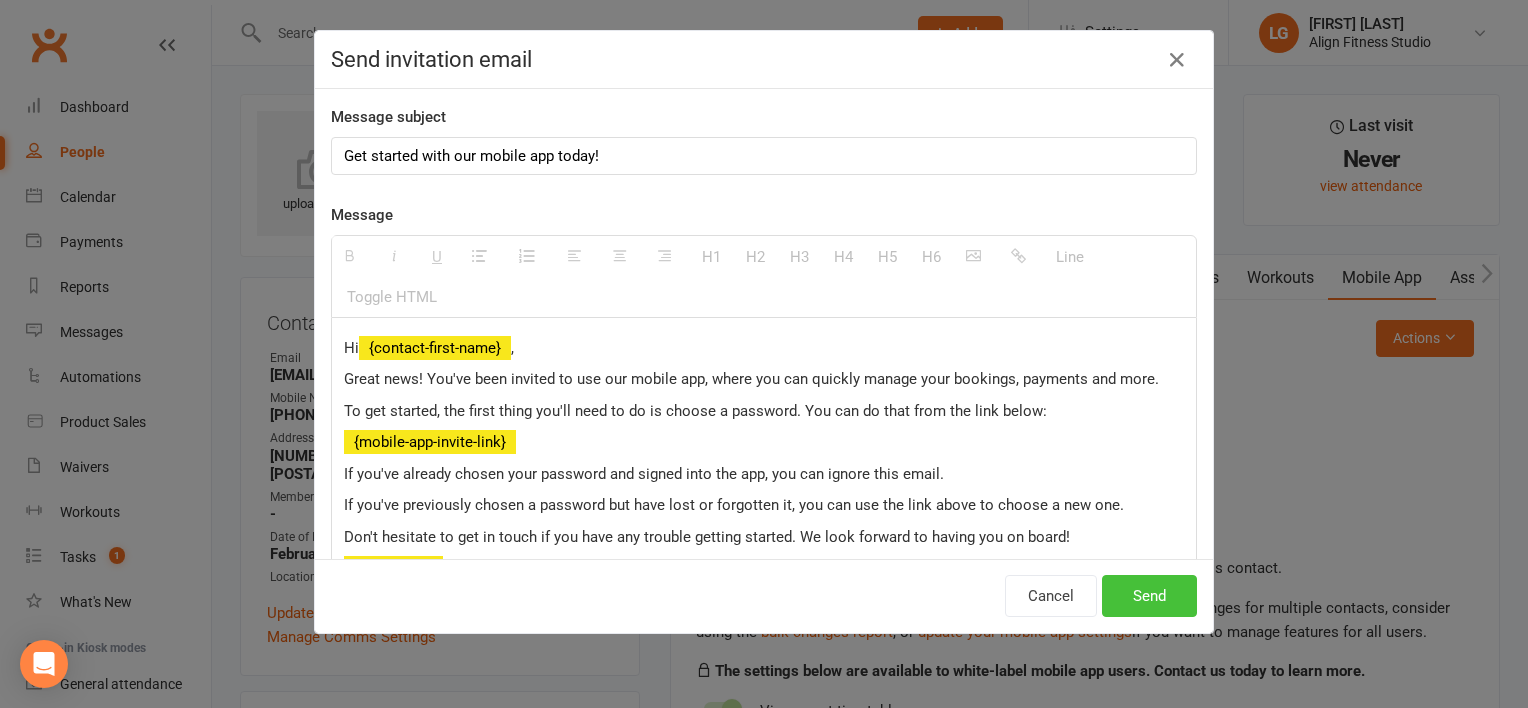 click on "Send" at bounding box center [1149, 596] 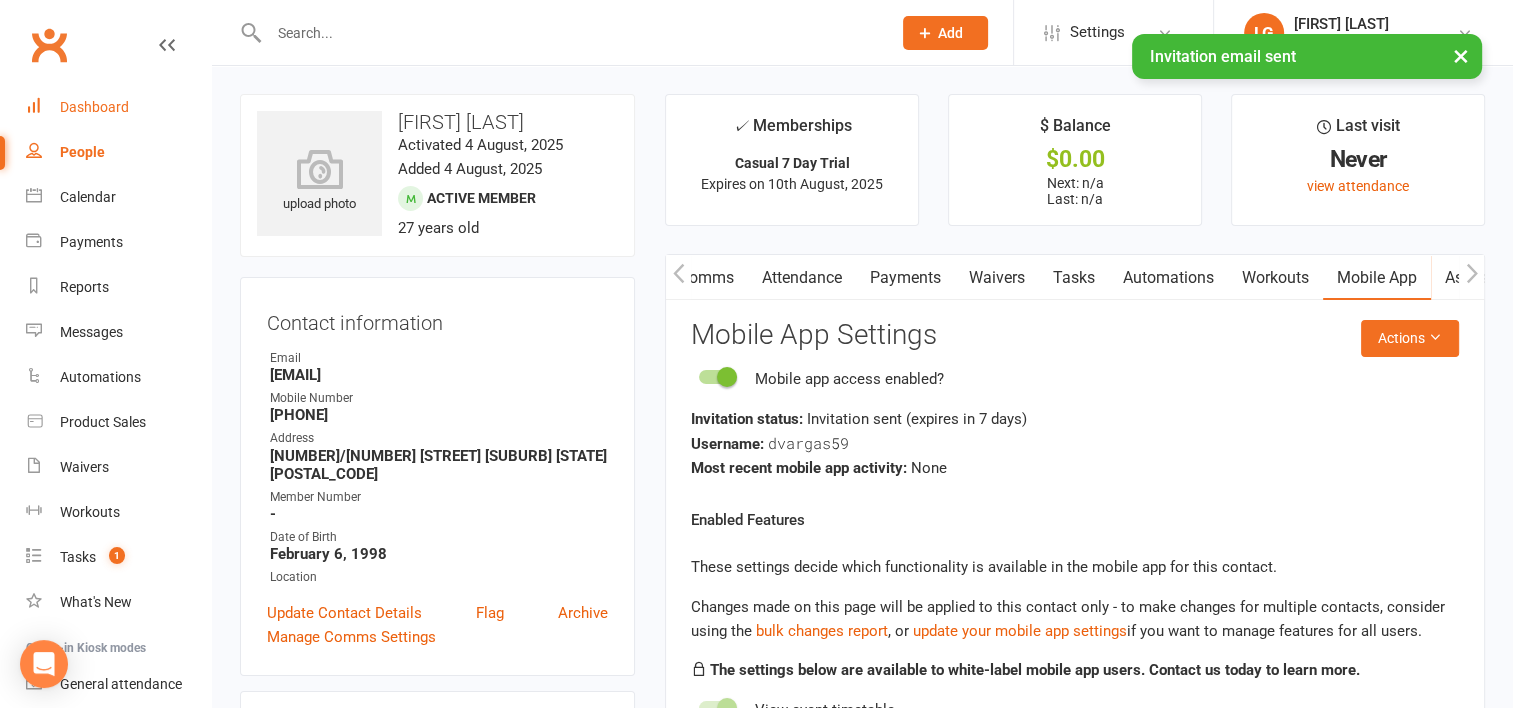 click on "Dashboard" at bounding box center (94, 107) 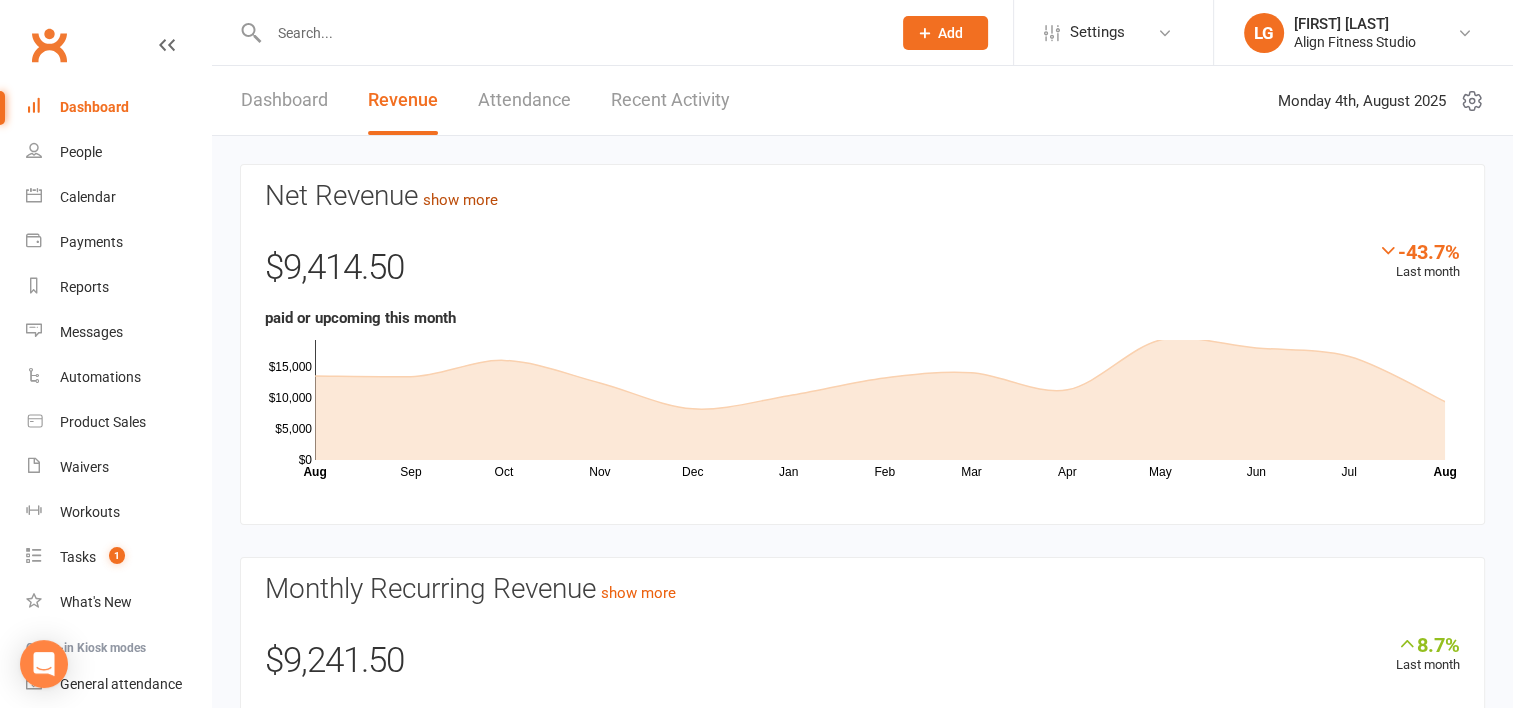 click on "show more" at bounding box center (460, 200) 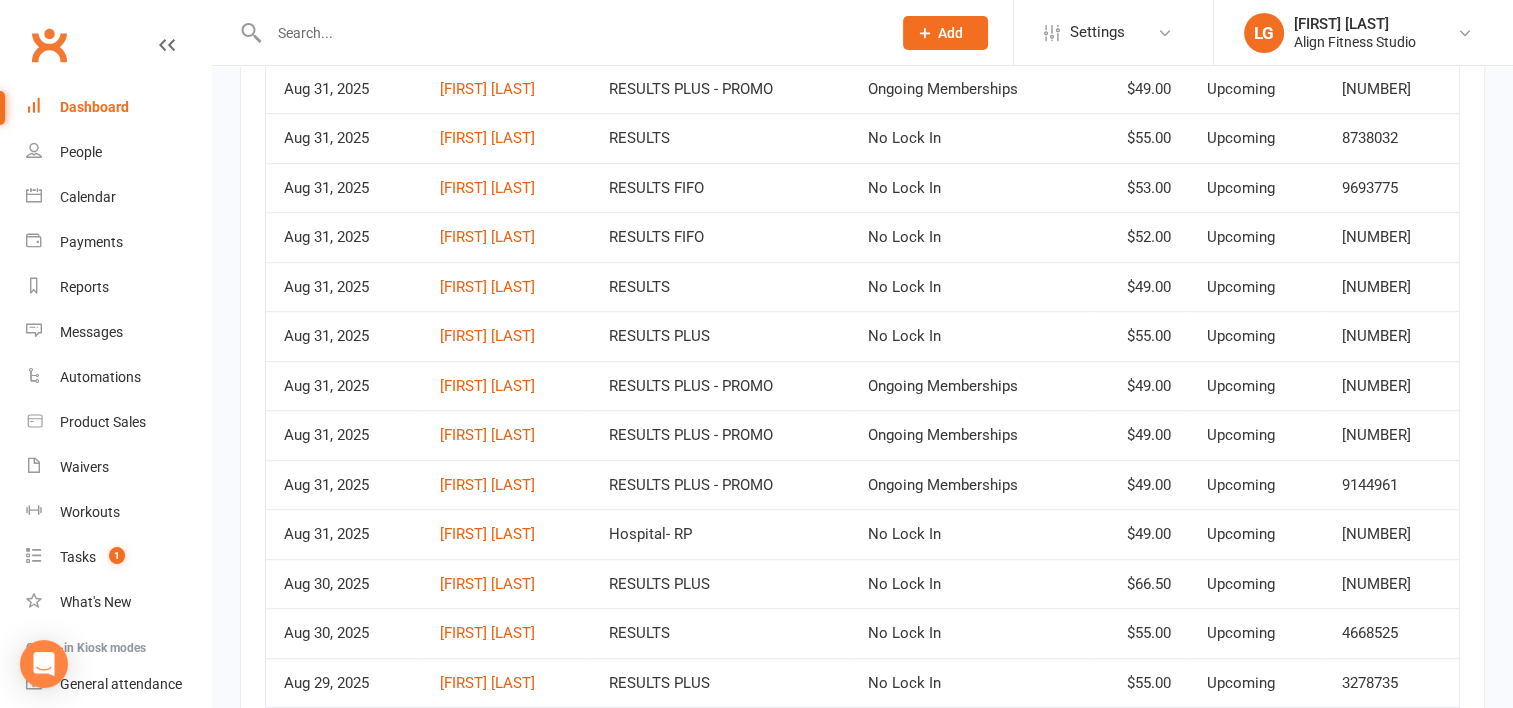 scroll, scrollTop: 1336, scrollLeft: 0, axis: vertical 